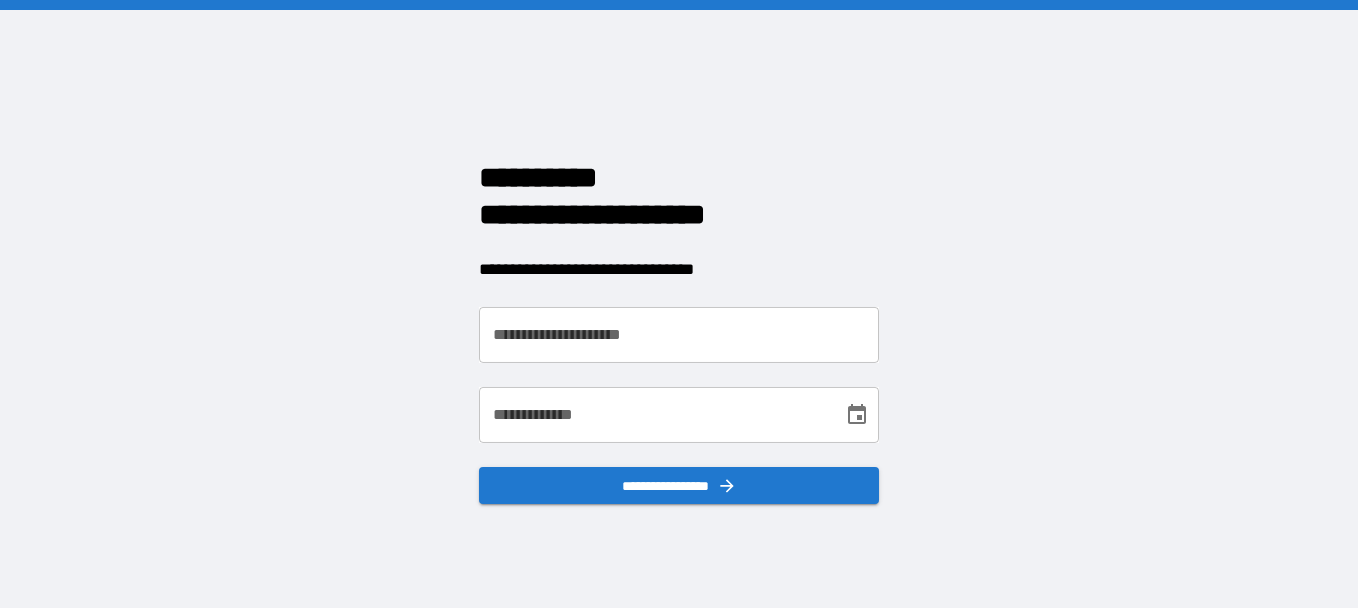 scroll, scrollTop: 0, scrollLeft: 0, axis: both 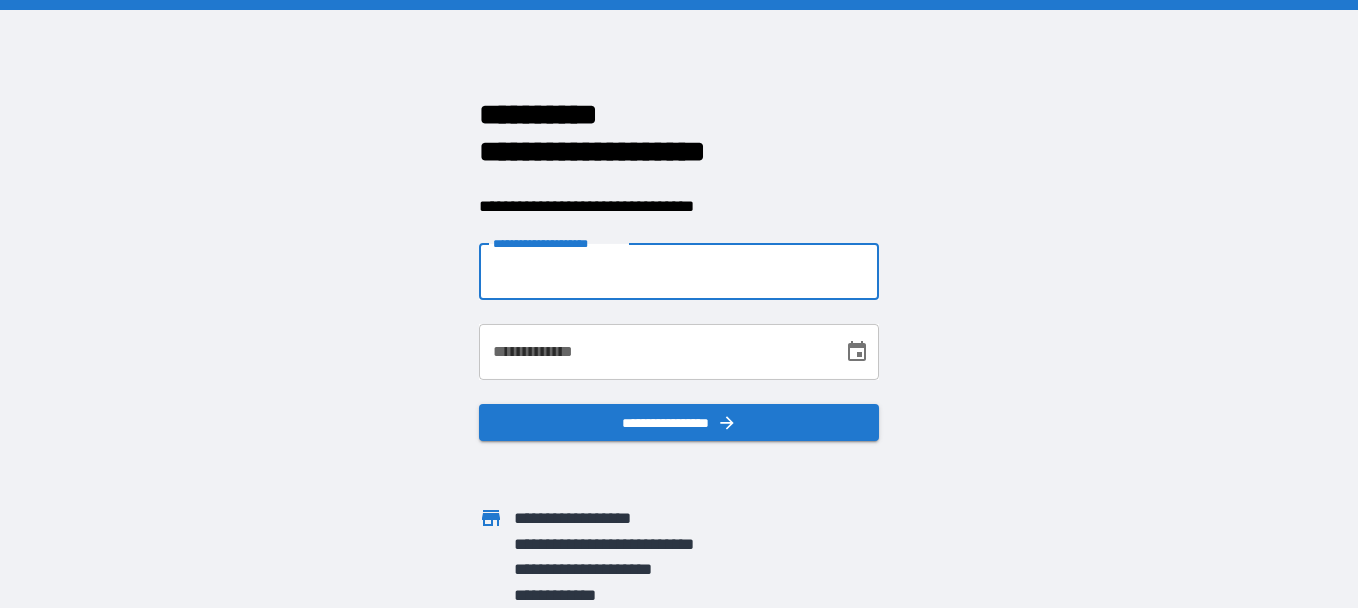 click on "**********" at bounding box center [679, 272] 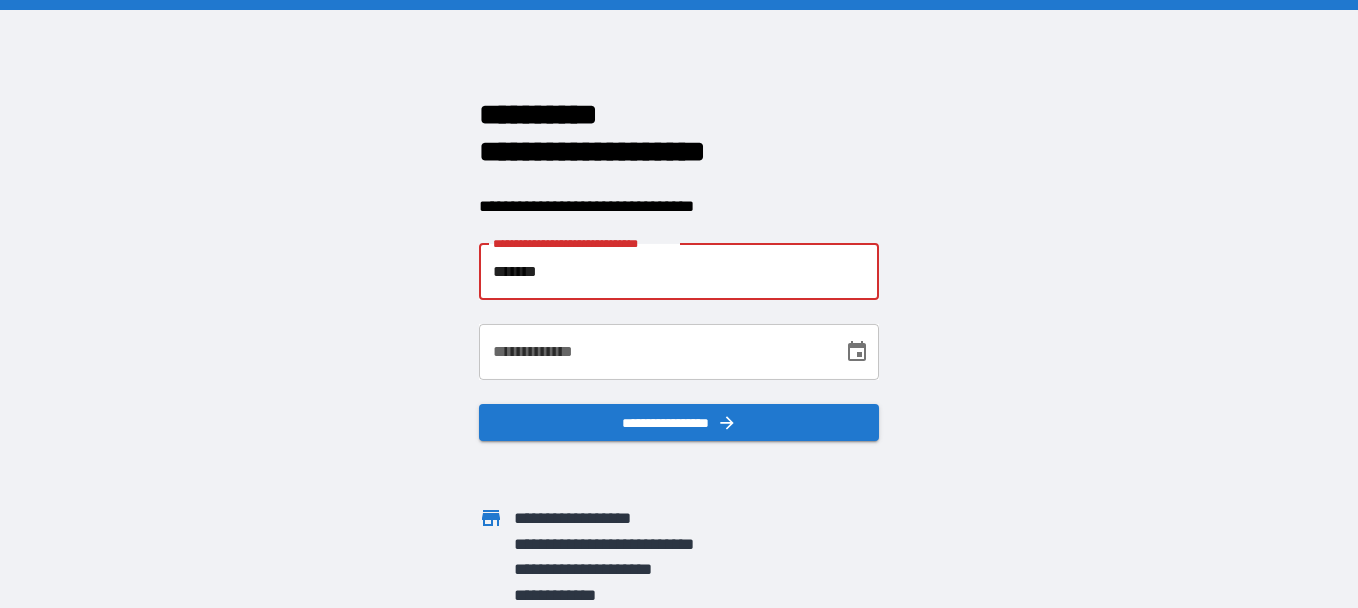 type on "**********" 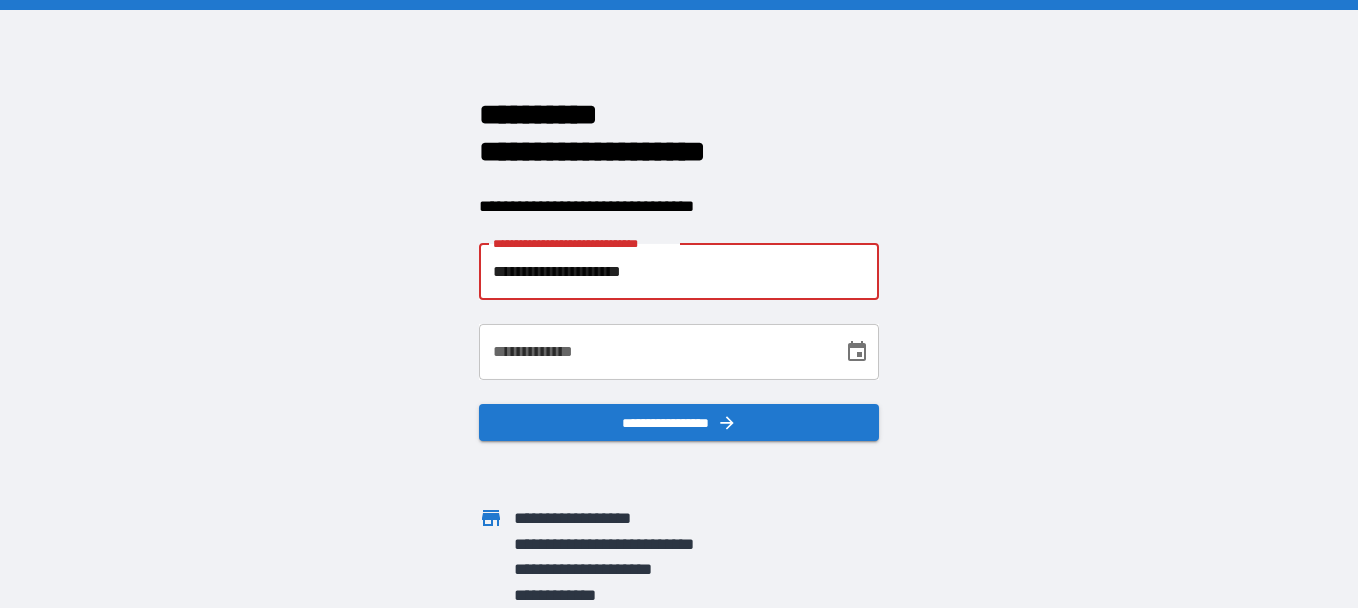 type on "**********" 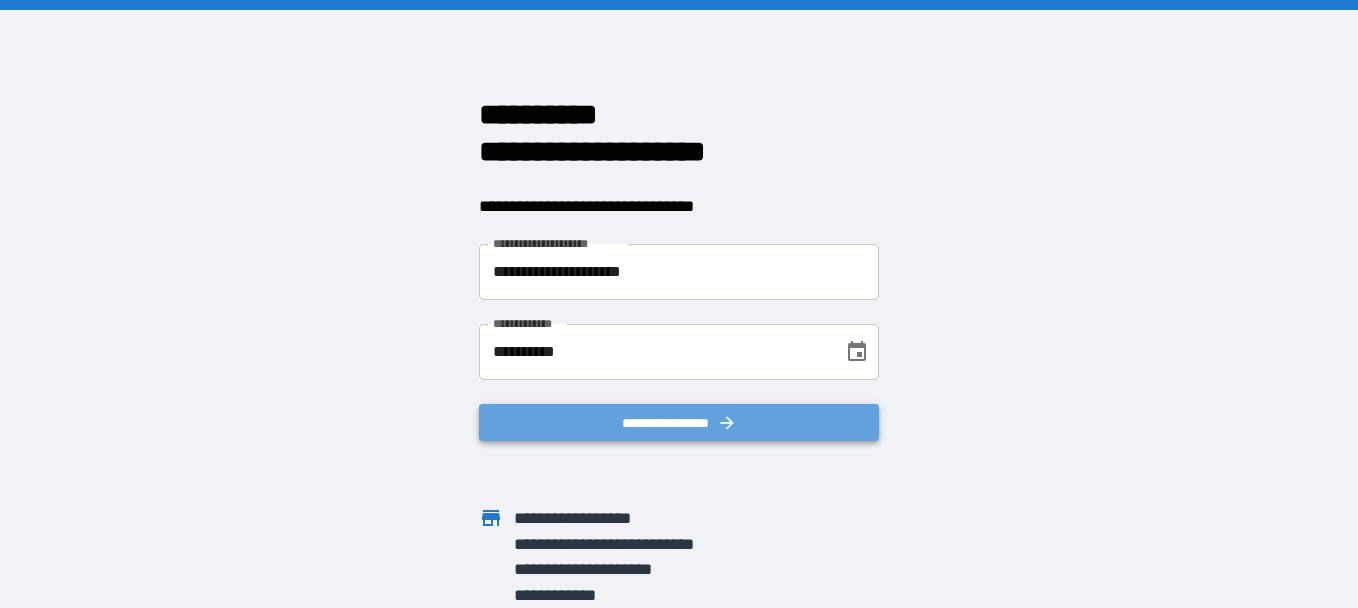 click on "**********" at bounding box center [679, 423] 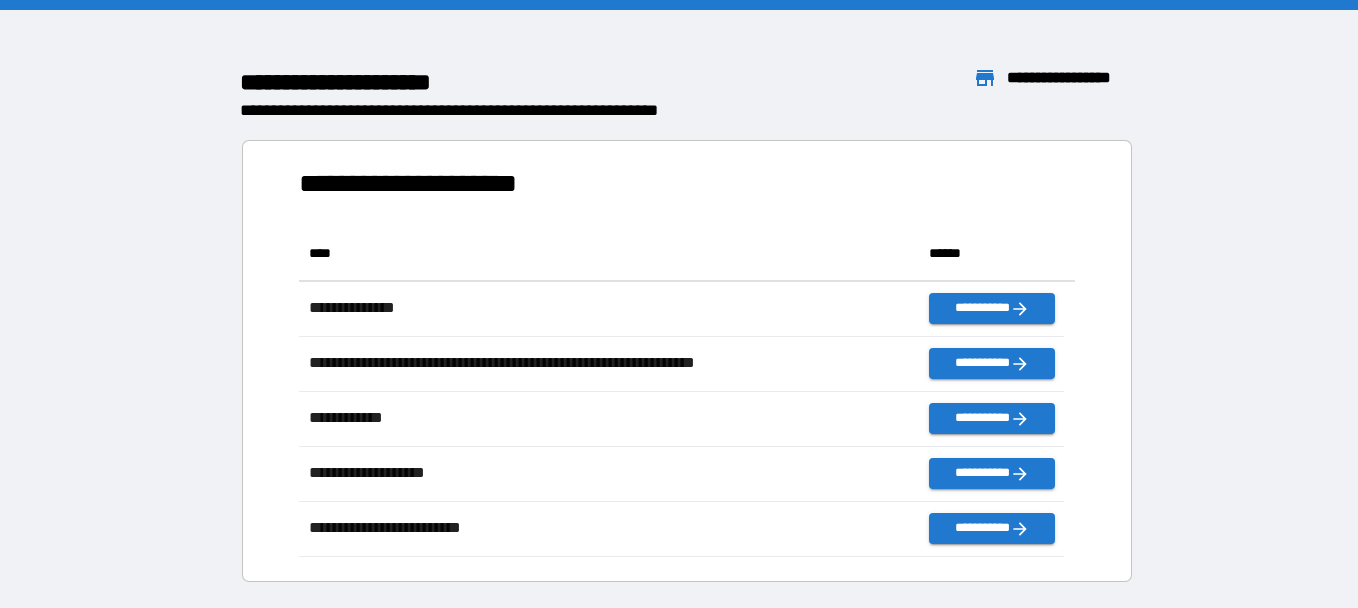 scroll, scrollTop: 16, scrollLeft: 16, axis: both 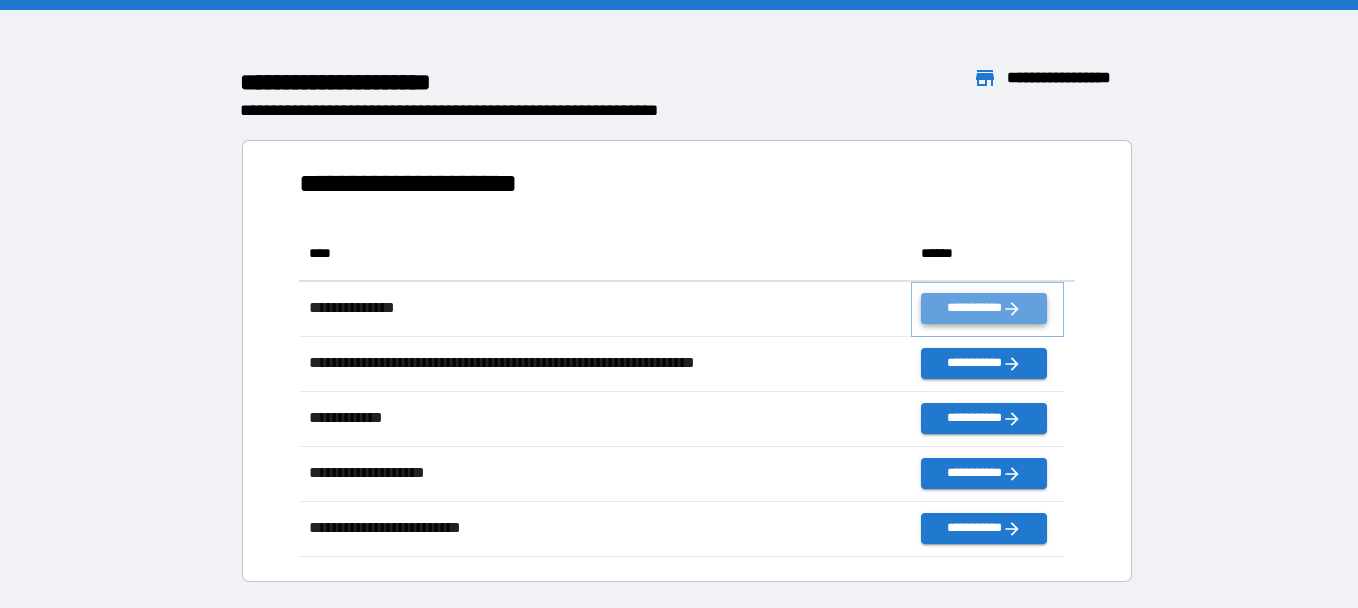 click on "**********" at bounding box center (983, 308) 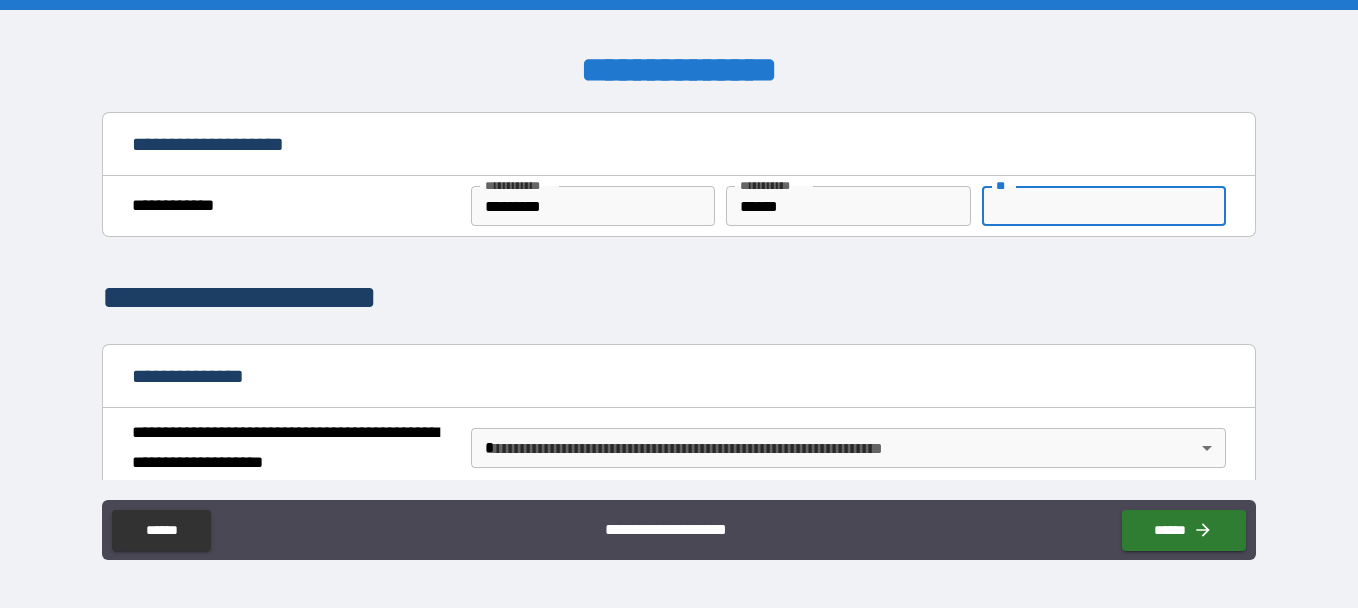 click on "**" at bounding box center [1104, 206] 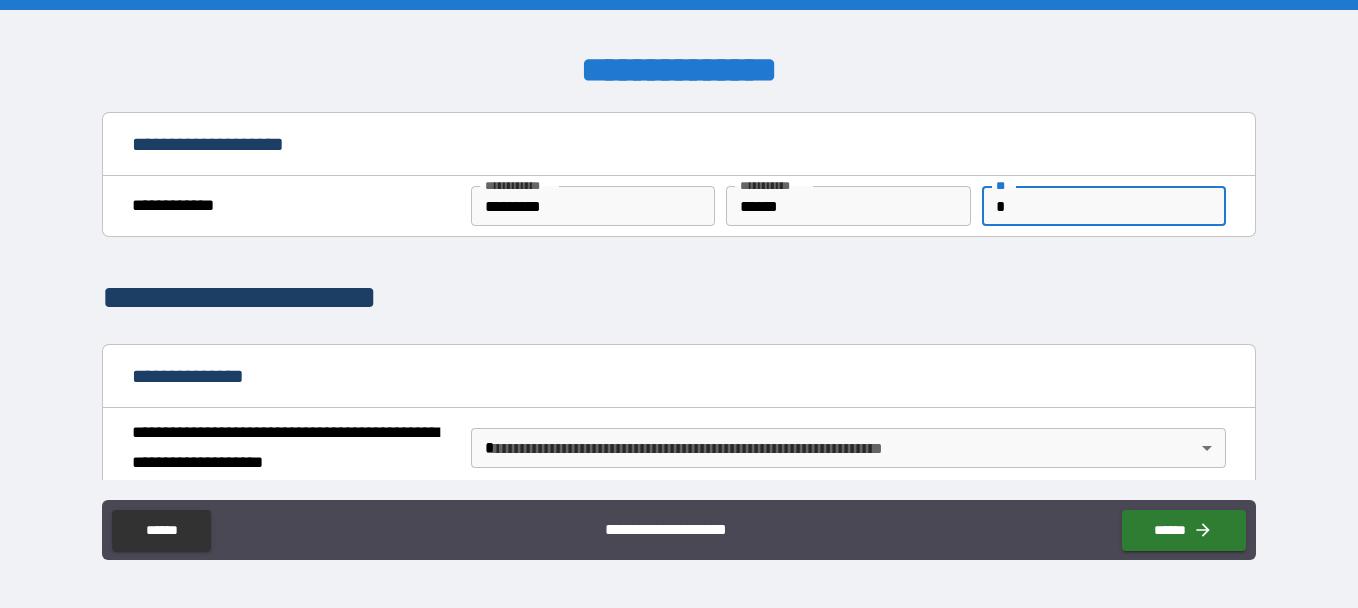 type on "*" 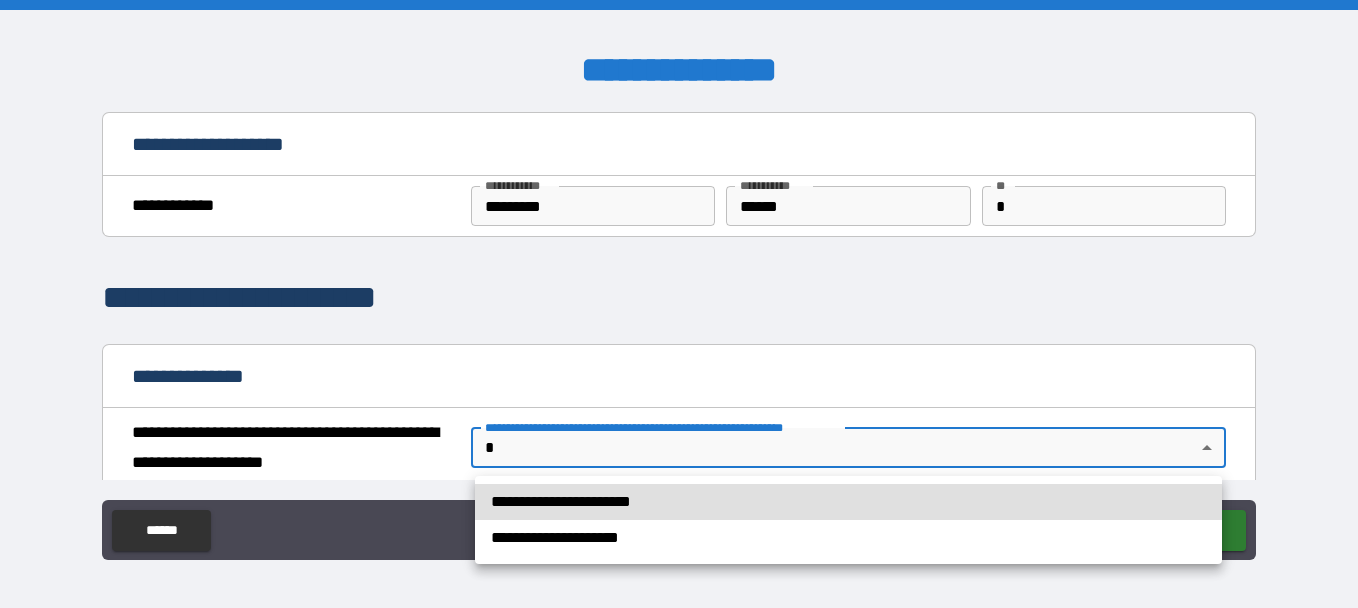 click on "**********" at bounding box center [679, 304] 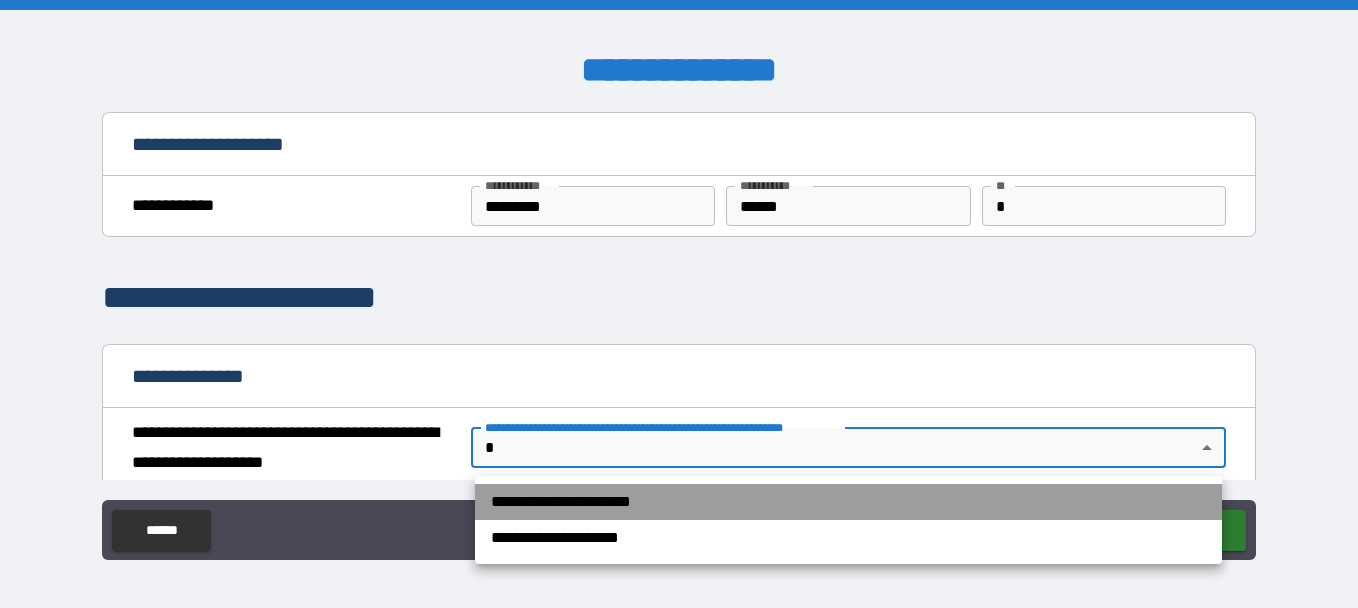 click on "**********" at bounding box center (848, 502) 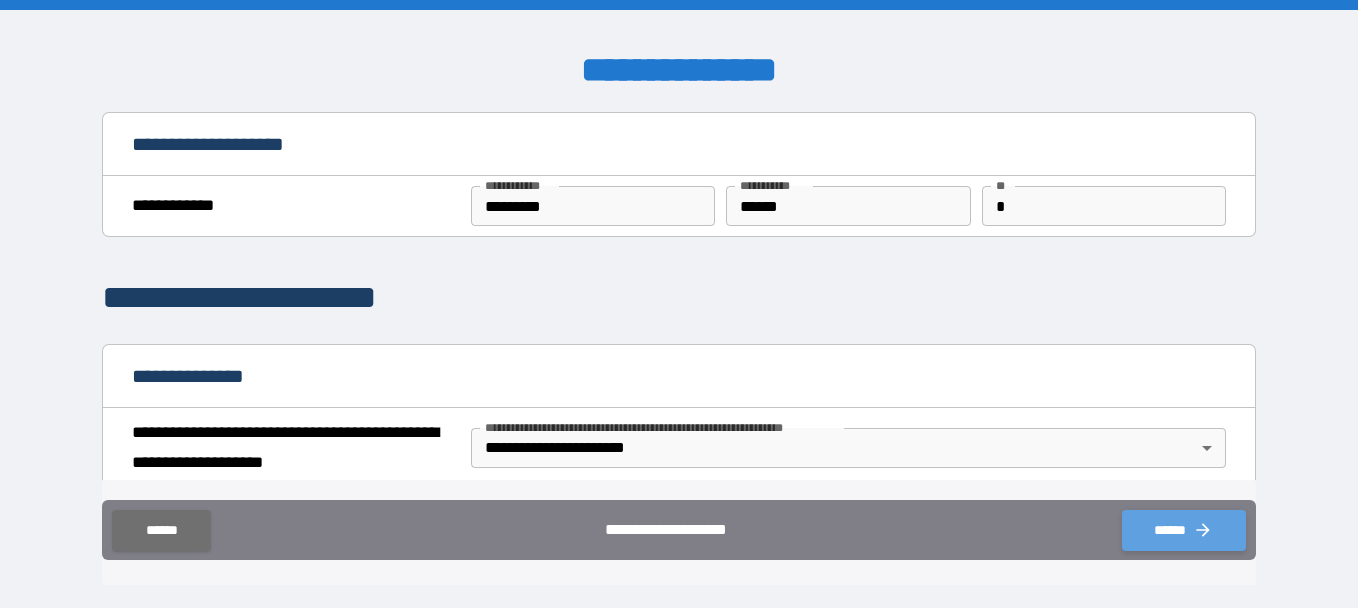 click 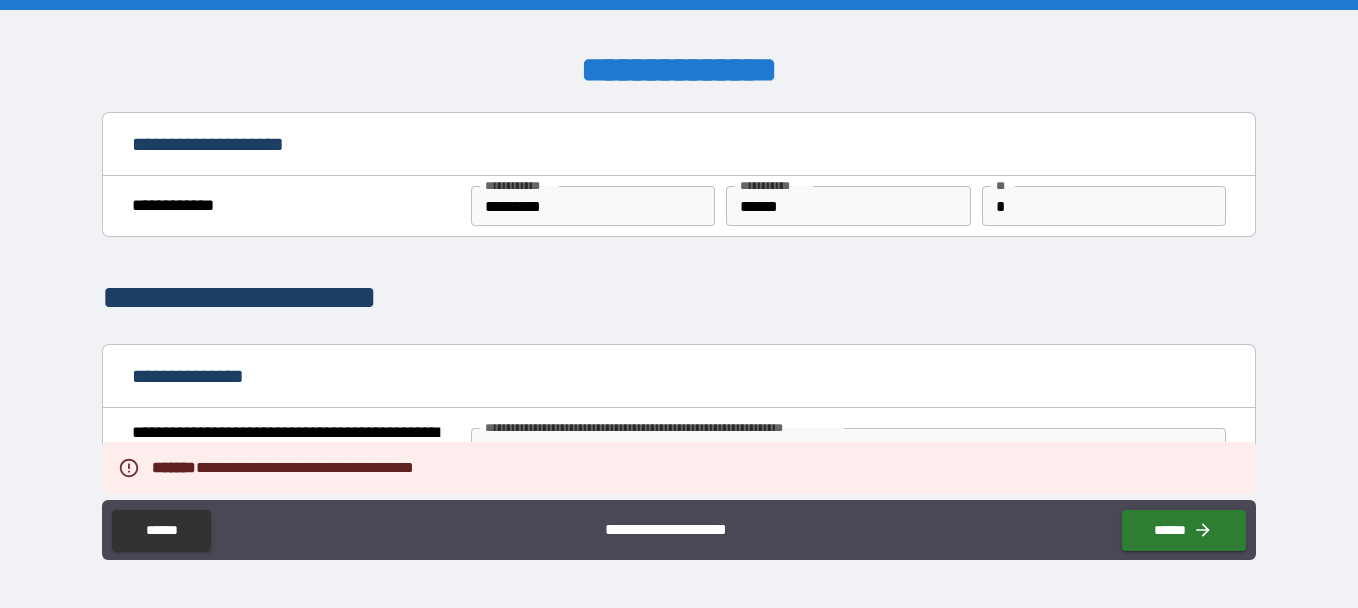 scroll, scrollTop: 322, scrollLeft: 0, axis: vertical 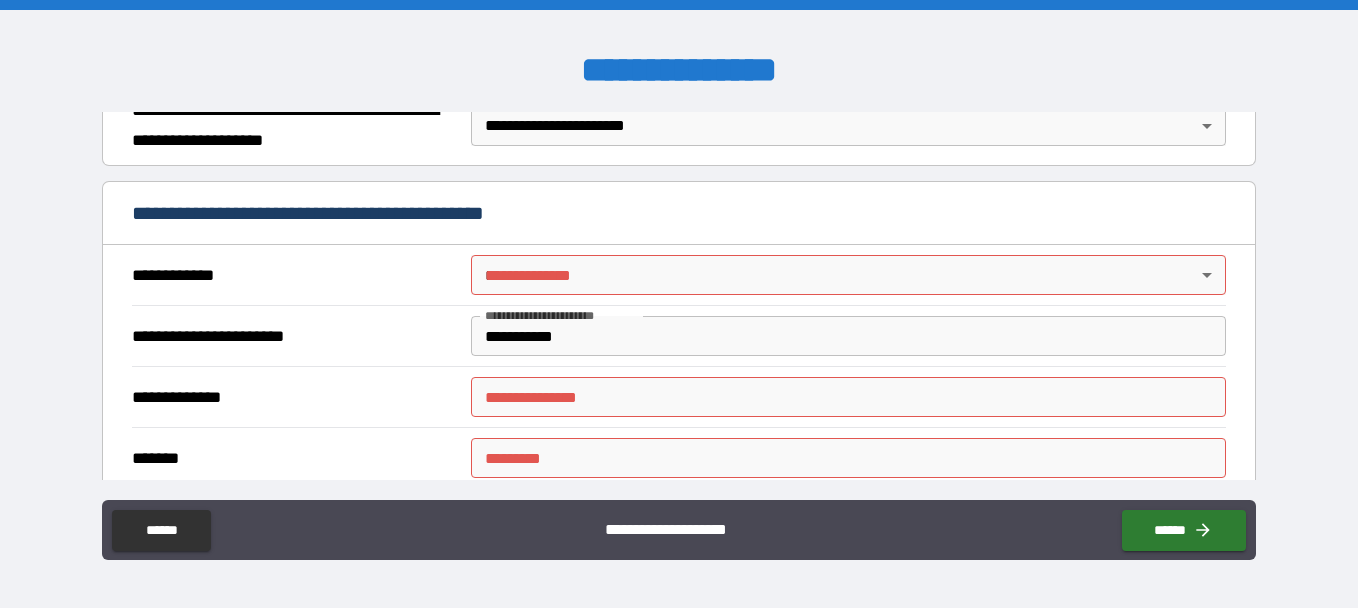 click on "**********" at bounding box center [679, 304] 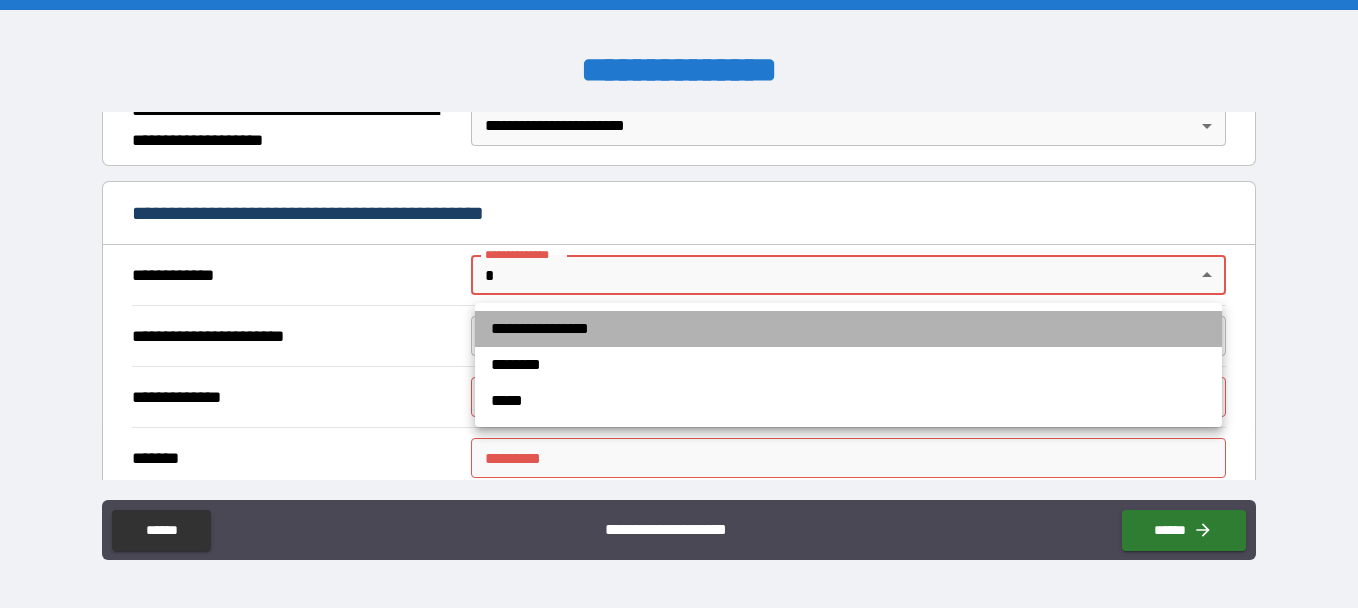 click on "**********" at bounding box center (848, 329) 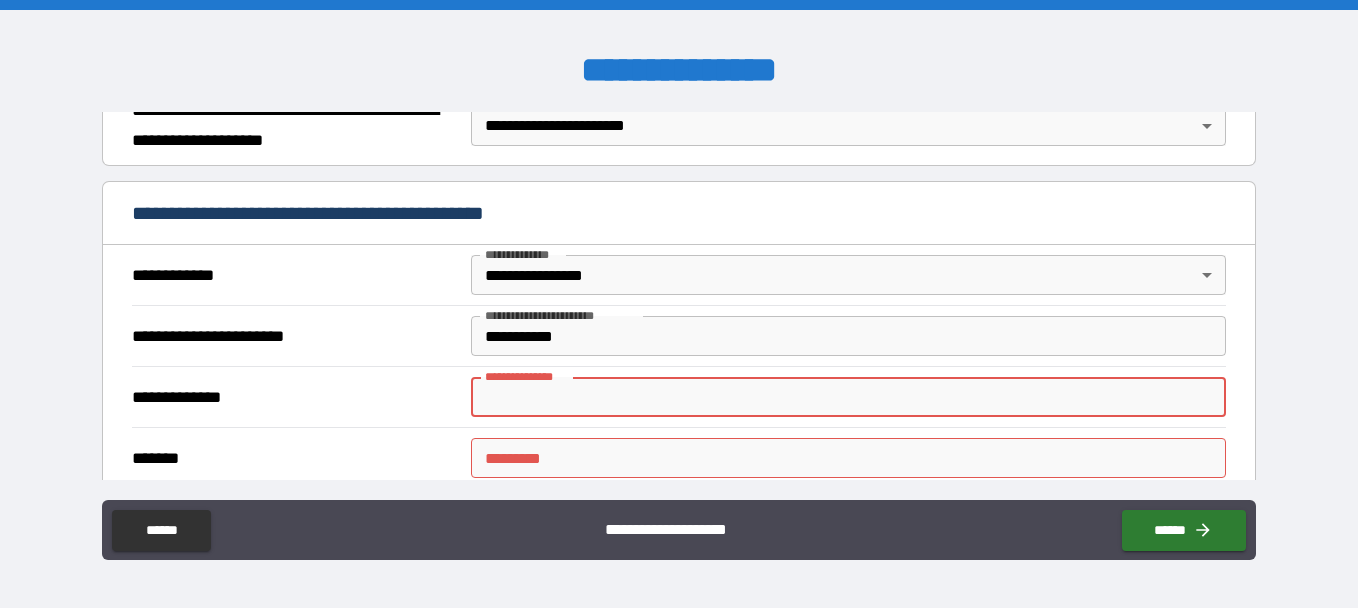 click on "**********" at bounding box center (848, 397) 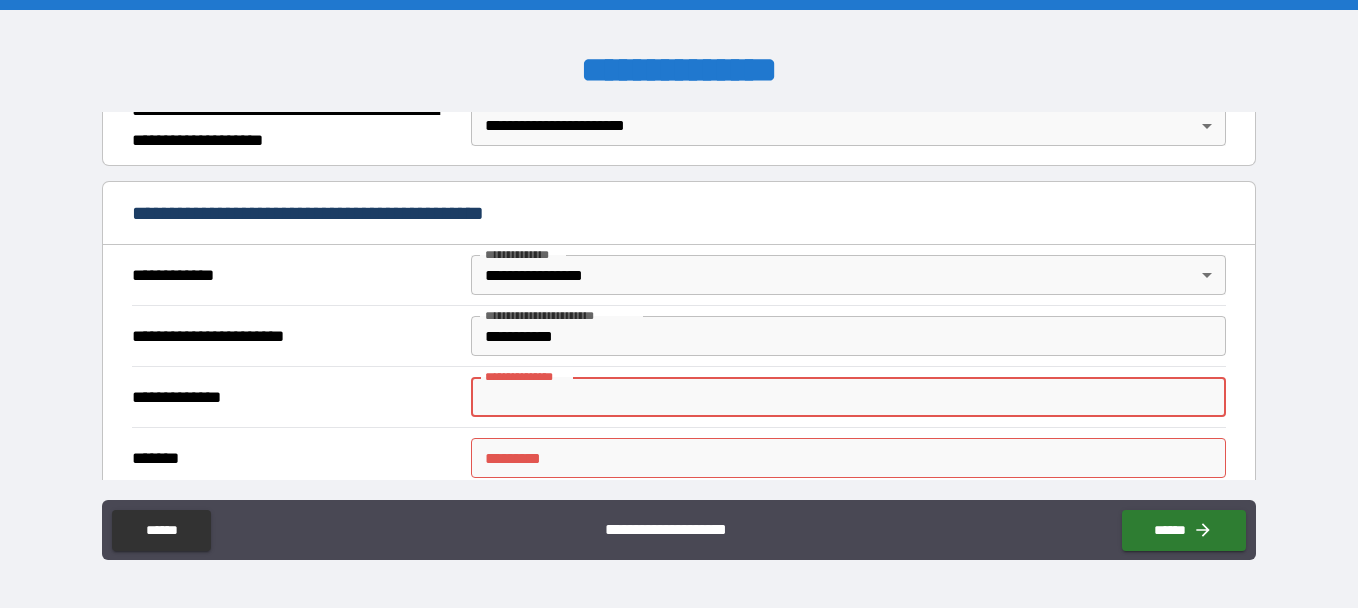 drag, startPoint x: 612, startPoint y: 404, endPoint x: 675, endPoint y: 259, distance: 158.09491 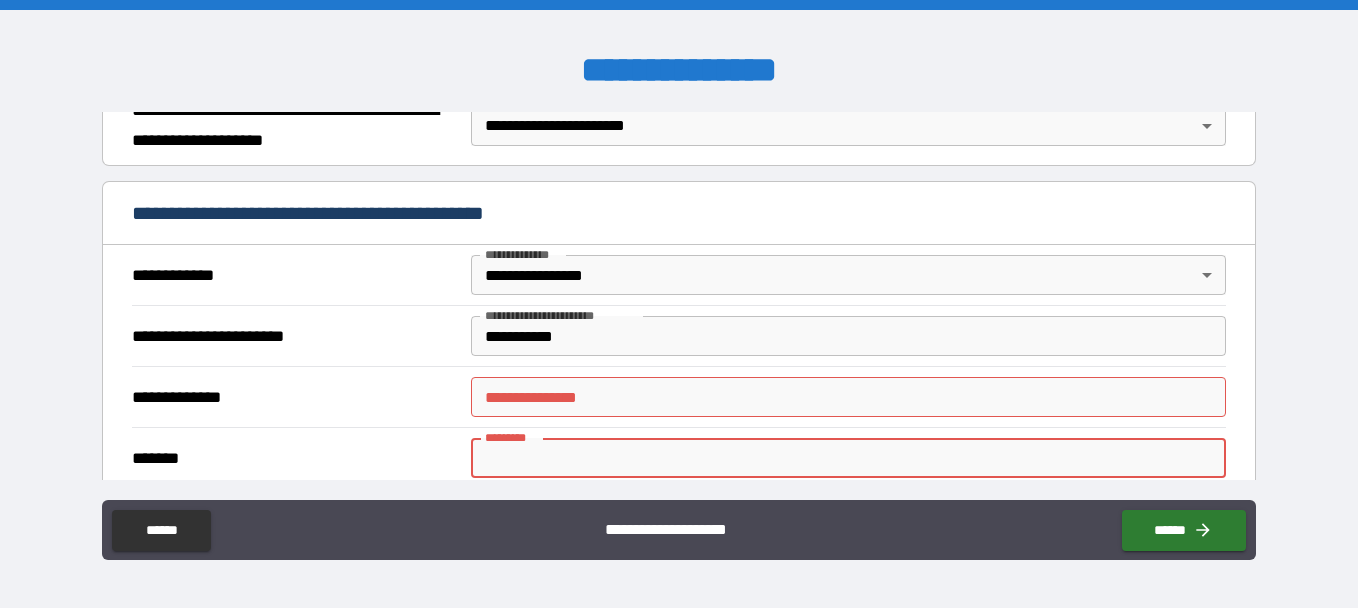 click on "*******   *" at bounding box center (848, 458) 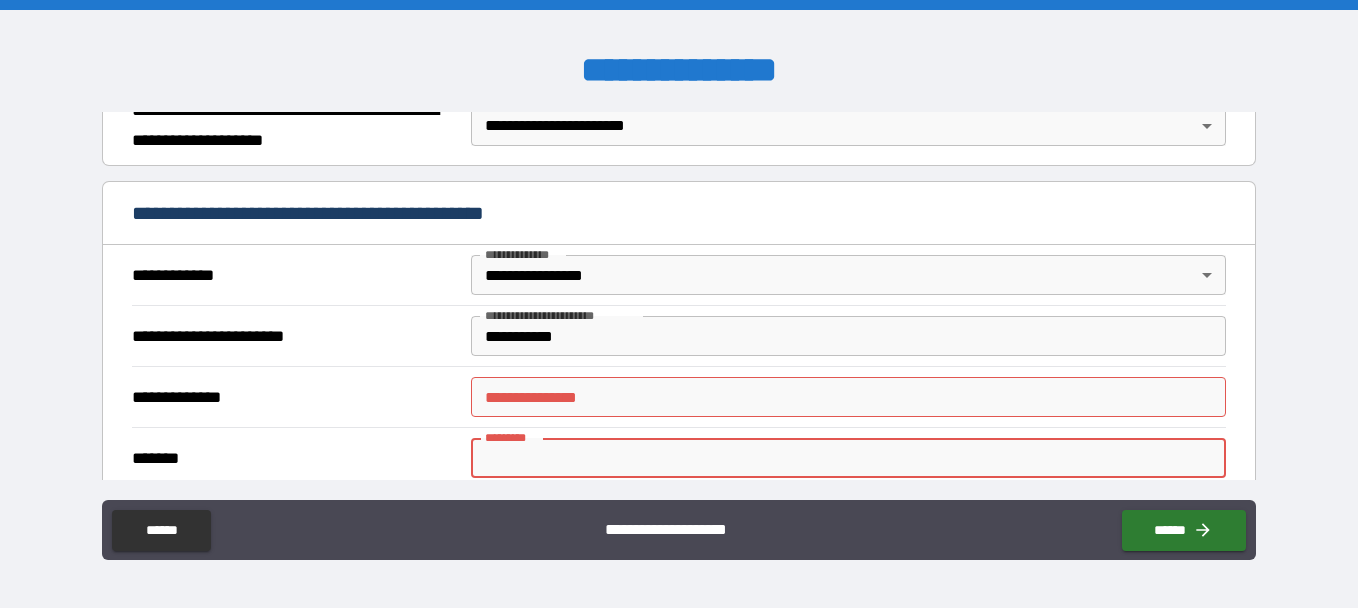 paste on "*******" 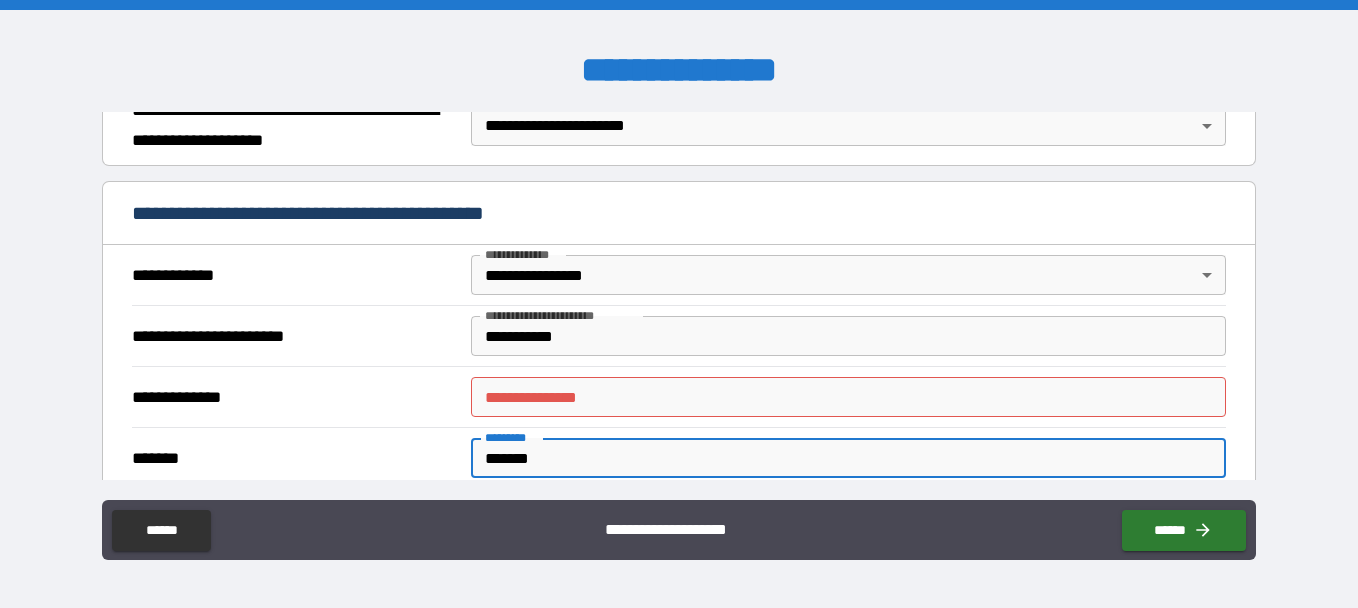 type on "*******" 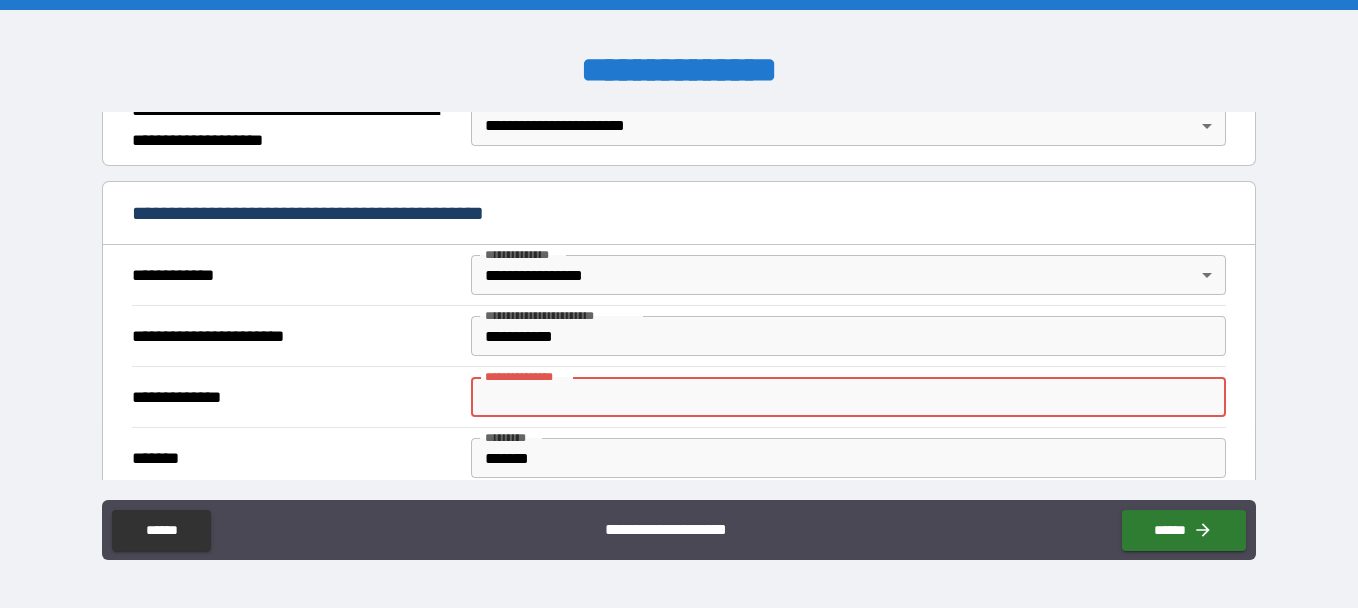 click on "**********" at bounding box center (848, 397) 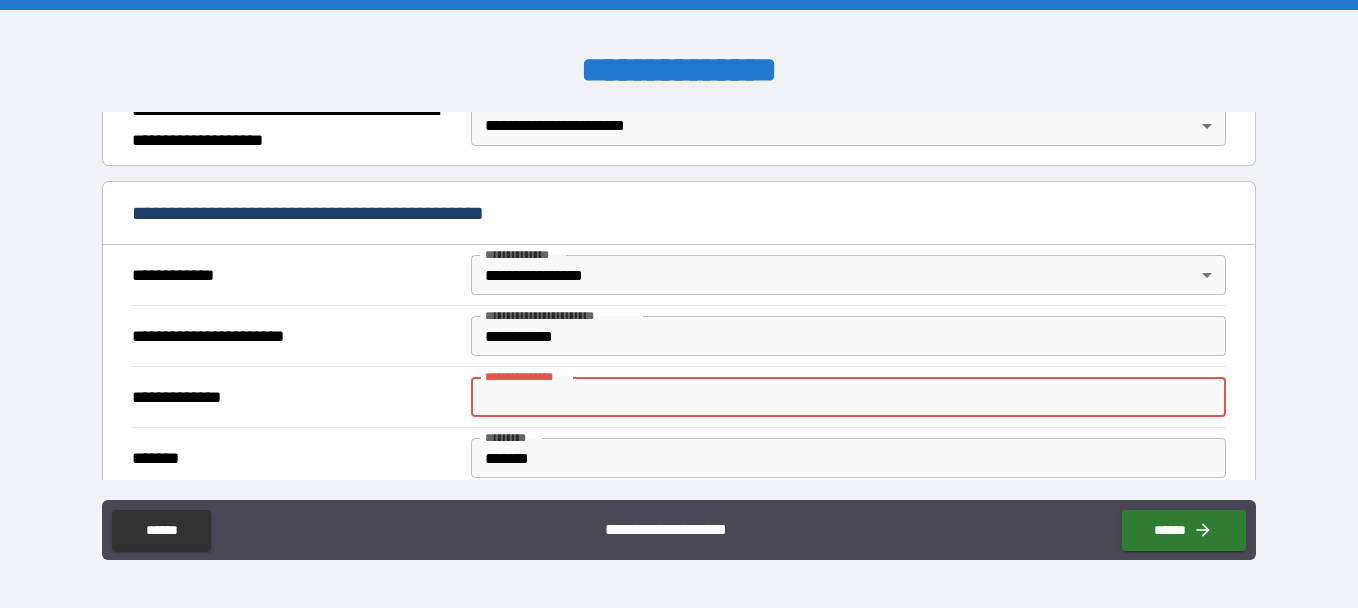 paste on "*********" 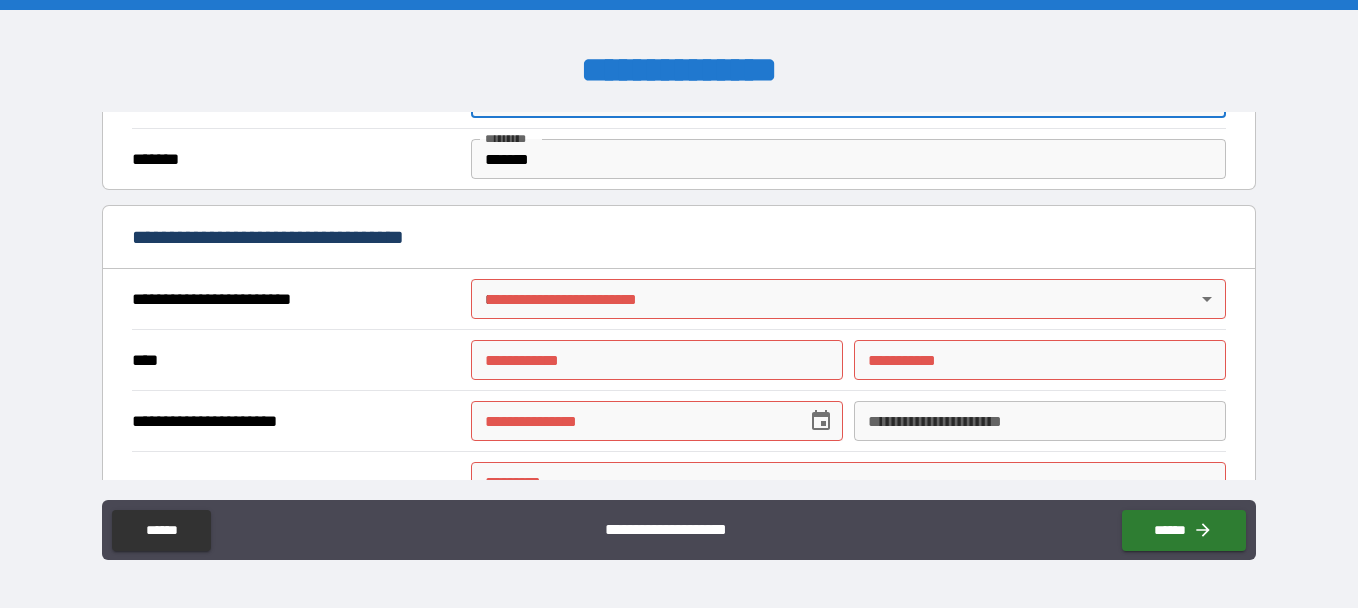 scroll, scrollTop: 644, scrollLeft: 0, axis: vertical 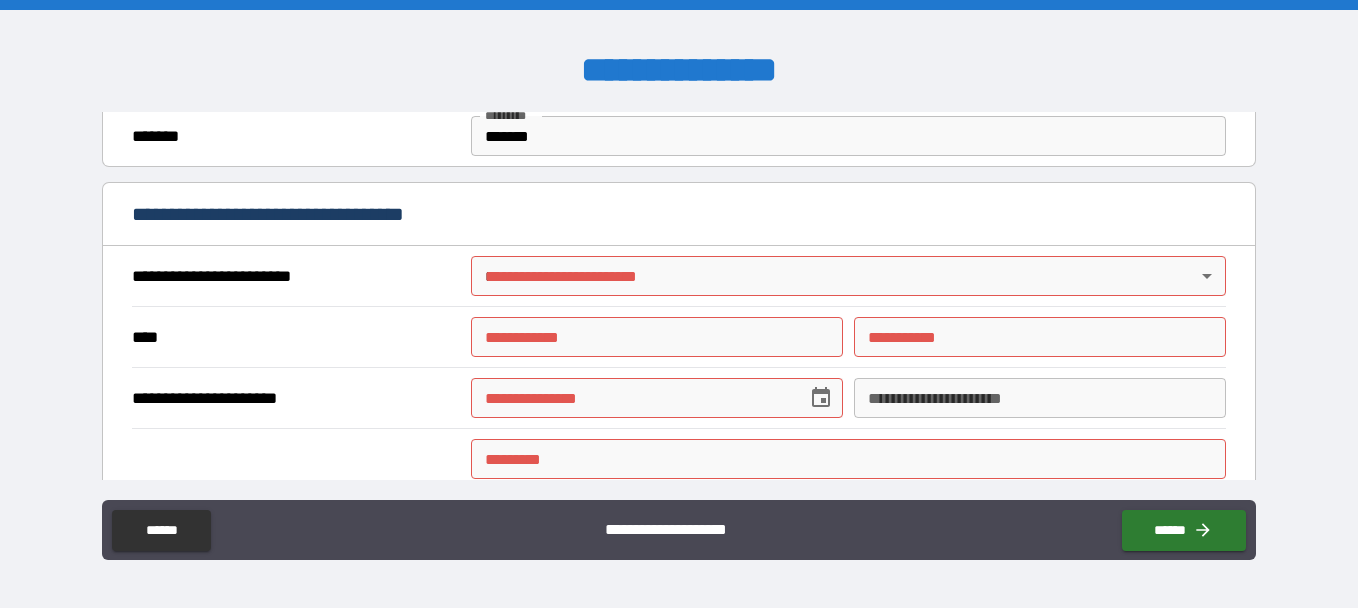 type on "**********" 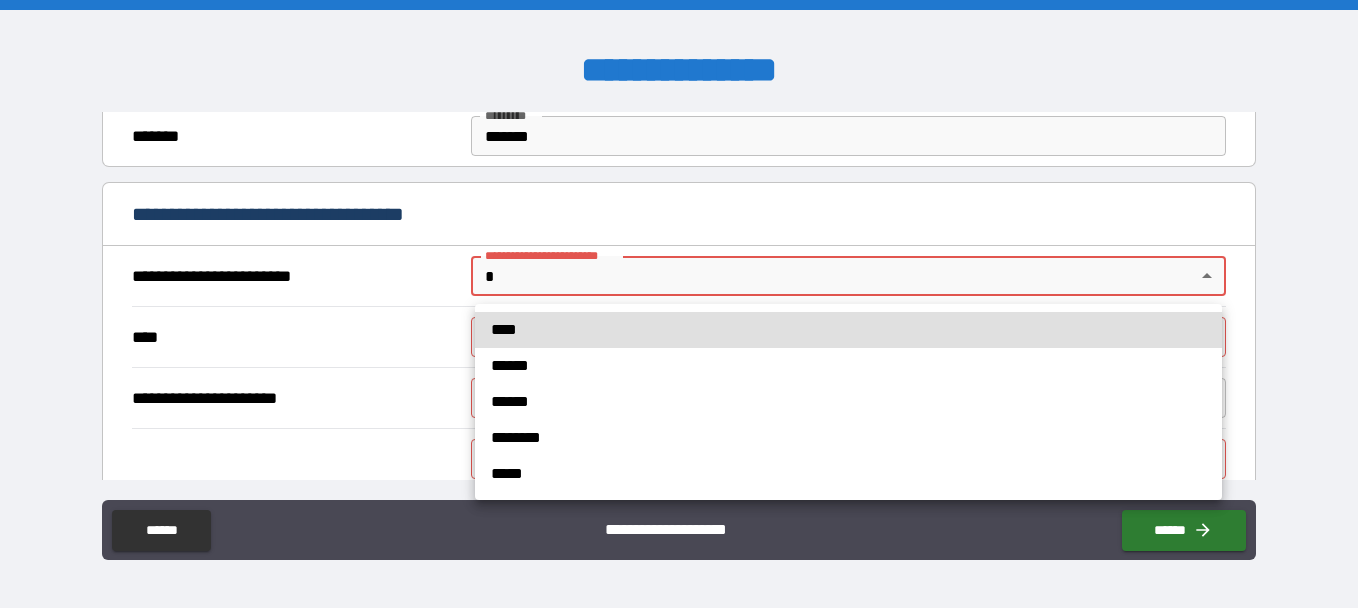 click on "**********" at bounding box center (679, 304) 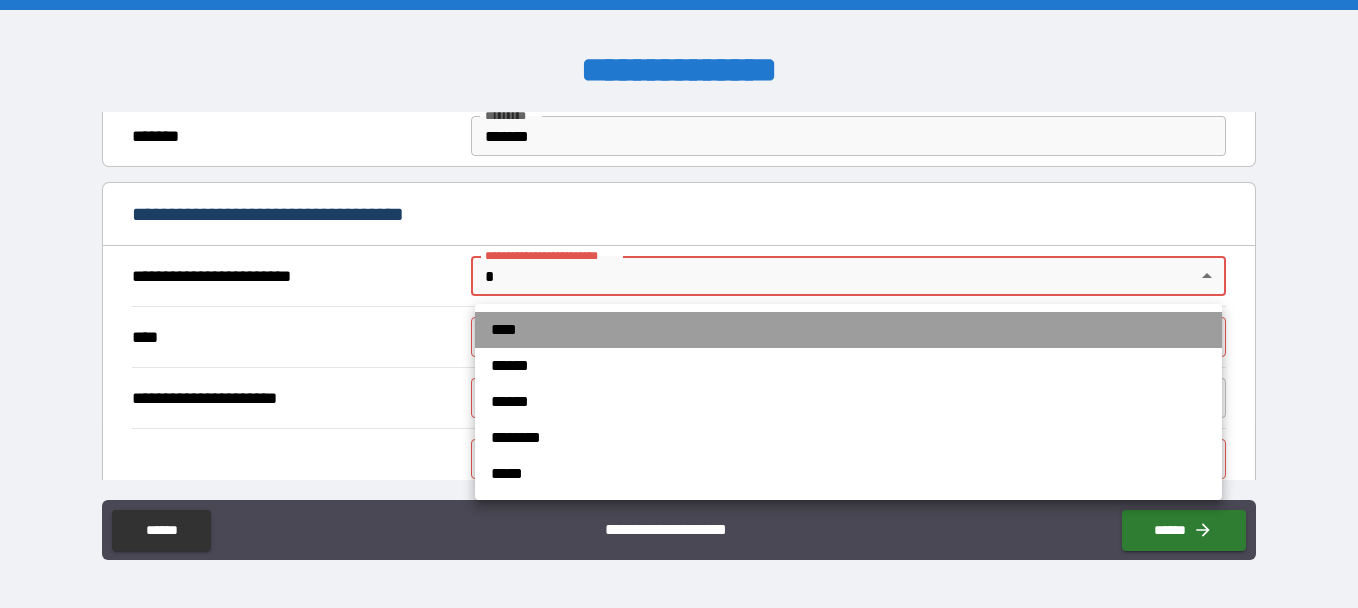 click on "****" at bounding box center [848, 330] 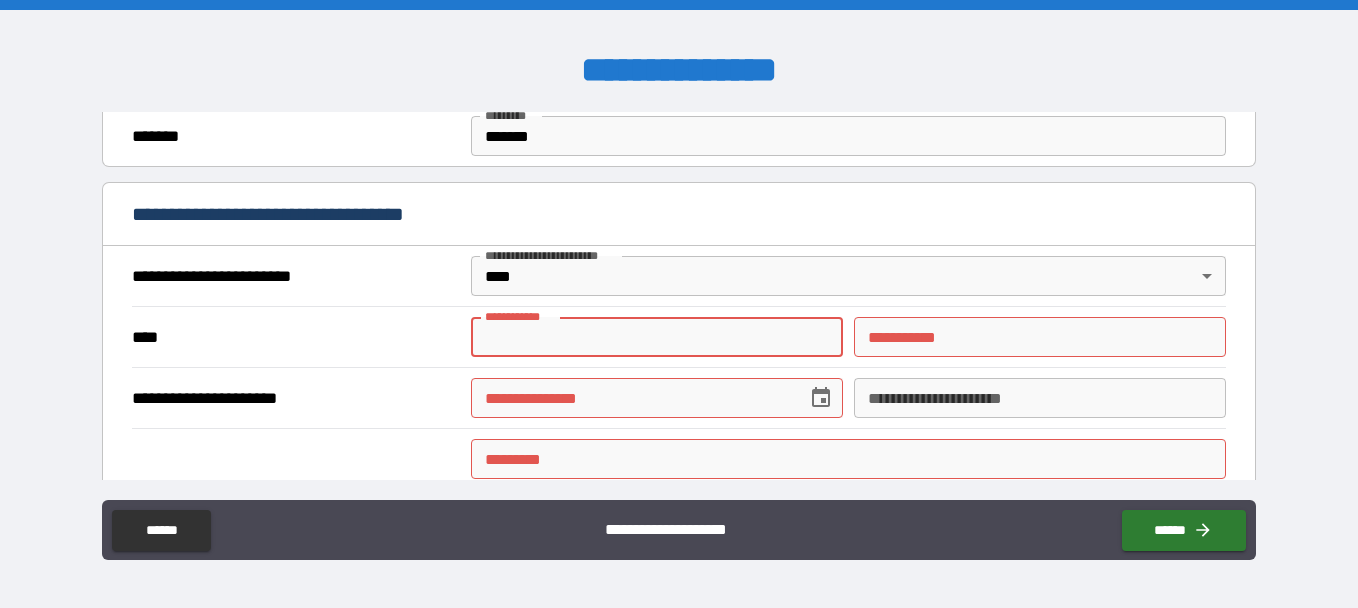 click on "**********" at bounding box center (657, 337) 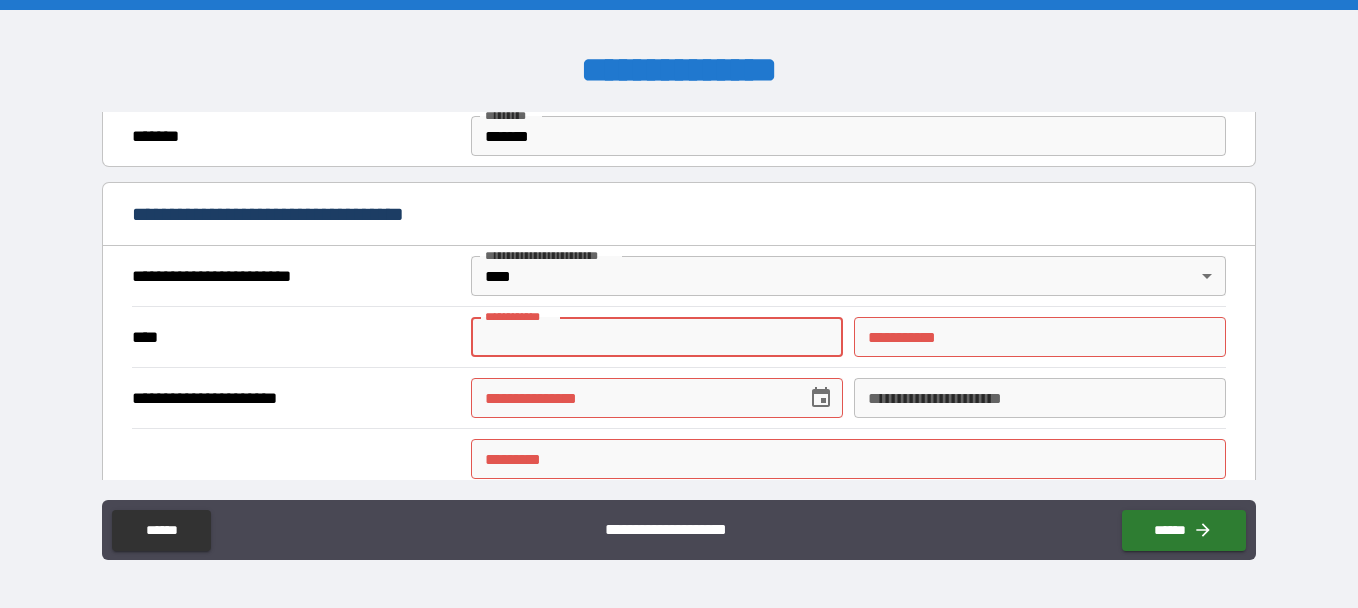 type on "*********" 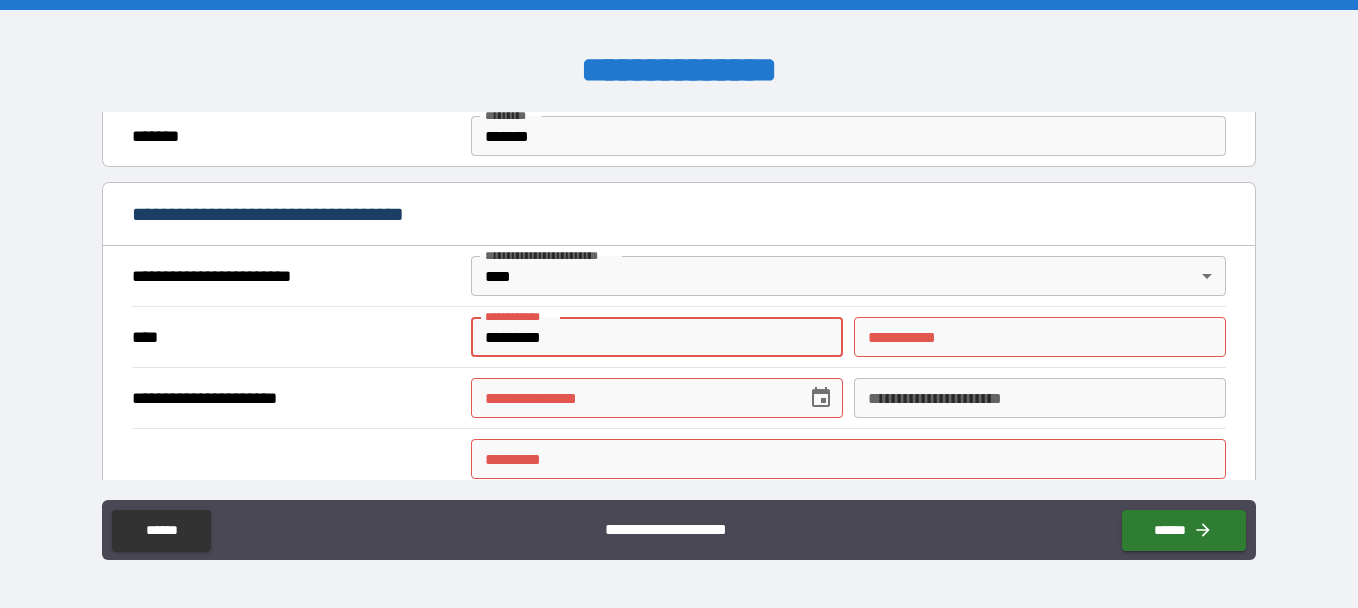 type on "******" 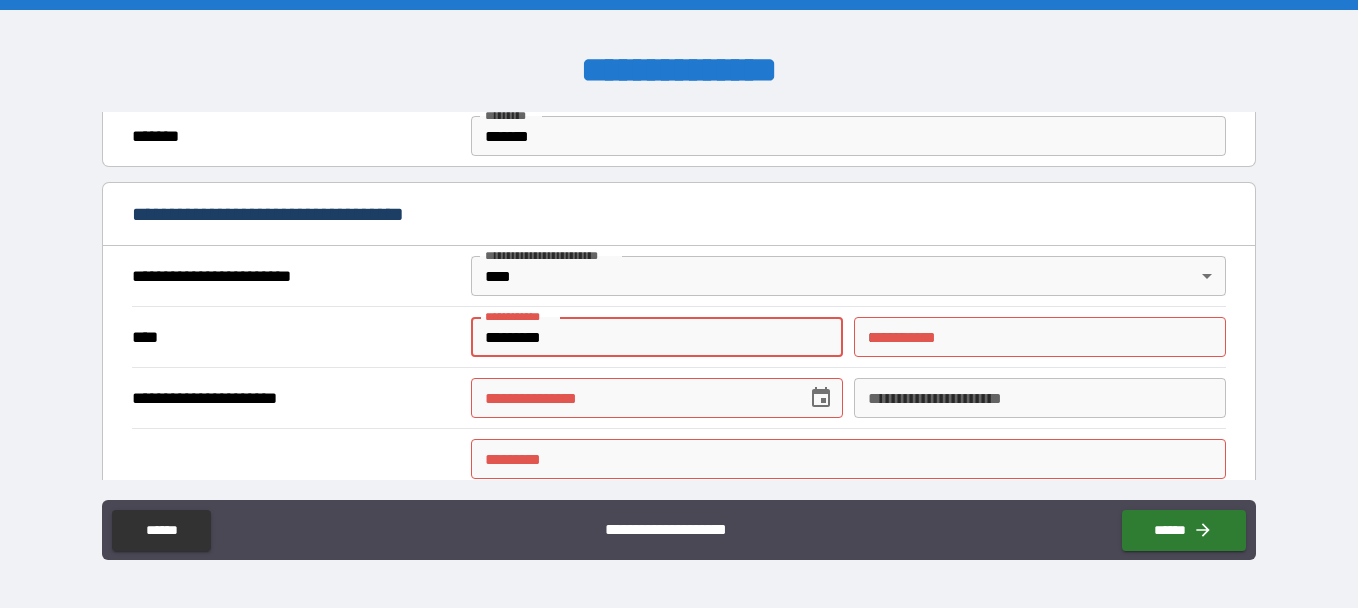 type on "**********" 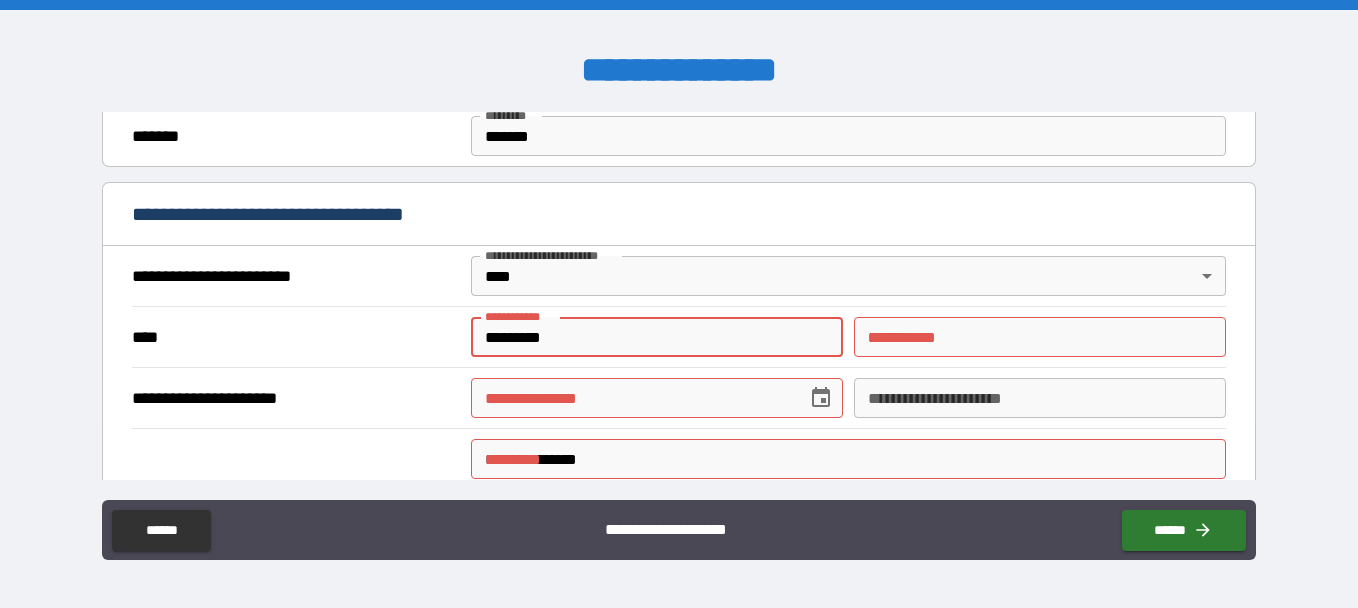 type on "**********" 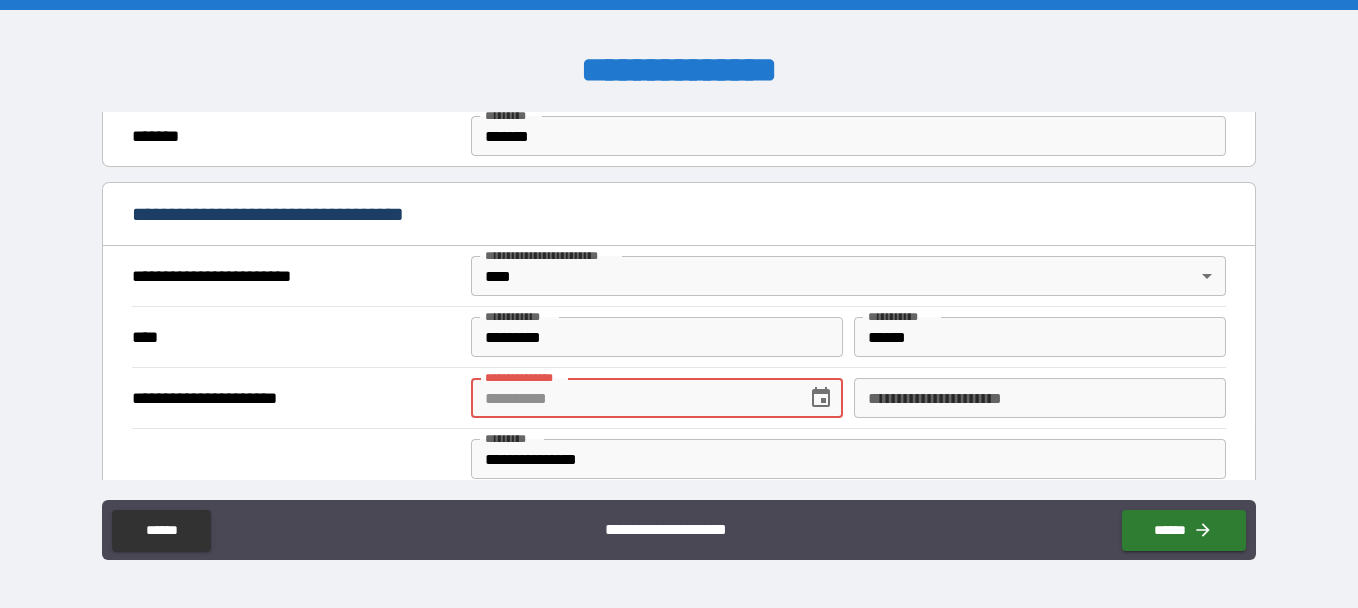 click on "**********" at bounding box center [632, 398] 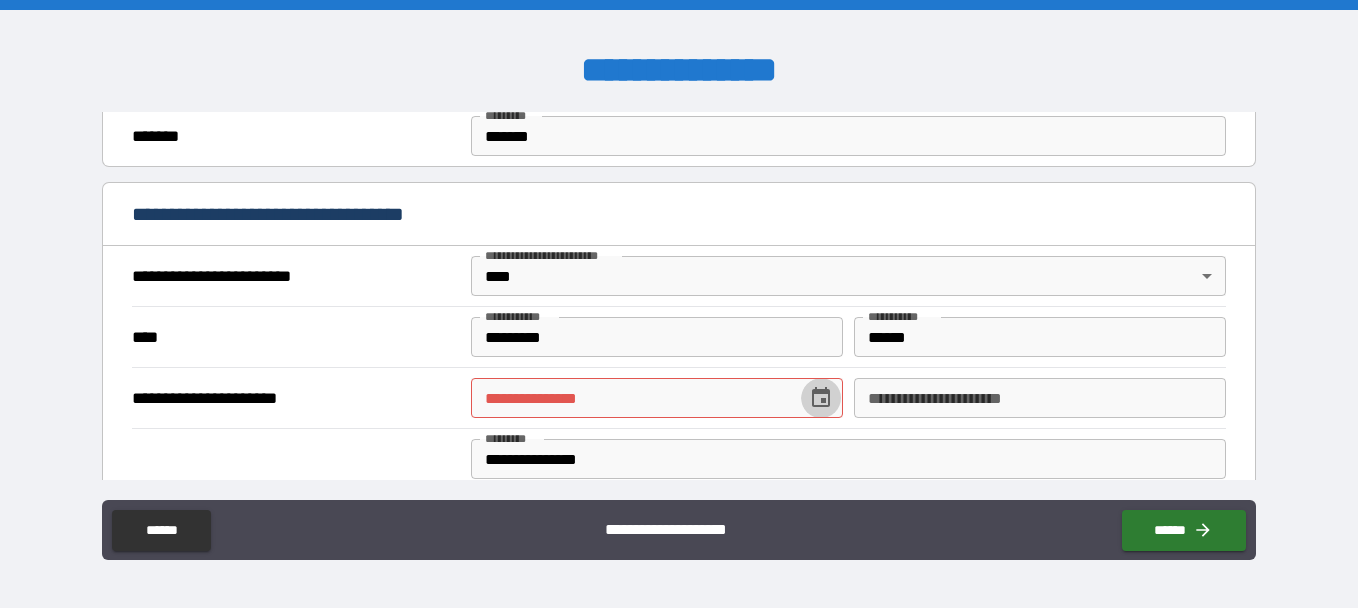 click 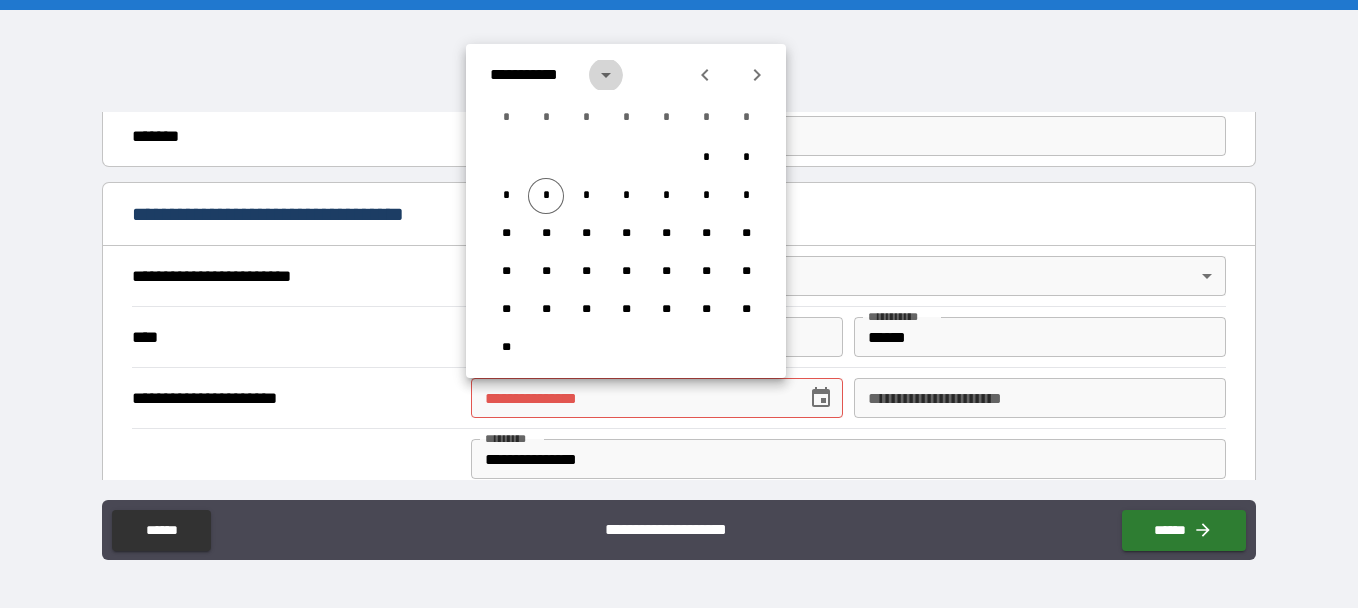 click 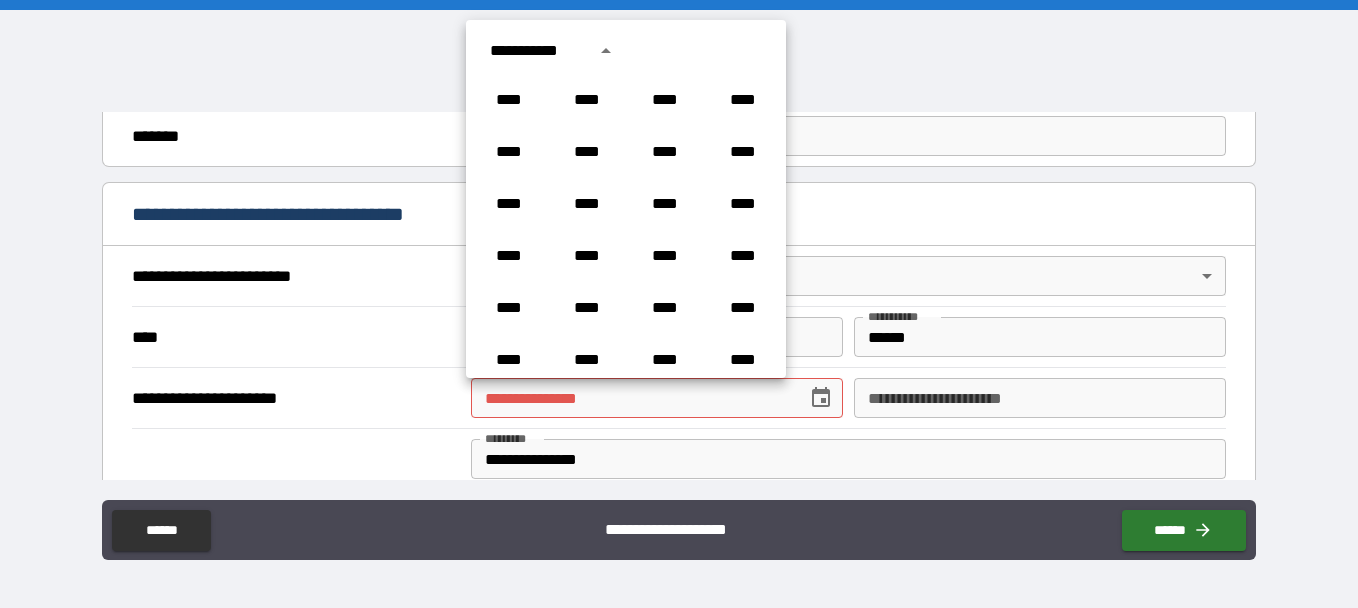 scroll, scrollTop: 1486, scrollLeft: 0, axis: vertical 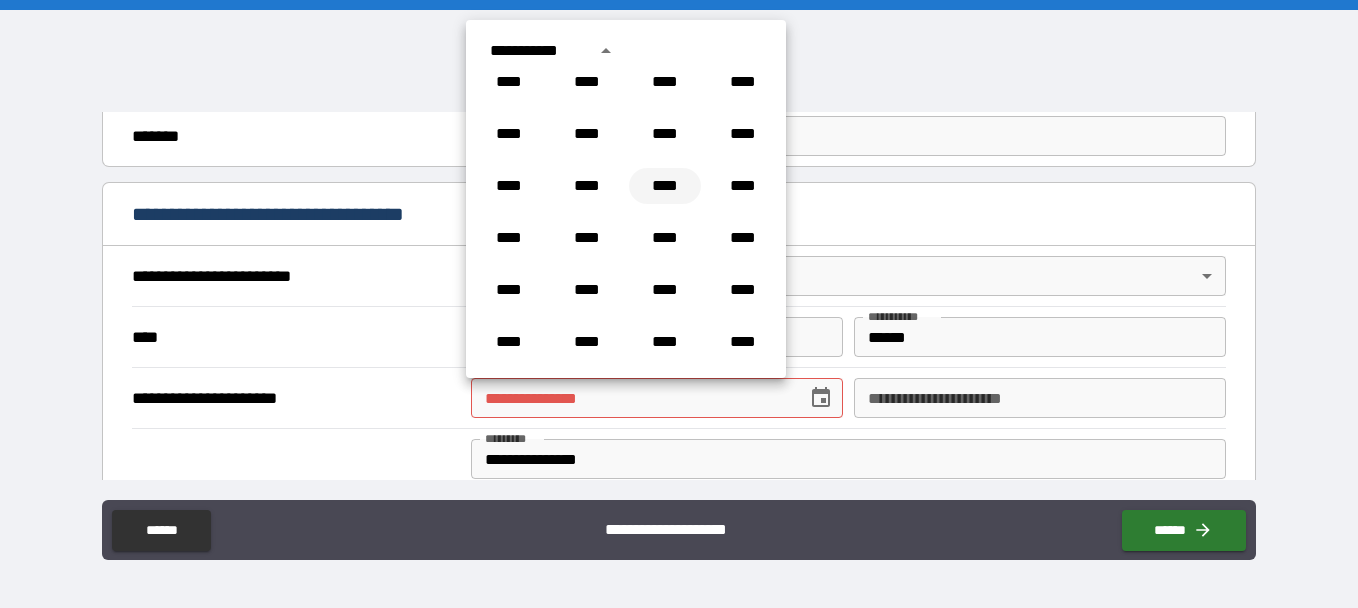 click on "****" at bounding box center (665, 186) 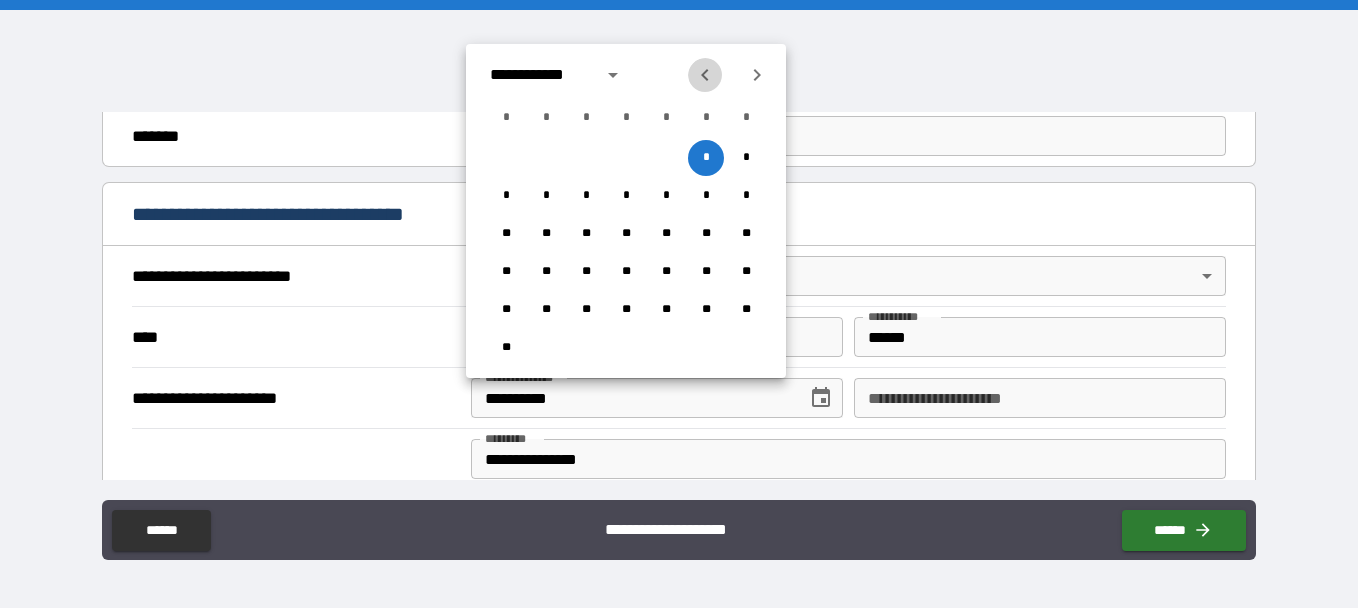 click 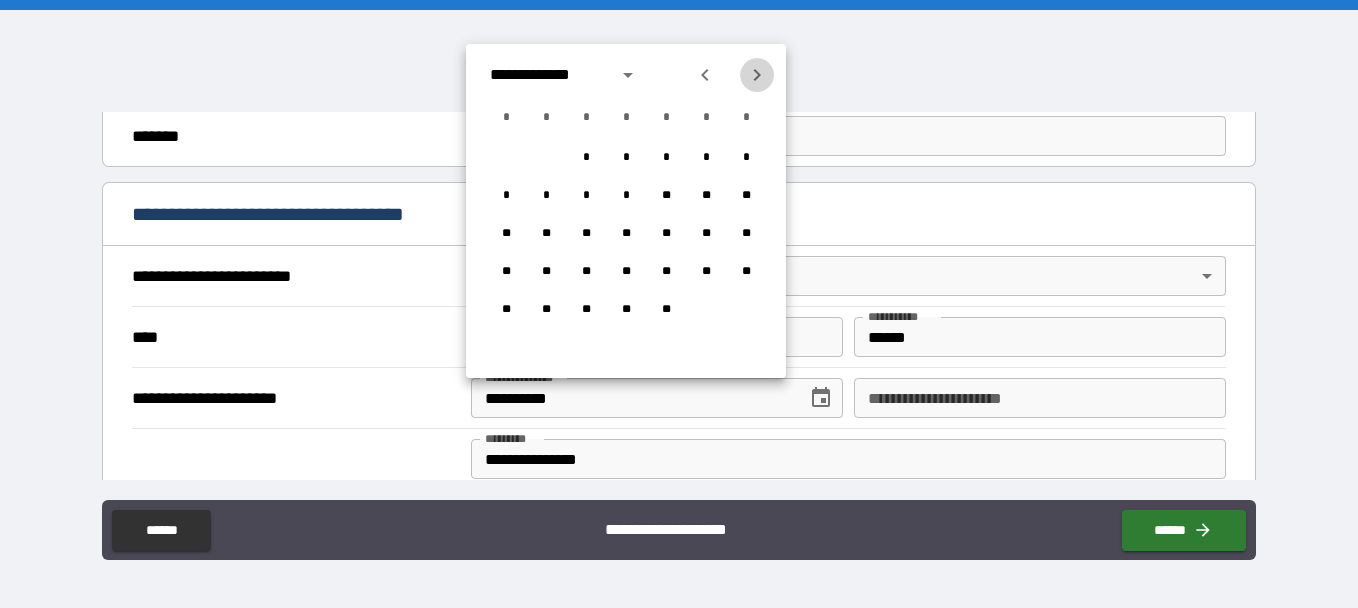click 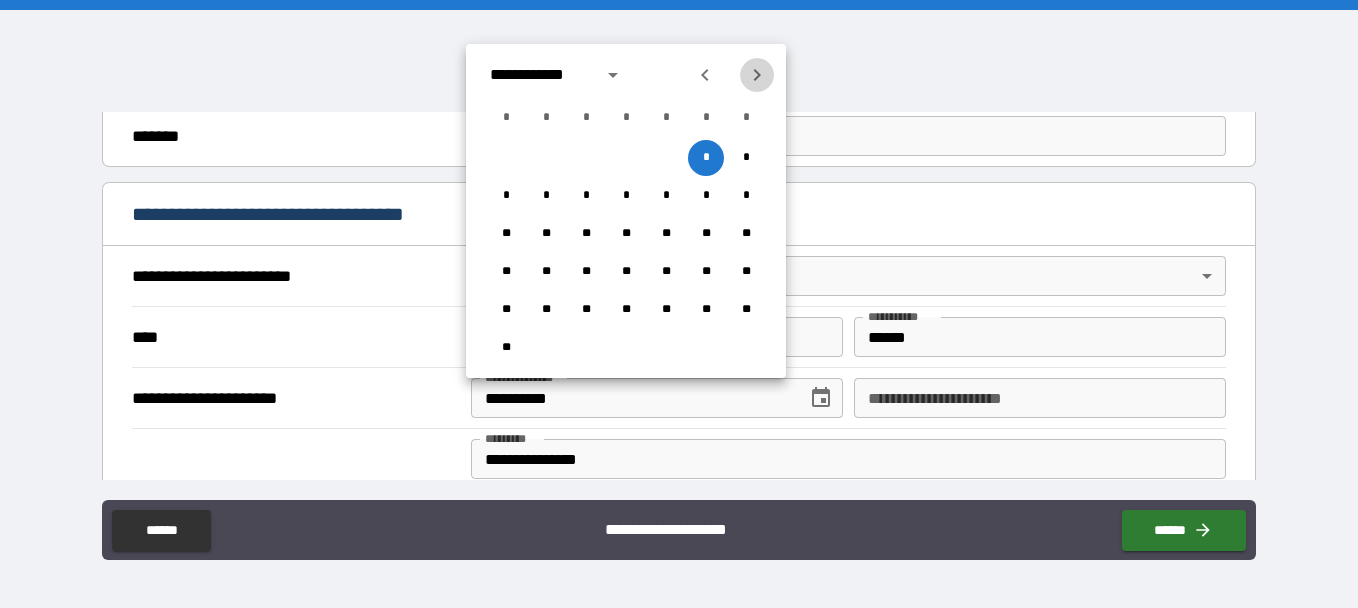 click 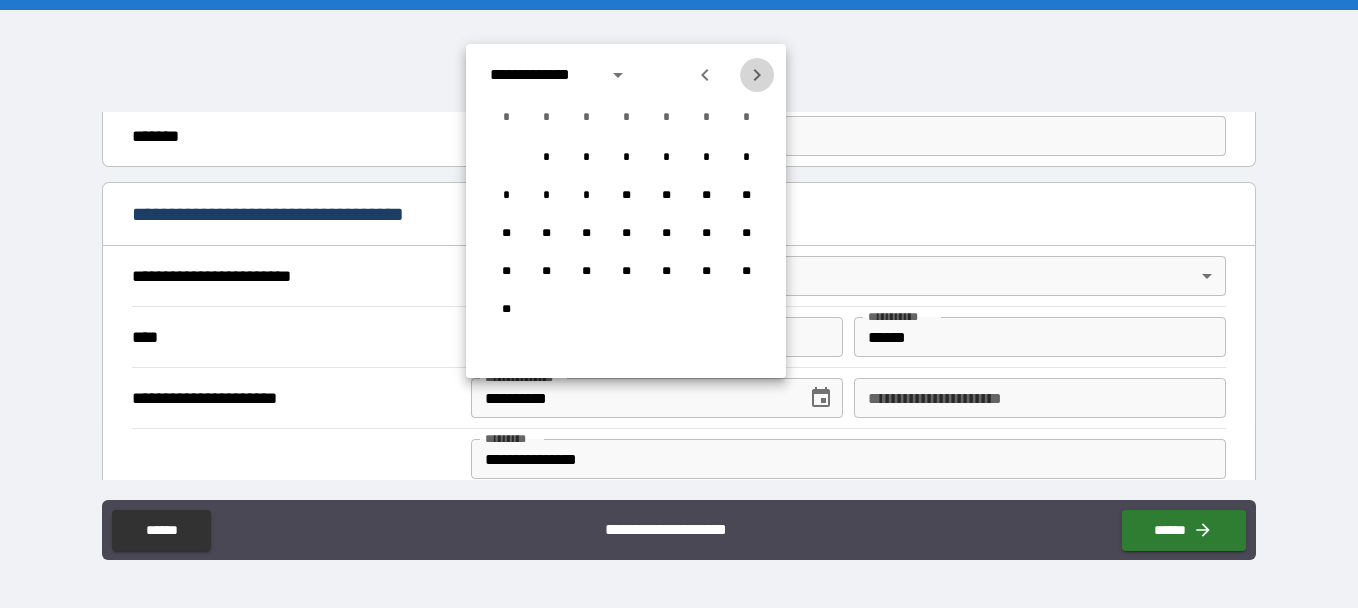 click 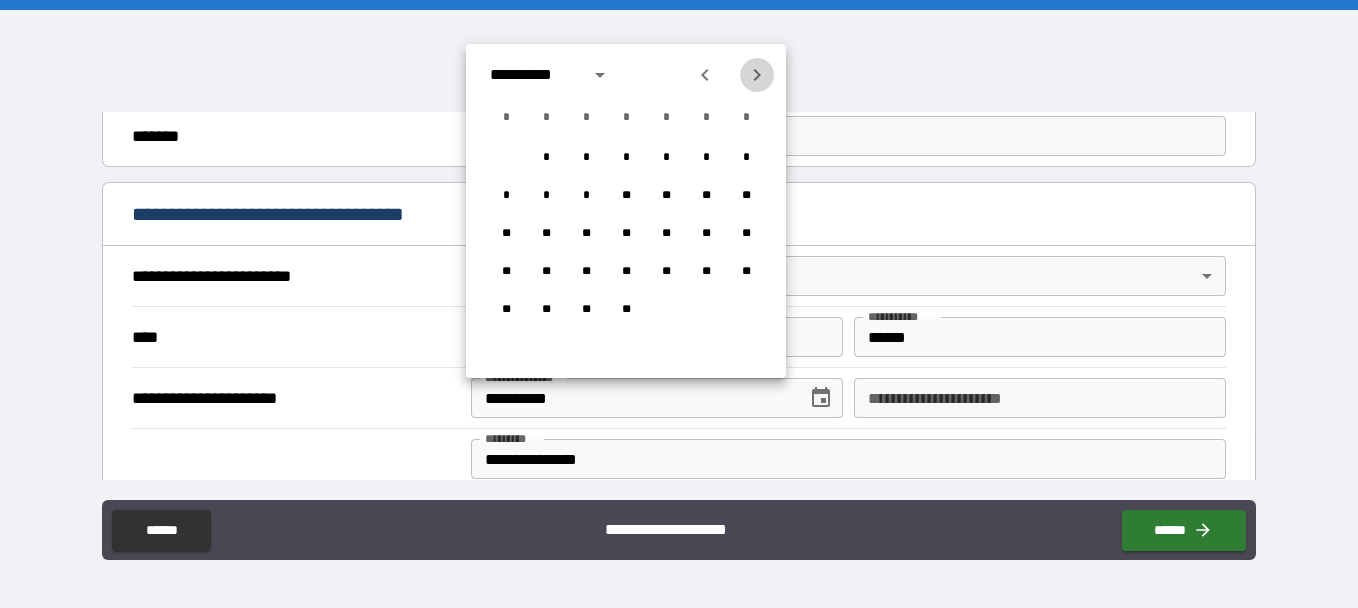 click 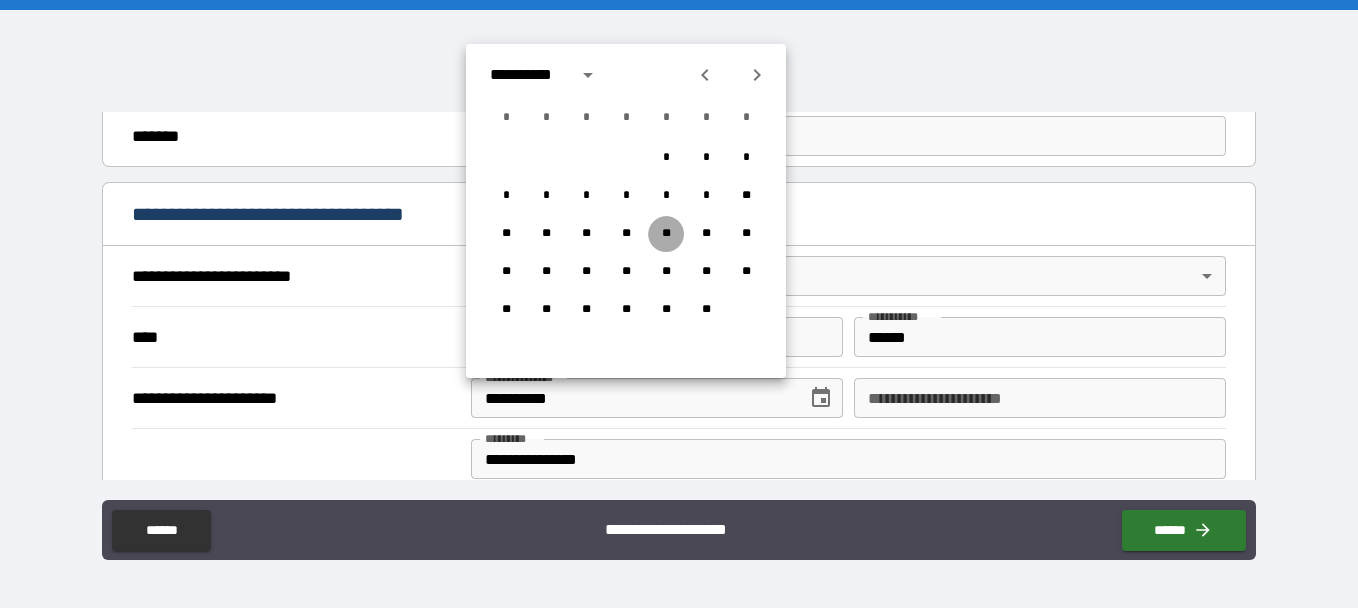 click on "**" at bounding box center [666, 234] 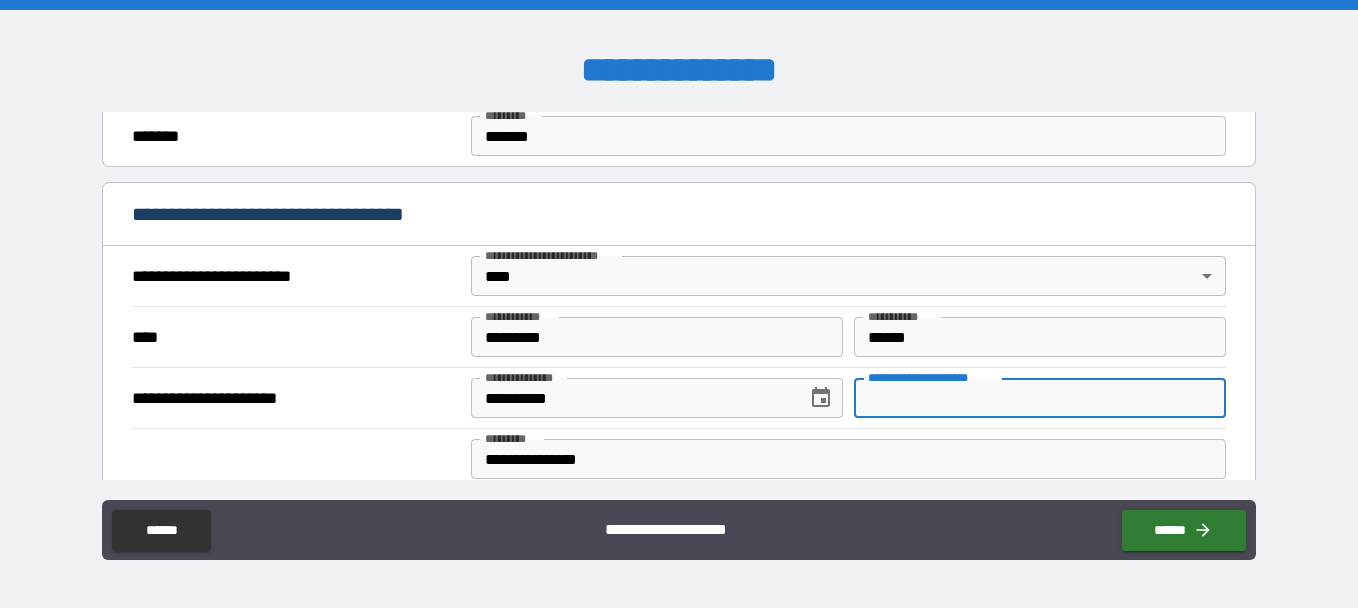 click on "**********" at bounding box center [1040, 398] 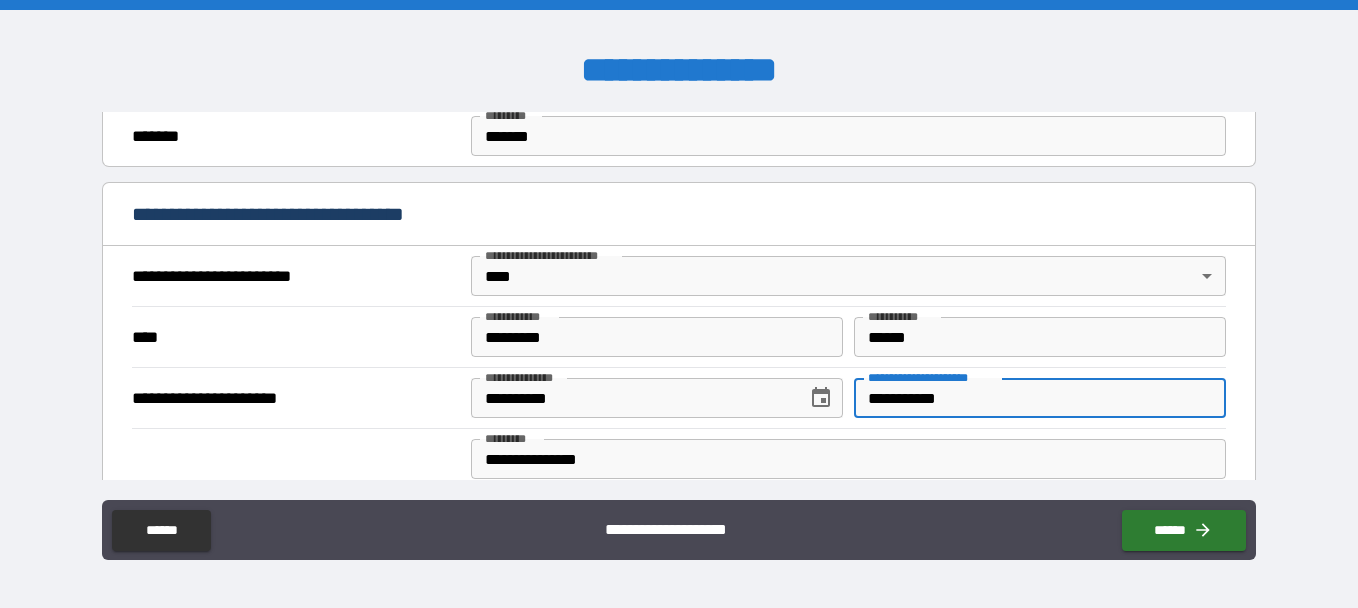 scroll, scrollTop: 966, scrollLeft: 0, axis: vertical 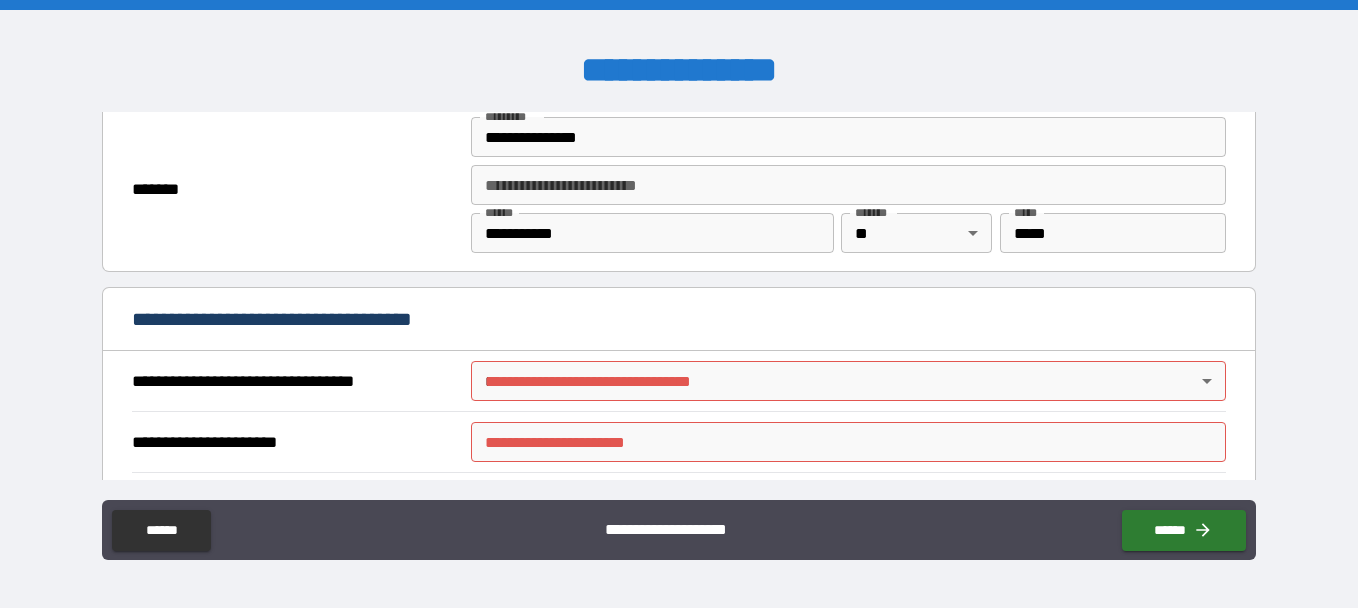 type on "**********" 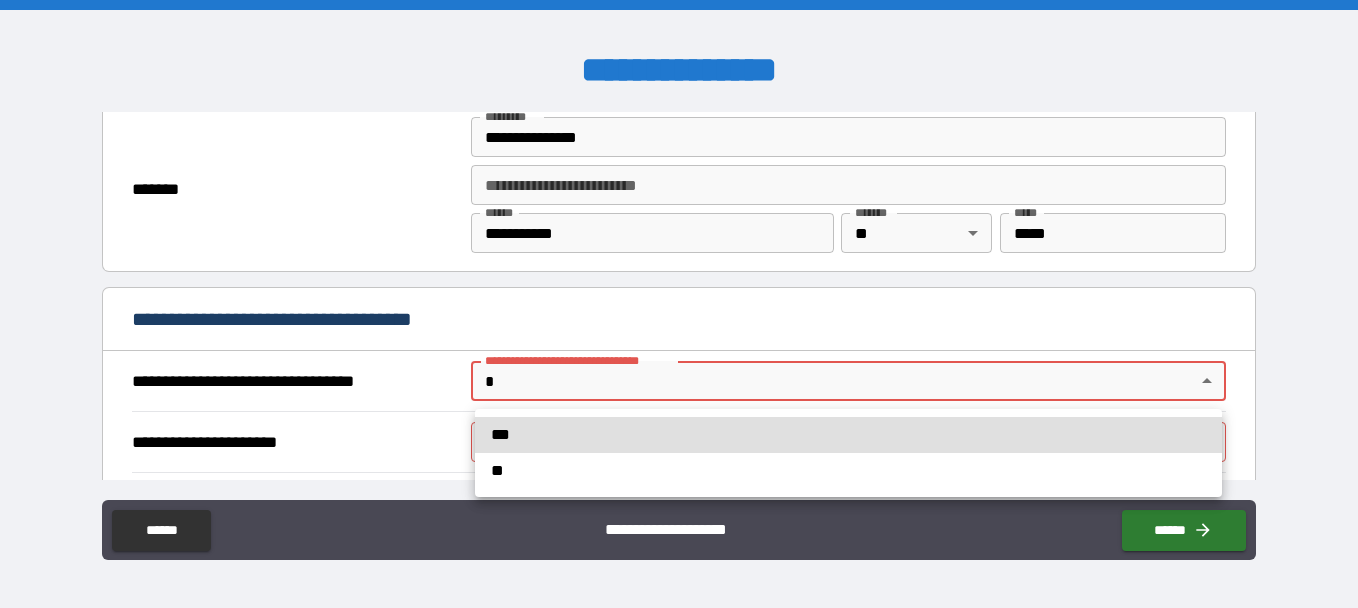 click on "**********" at bounding box center [679, 304] 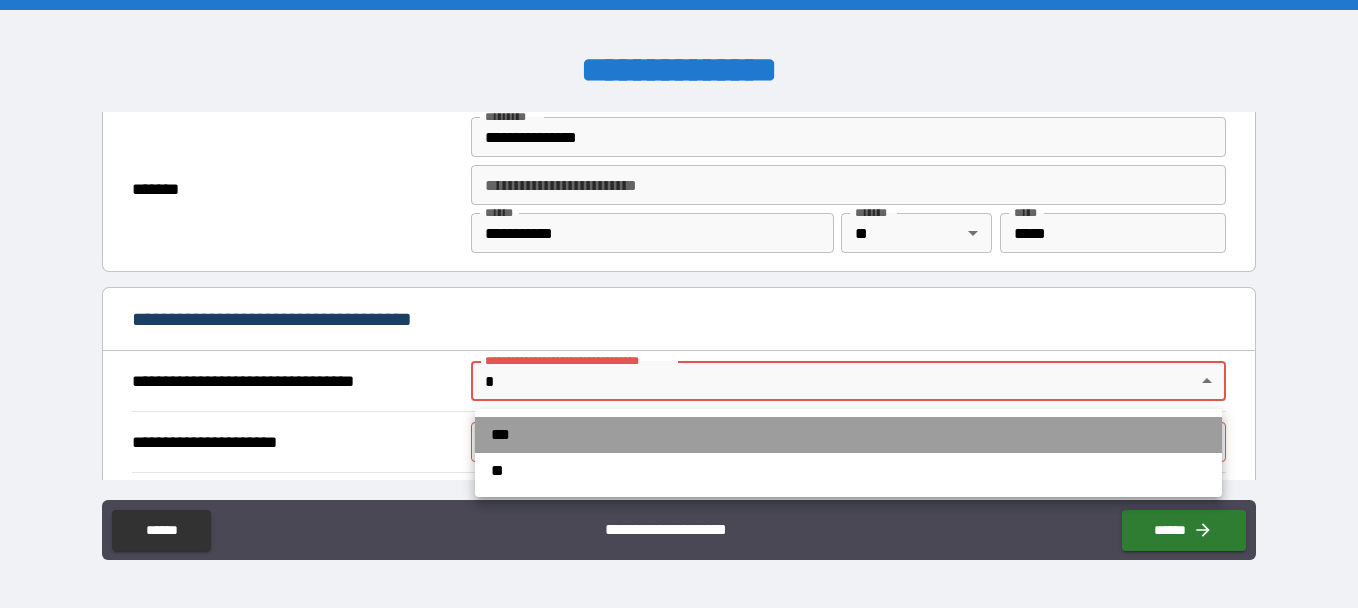 click on "***" at bounding box center [848, 435] 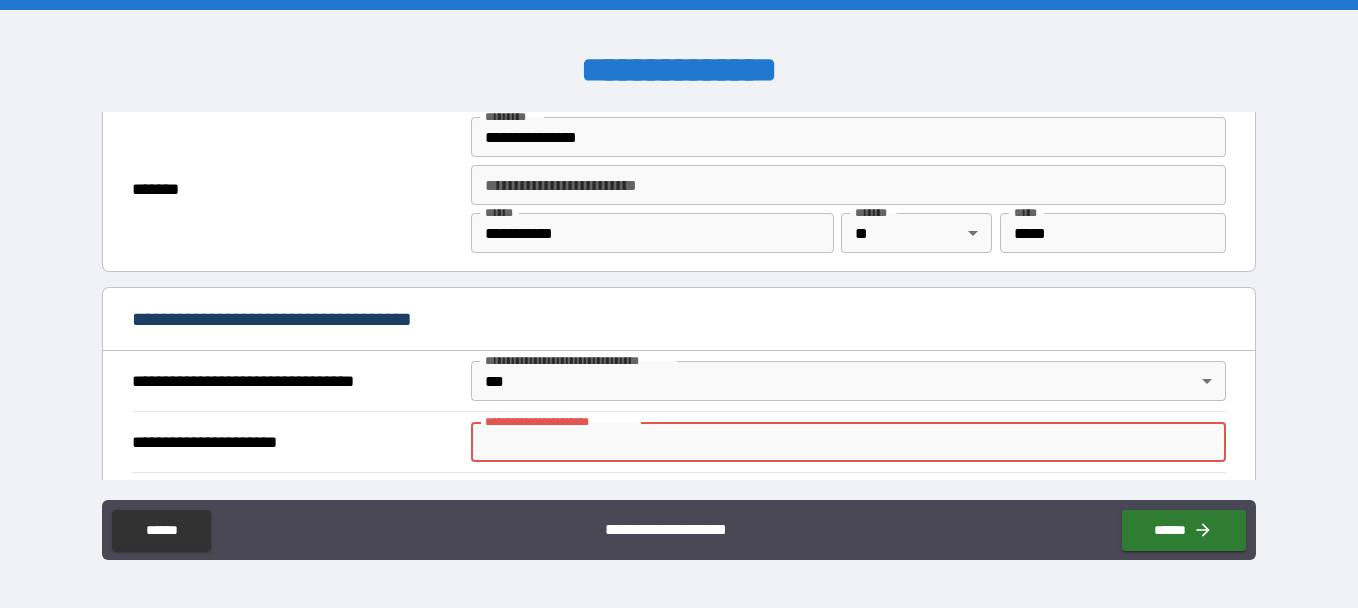 click on "**********" at bounding box center [848, 442] 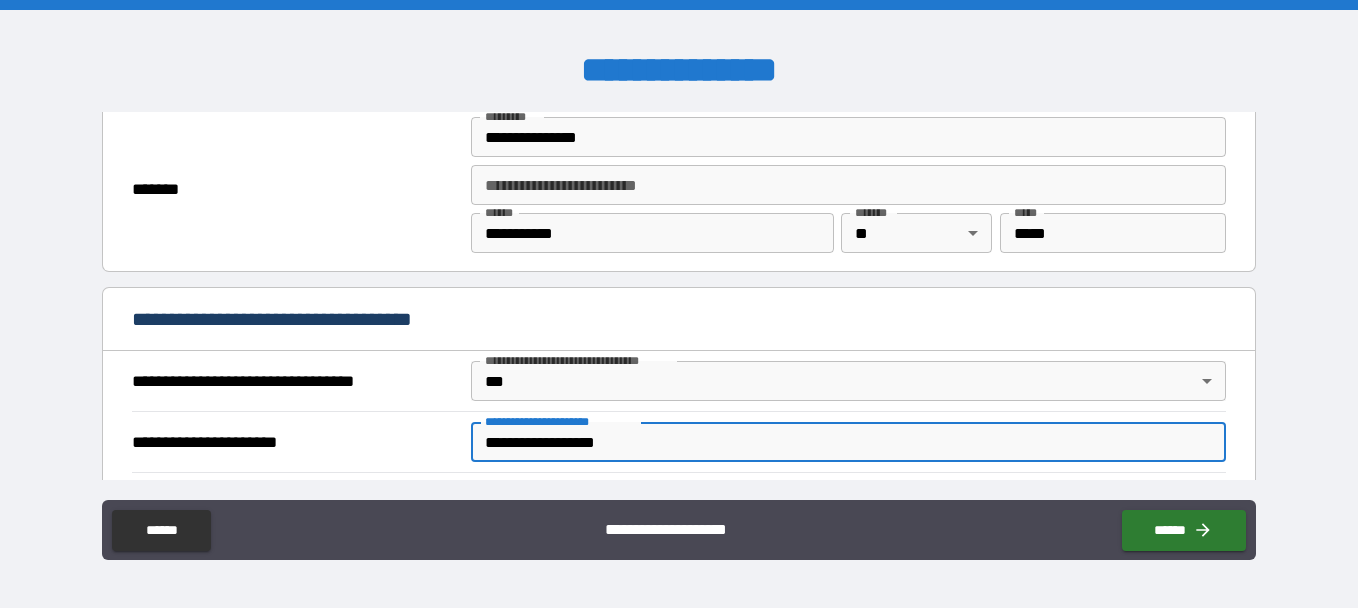scroll, scrollTop: 1288, scrollLeft: 0, axis: vertical 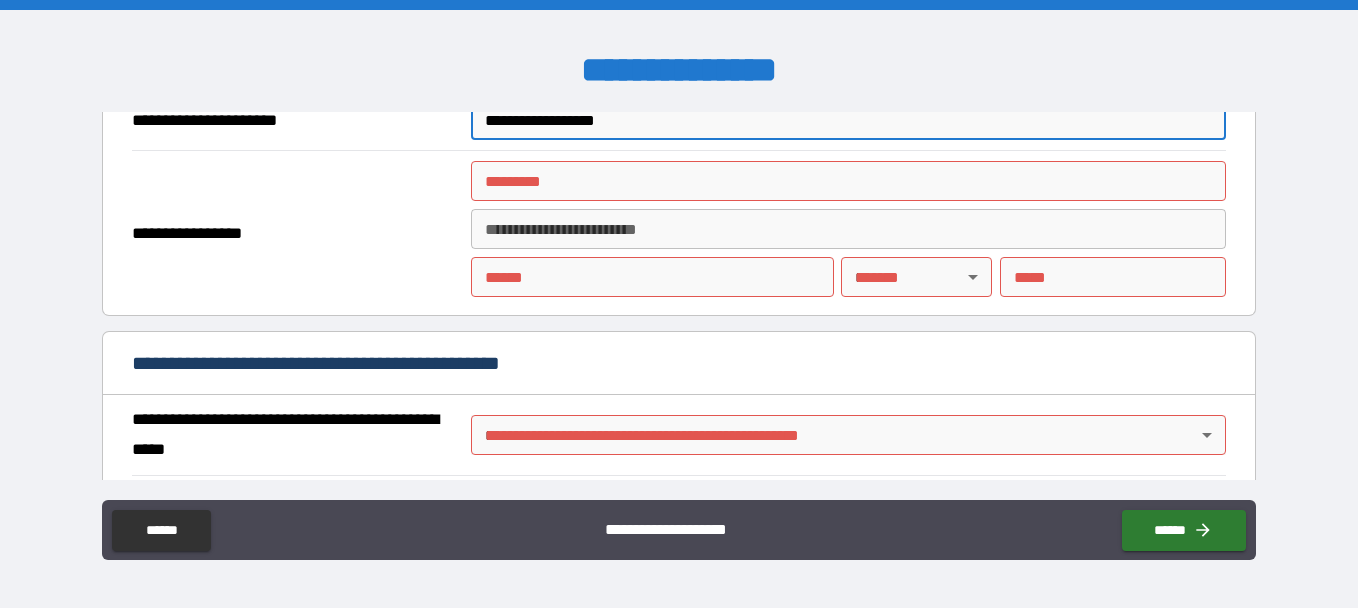 type on "**********" 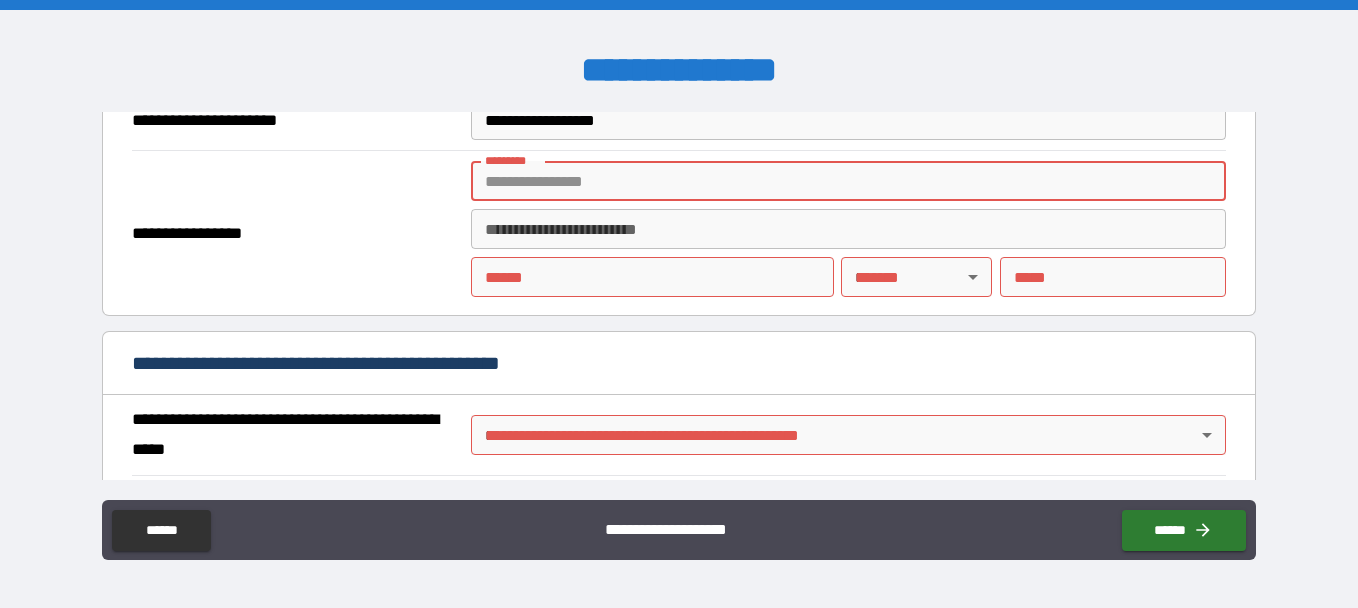 click on "*******   *" at bounding box center (848, 181) 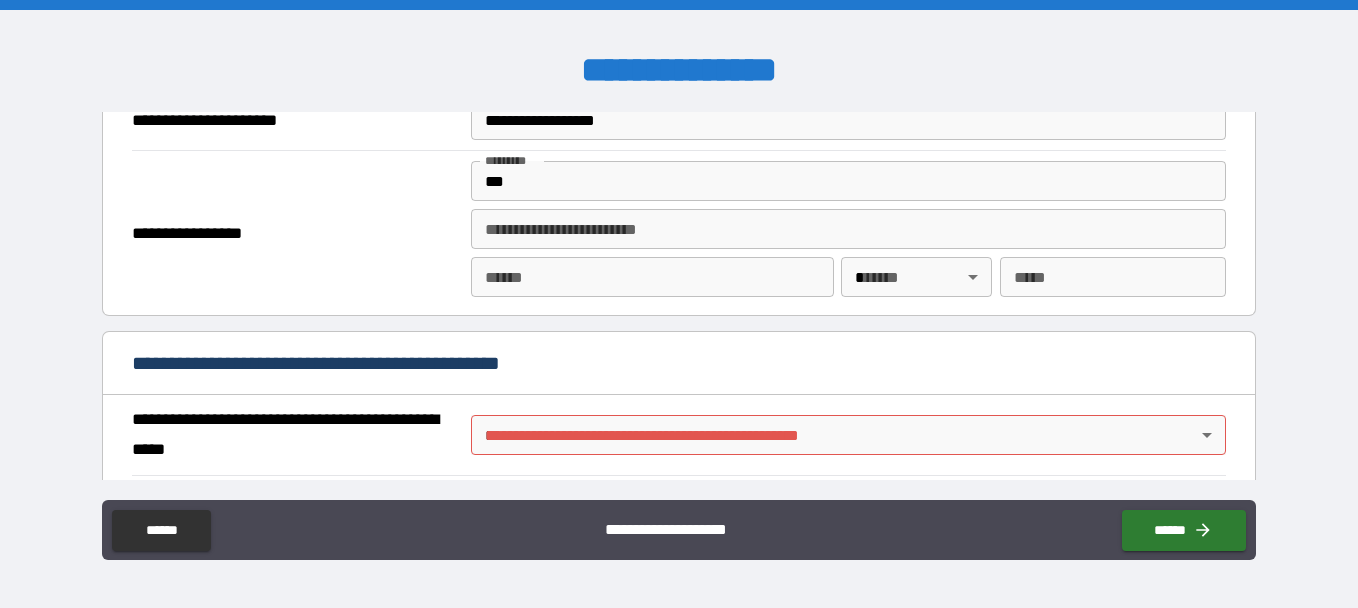 type on "**********" 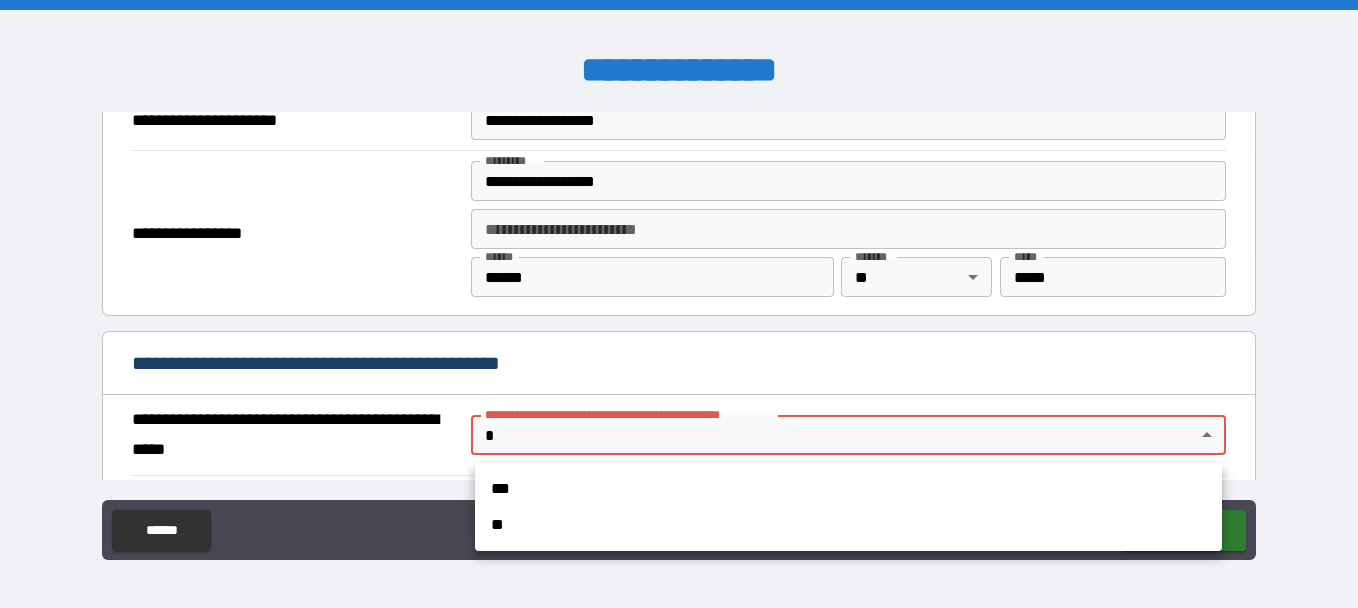 click on "**********" at bounding box center [679, 304] 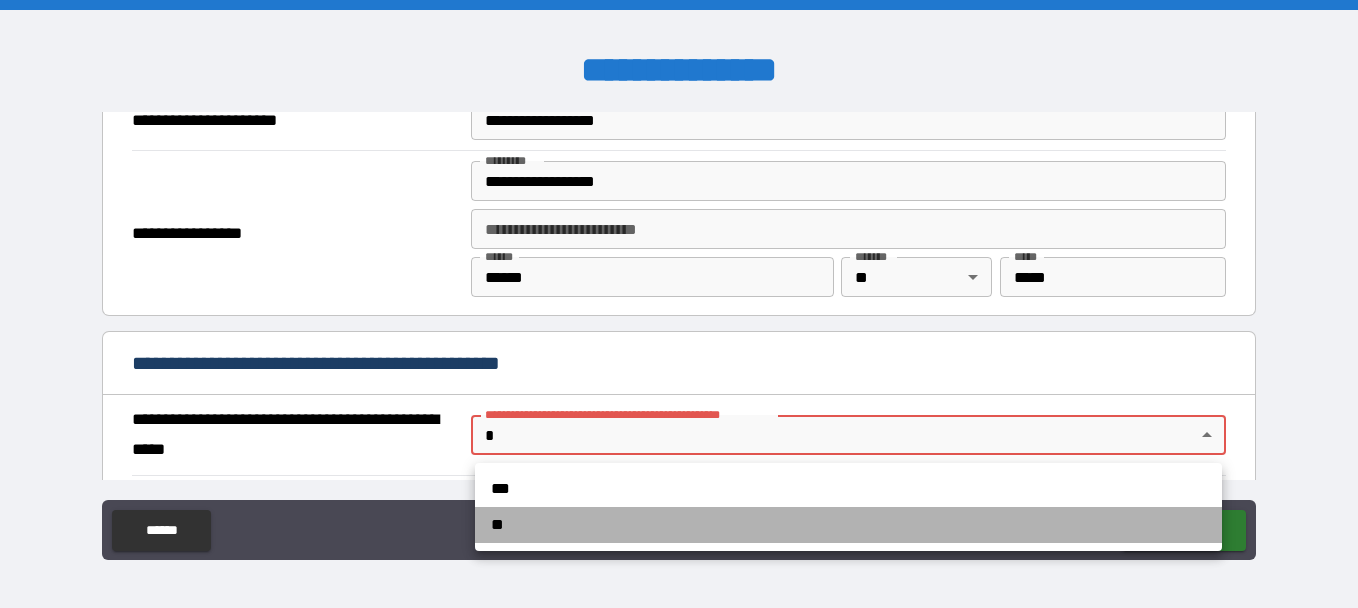 click on "**" at bounding box center (848, 525) 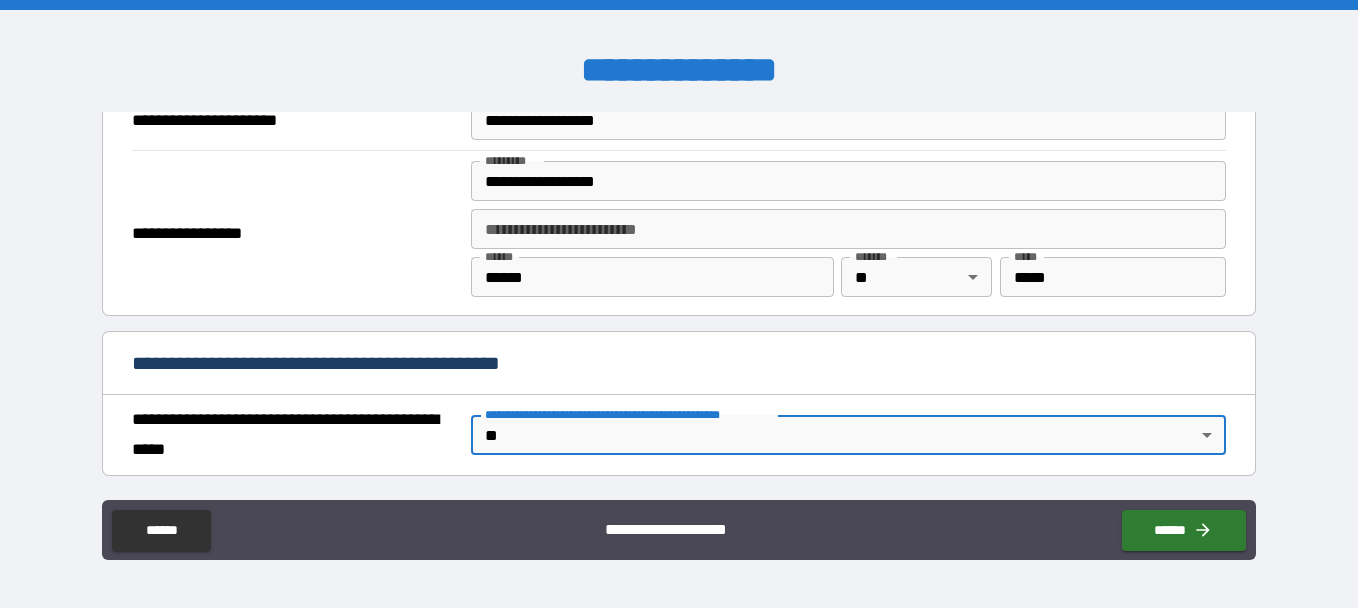scroll, scrollTop: 1610, scrollLeft: 0, axis: vertical 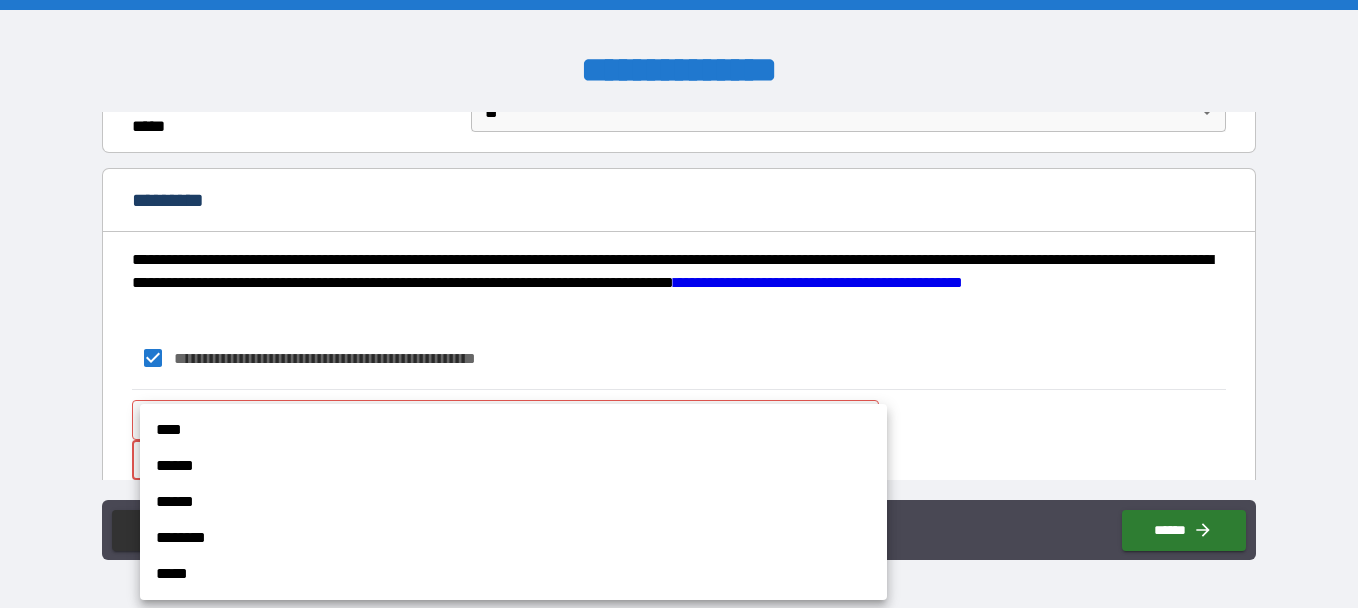 click on "**********" at bounding box center [679, 304] 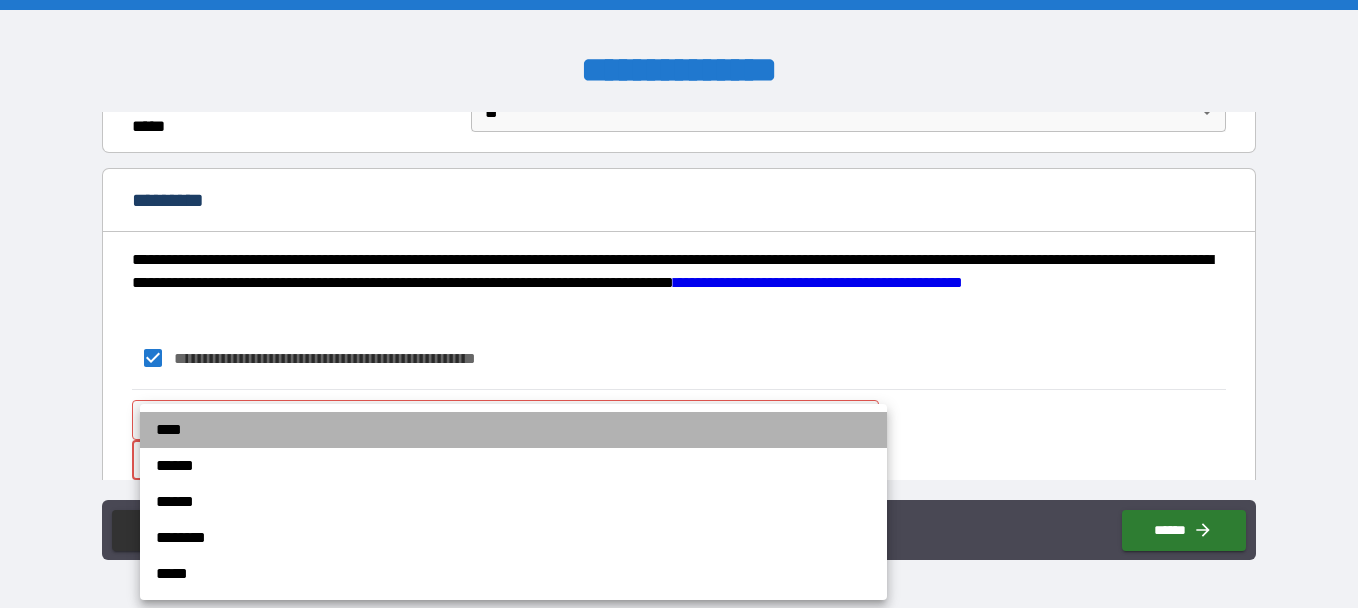 click on "****" at bounding box center [513, 430] 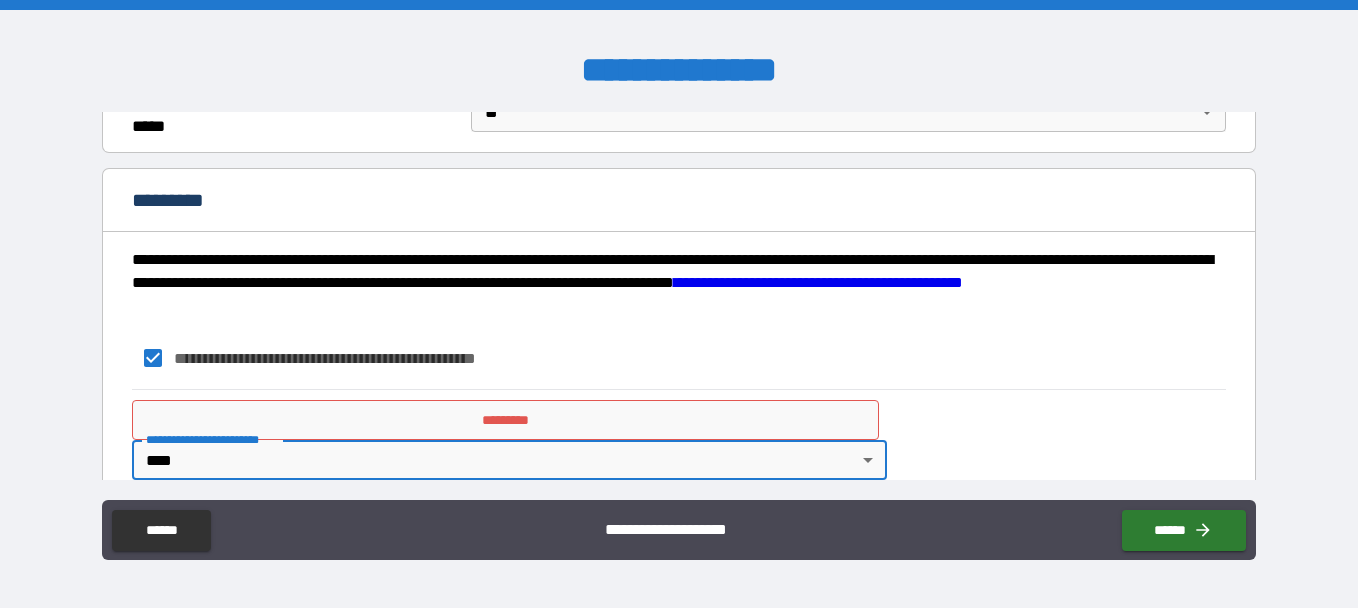 click on "*********" at bounding box center [505, 420] 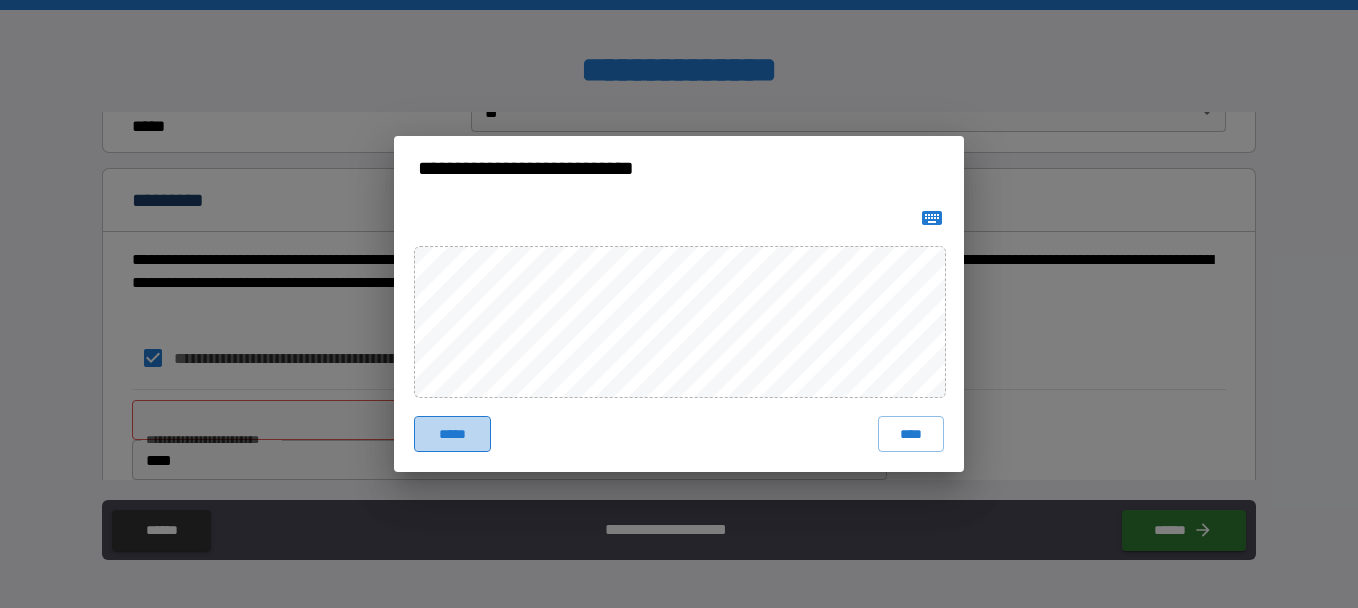 click on "*****" at bounding box center (452, 434) 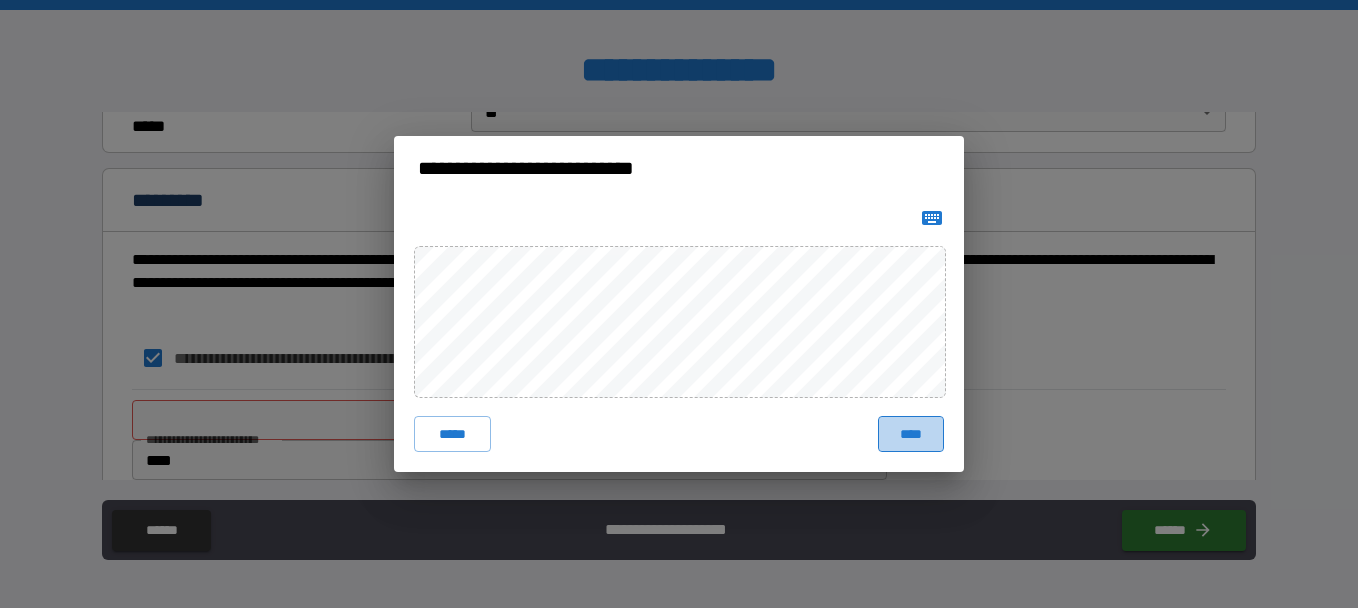 click on "****" at bounding box center (911, 434) 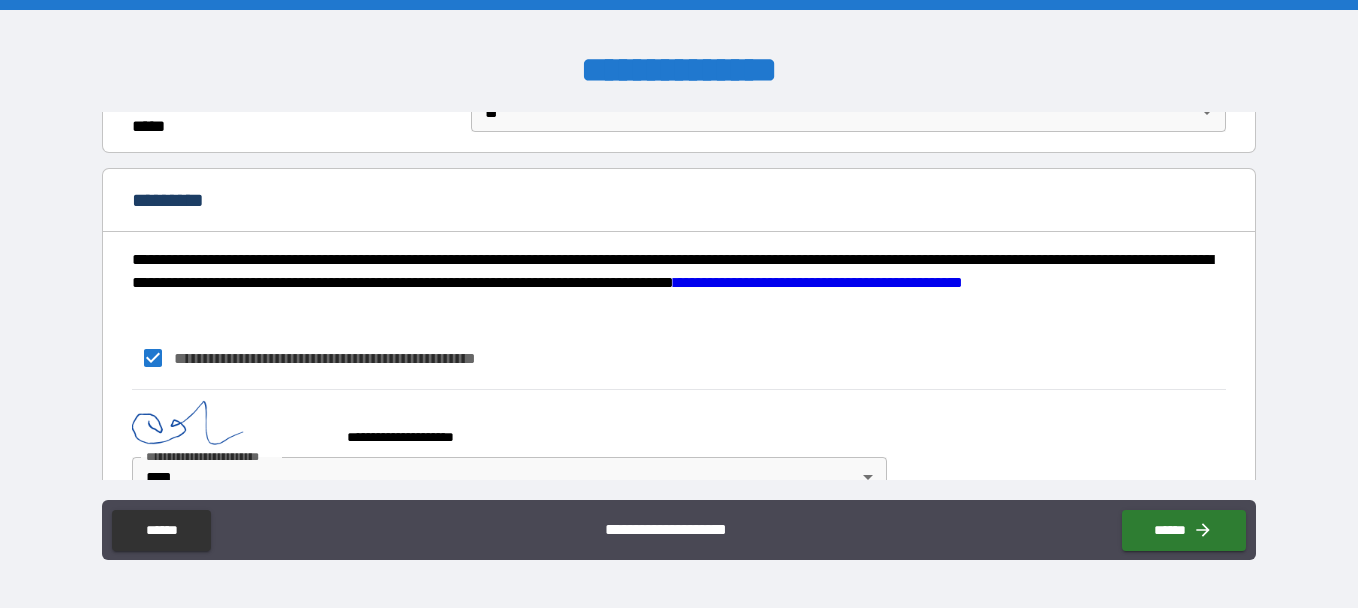 scroll, scrollTop: 1659, scrollLeft: 0, axis: vertical 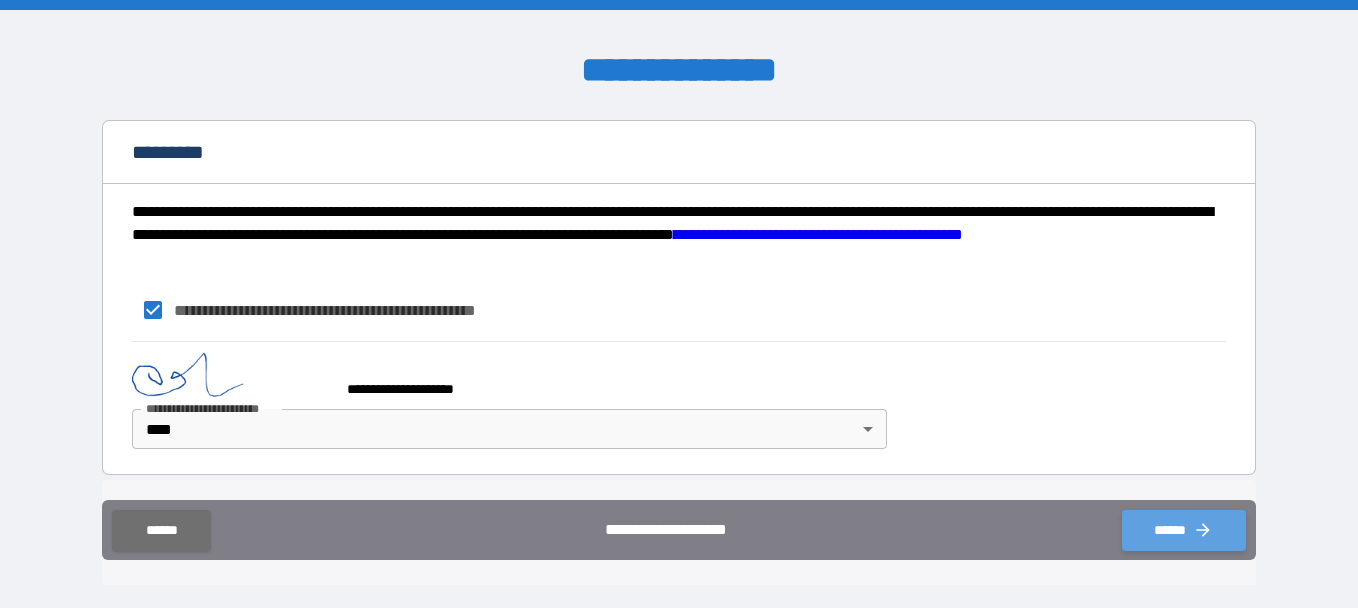 click on "******" at bounding box center (1184, 530) 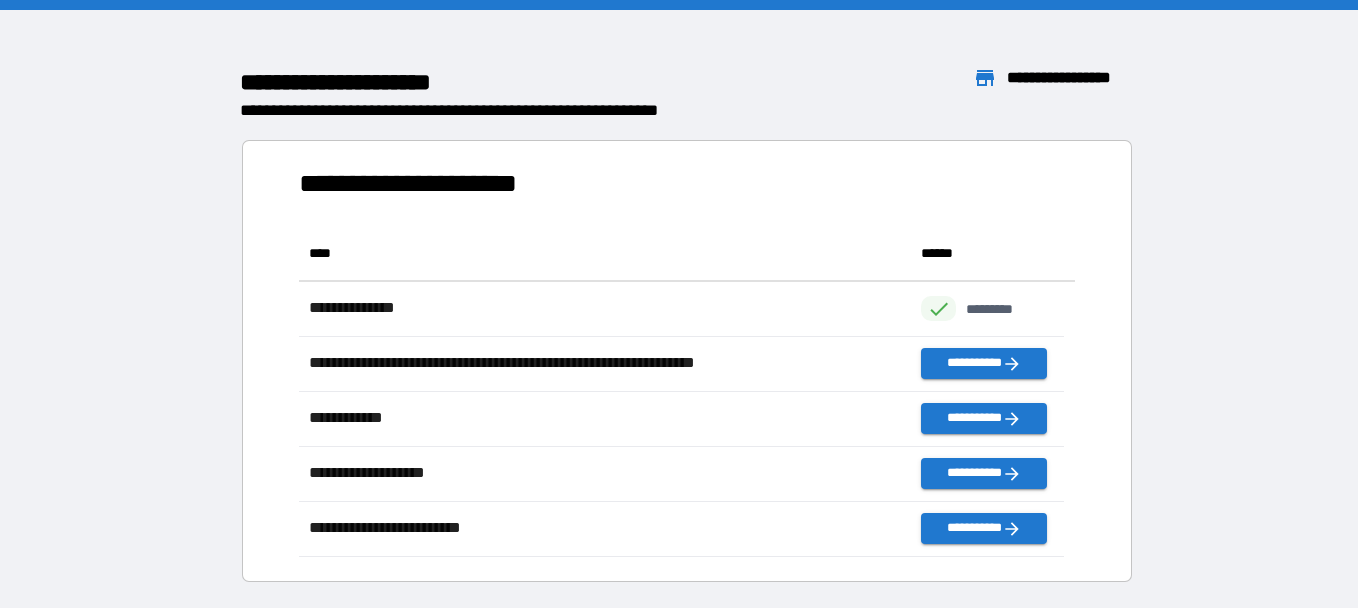 scroll, scrollTop: 16, scrollLeft: 16, axis: both 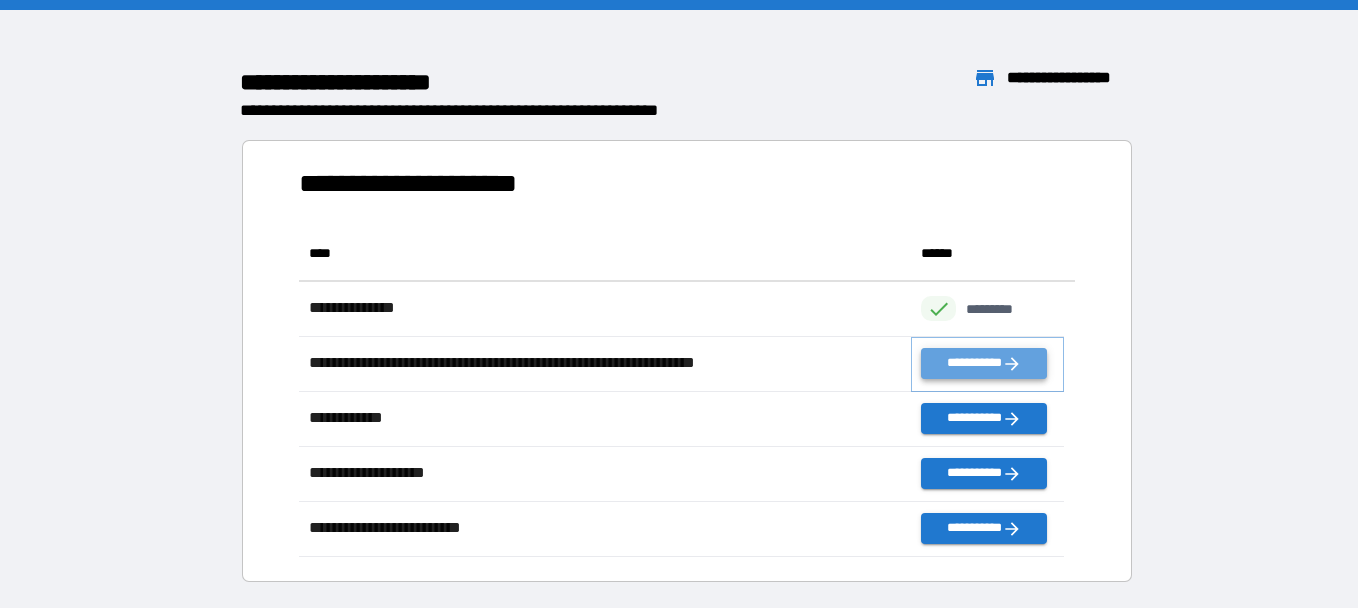 click on "**********" at bounding box center [983, 363] 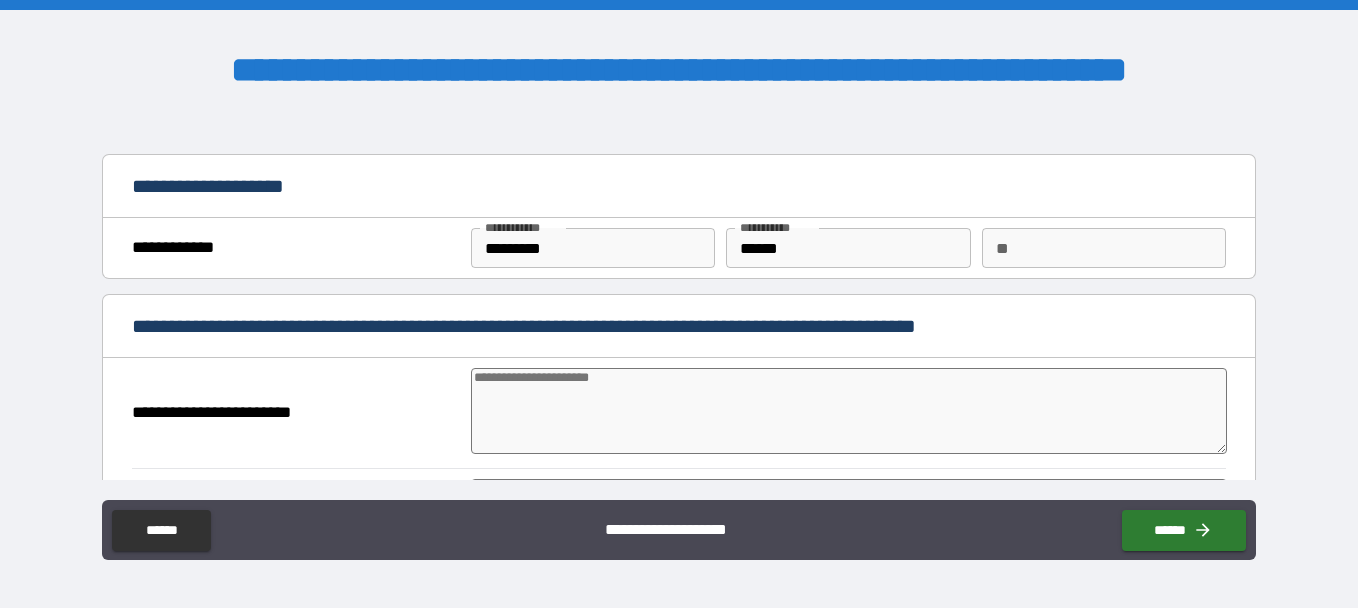 type on "*" 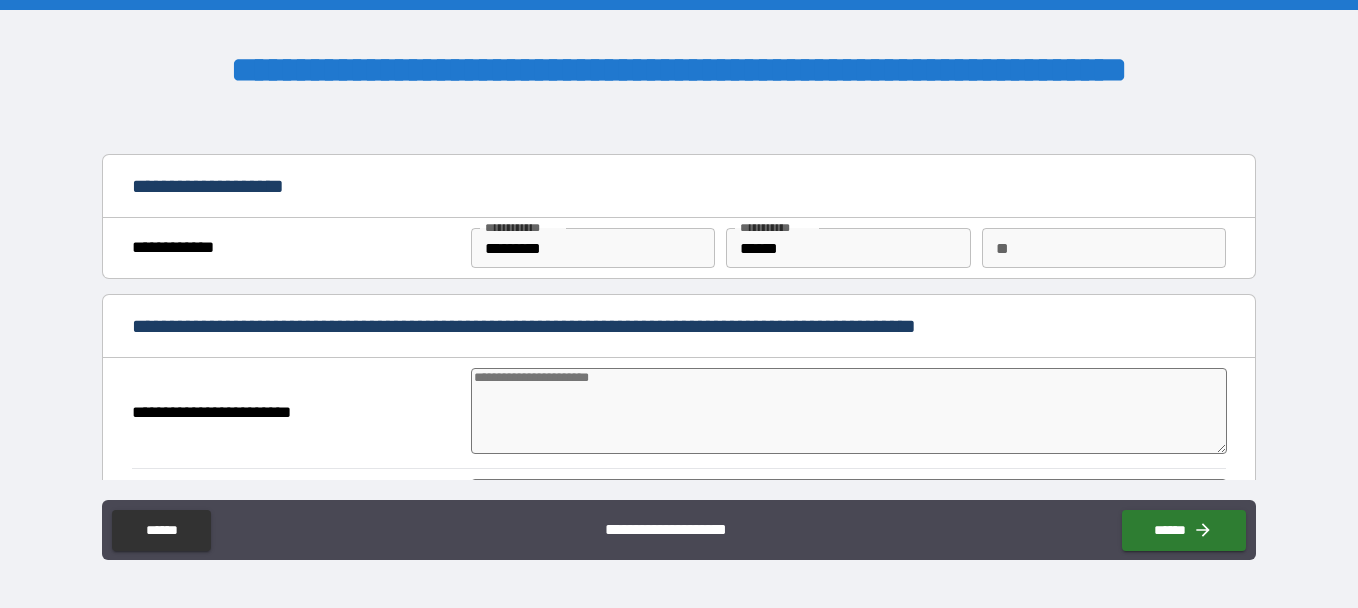 type on "*" 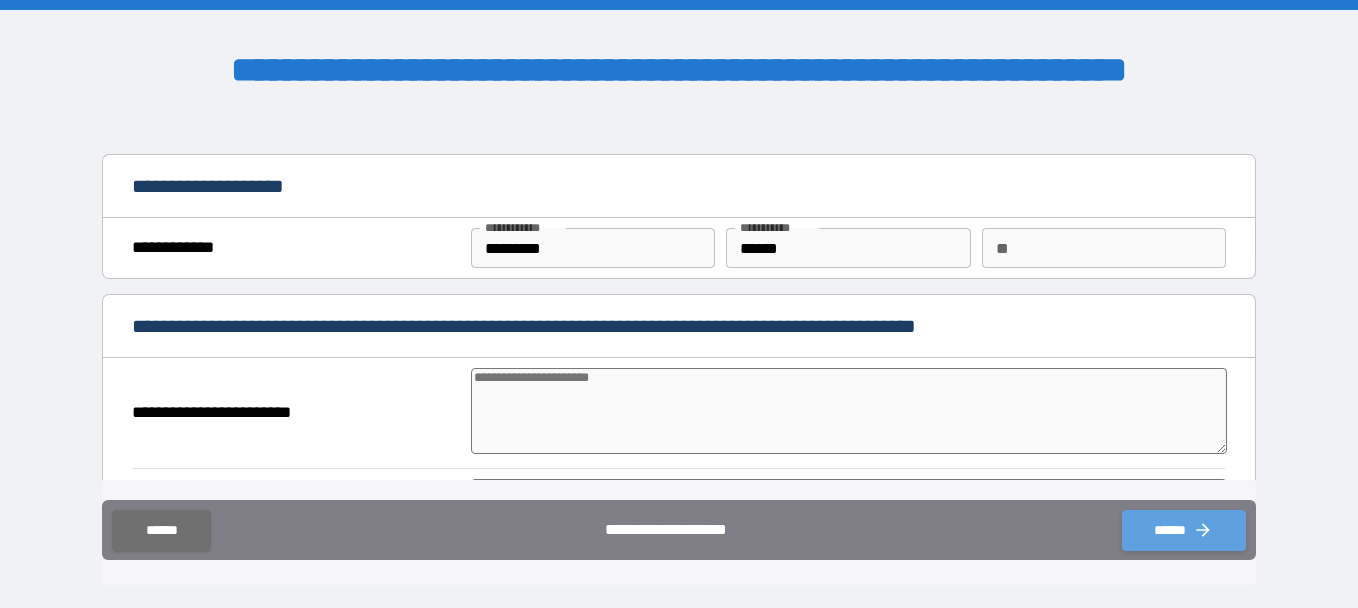 click on "******" at bounding box center [1184, 530] 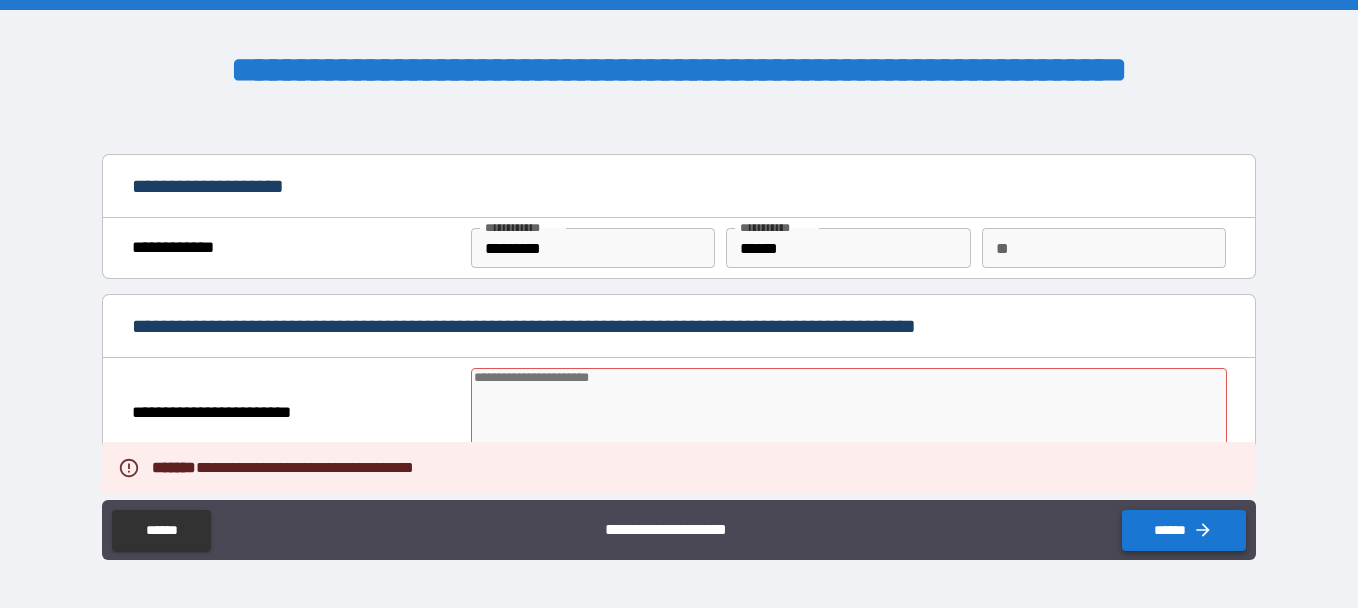 type on "*" 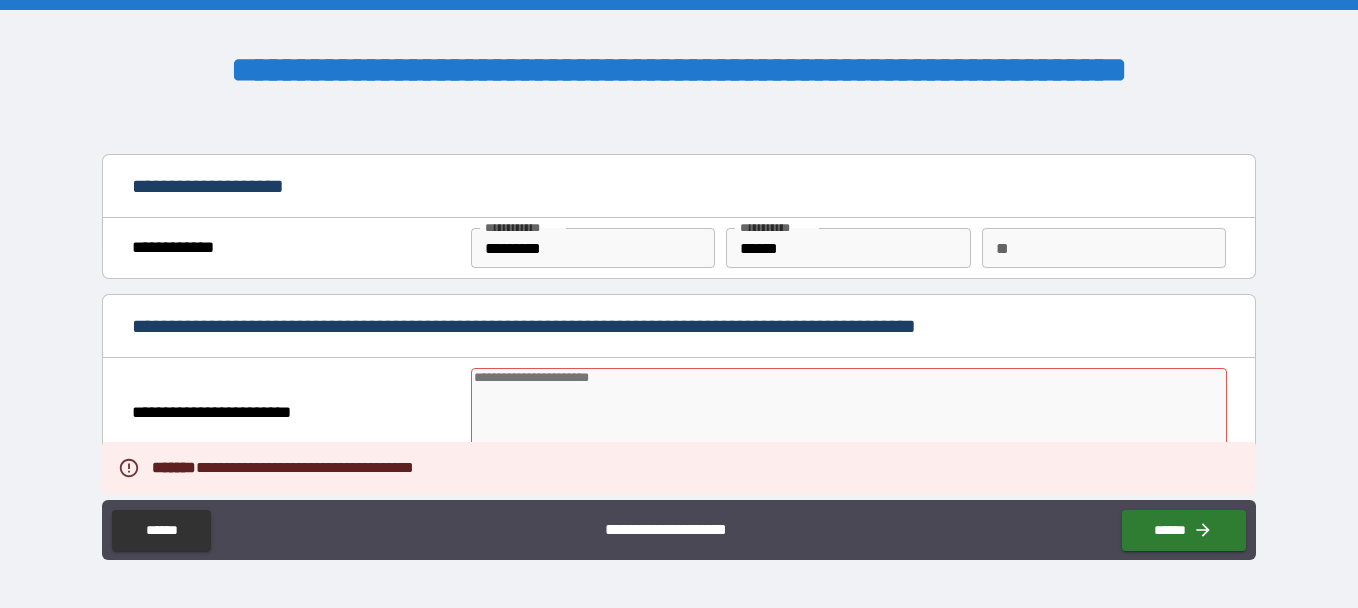 scroll, scrollTop: 285, scrollLeft: 0, axis: vertical 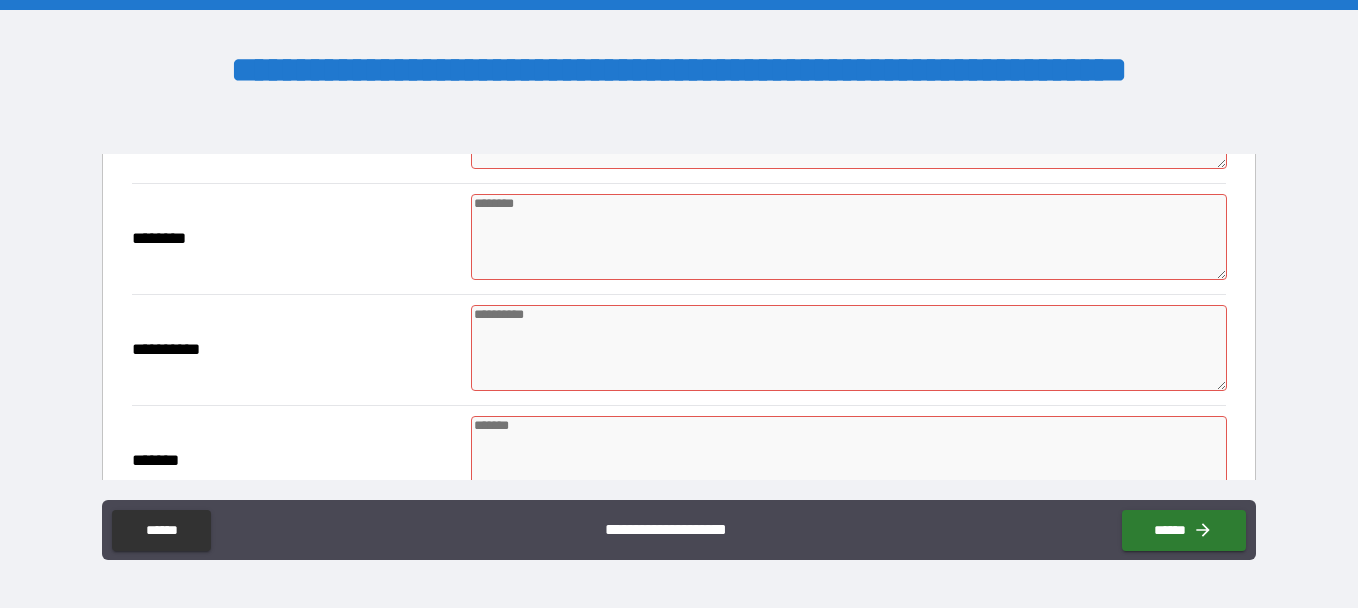 click on "**********" at bounding box center (679, 317) 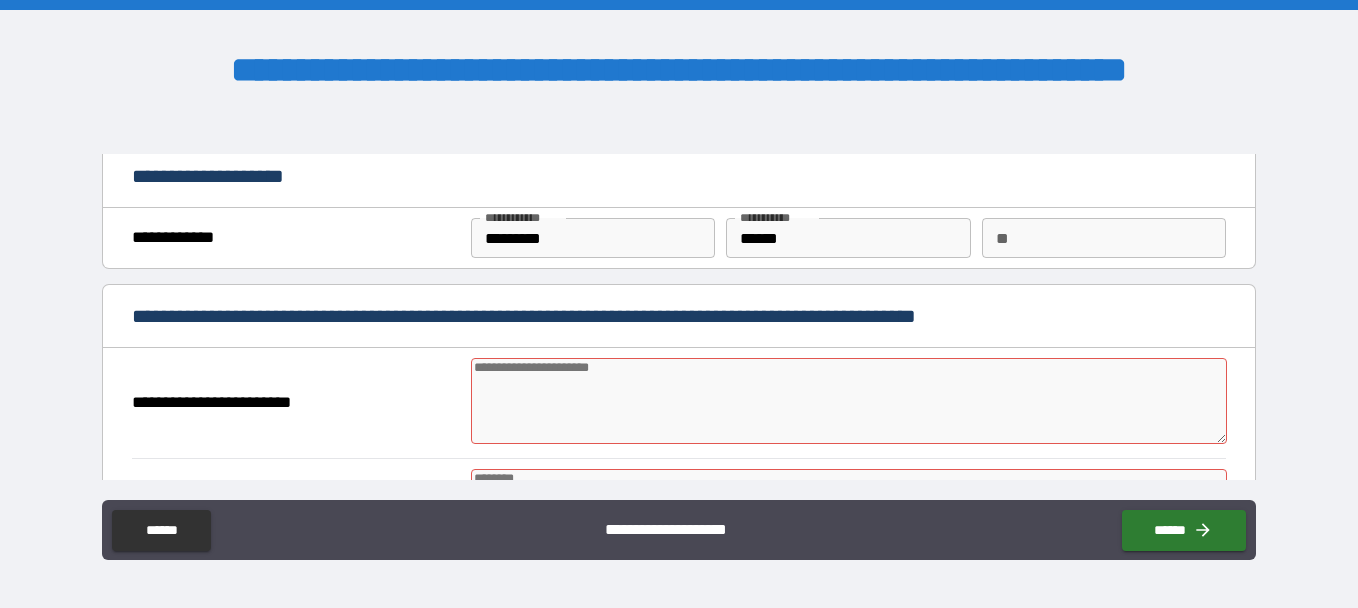scroll, scrollTop: 0, scrollLeft: 0, axis: both 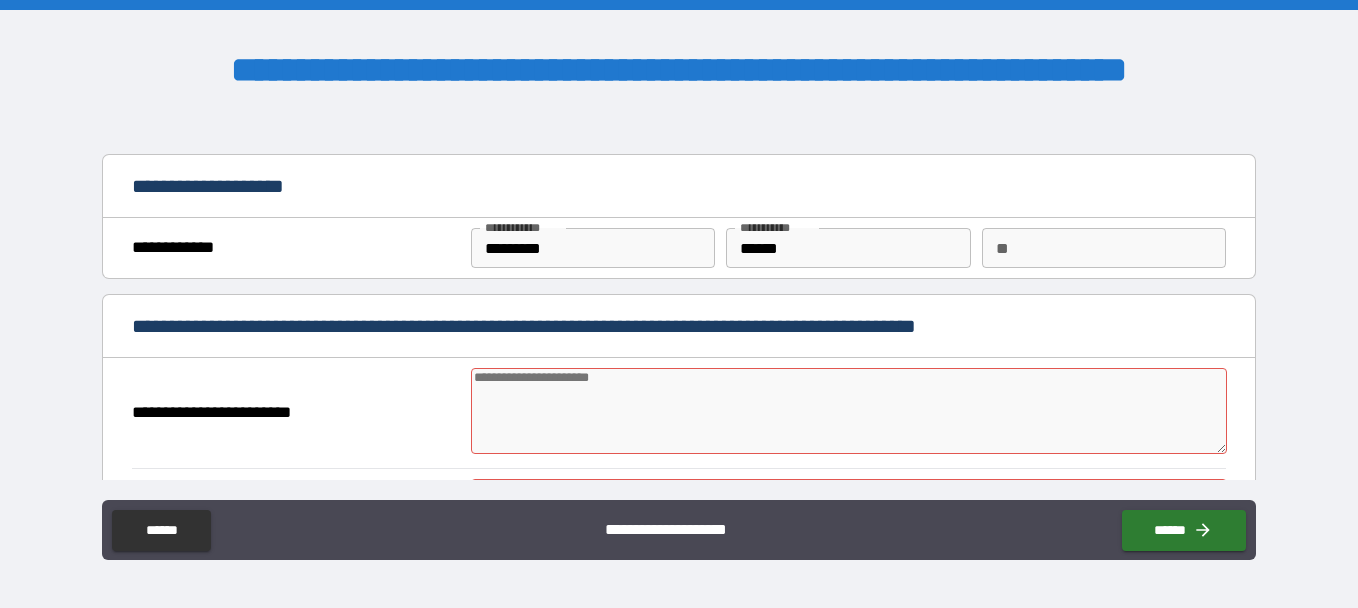 click at bounding box center [849, 411] 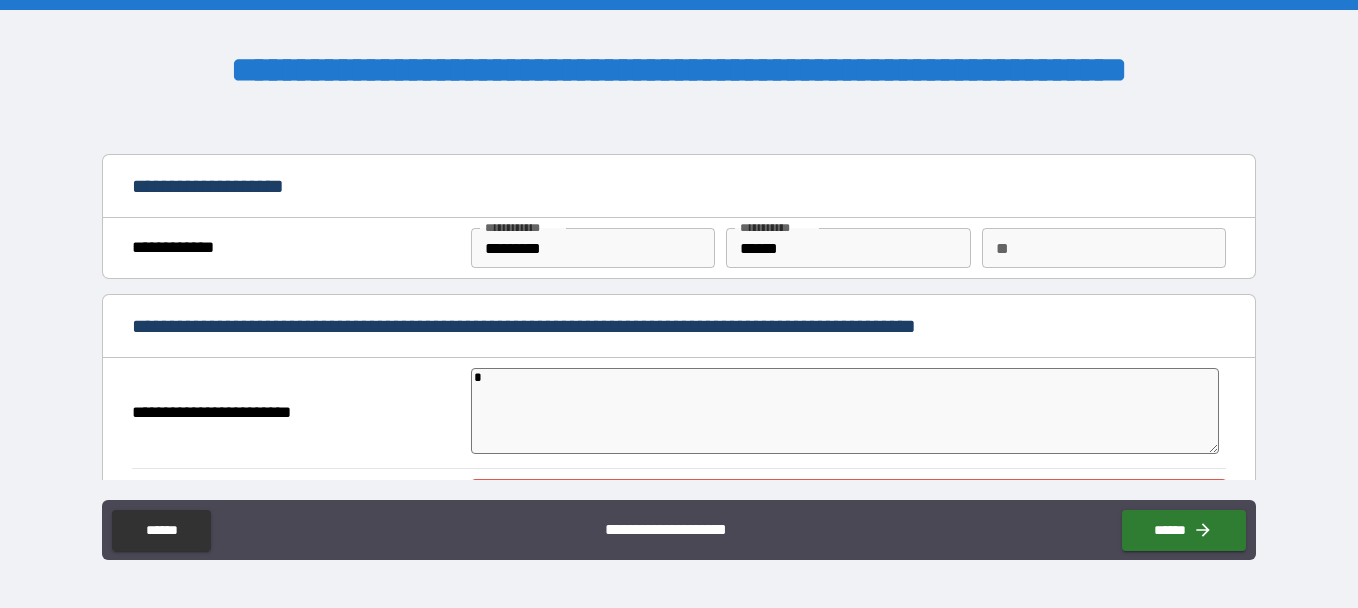 type on "*" 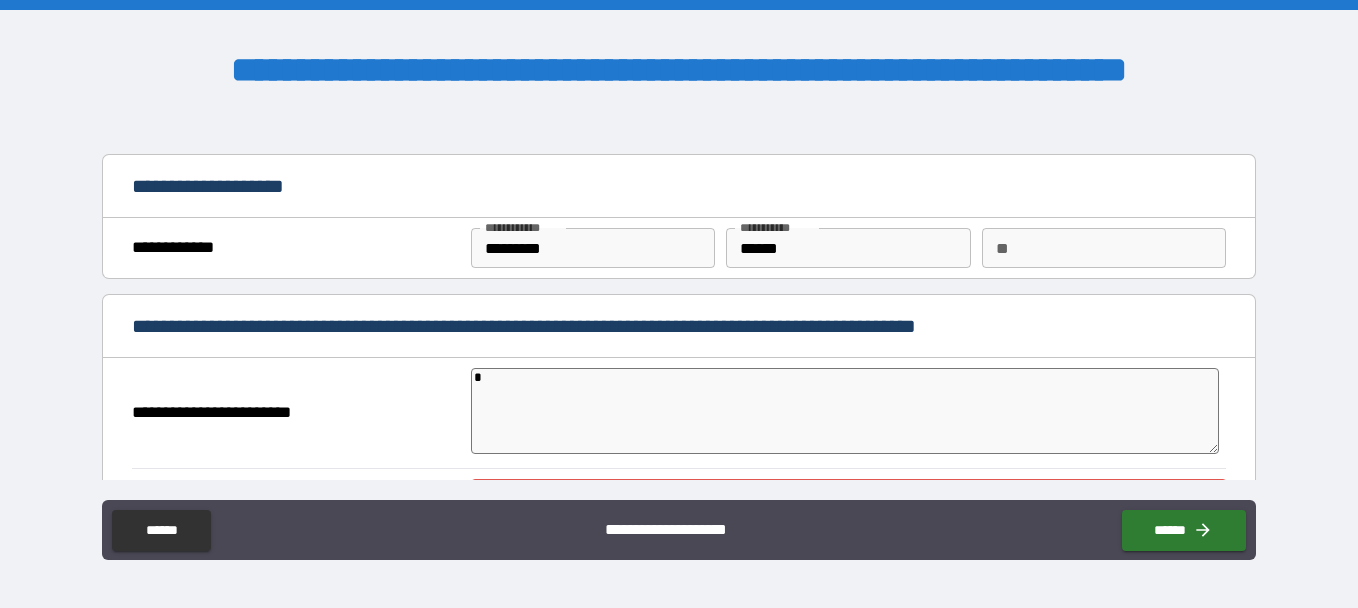 type on "*" 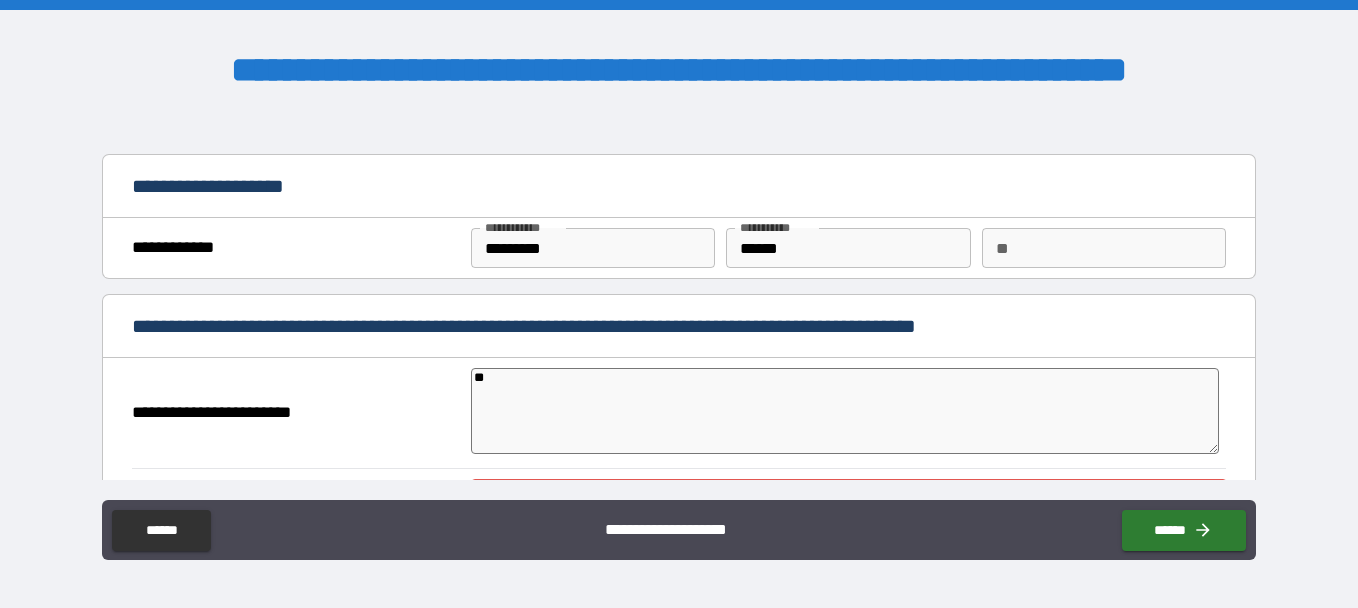 type on "*" 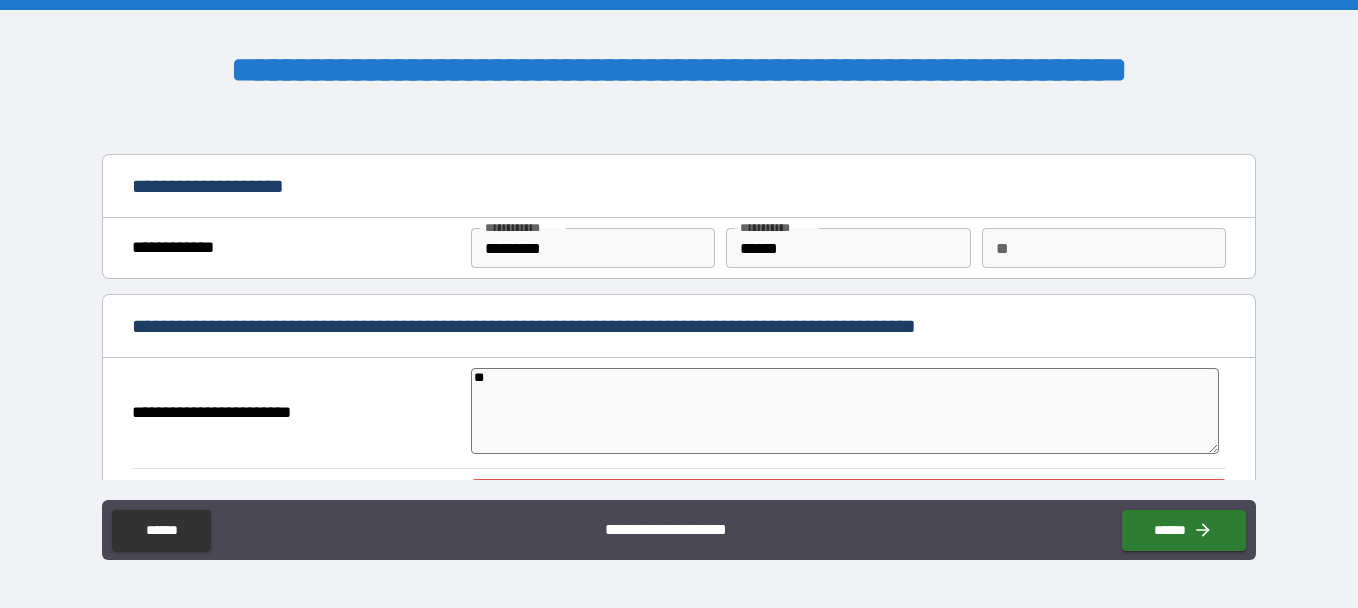 type on "*" 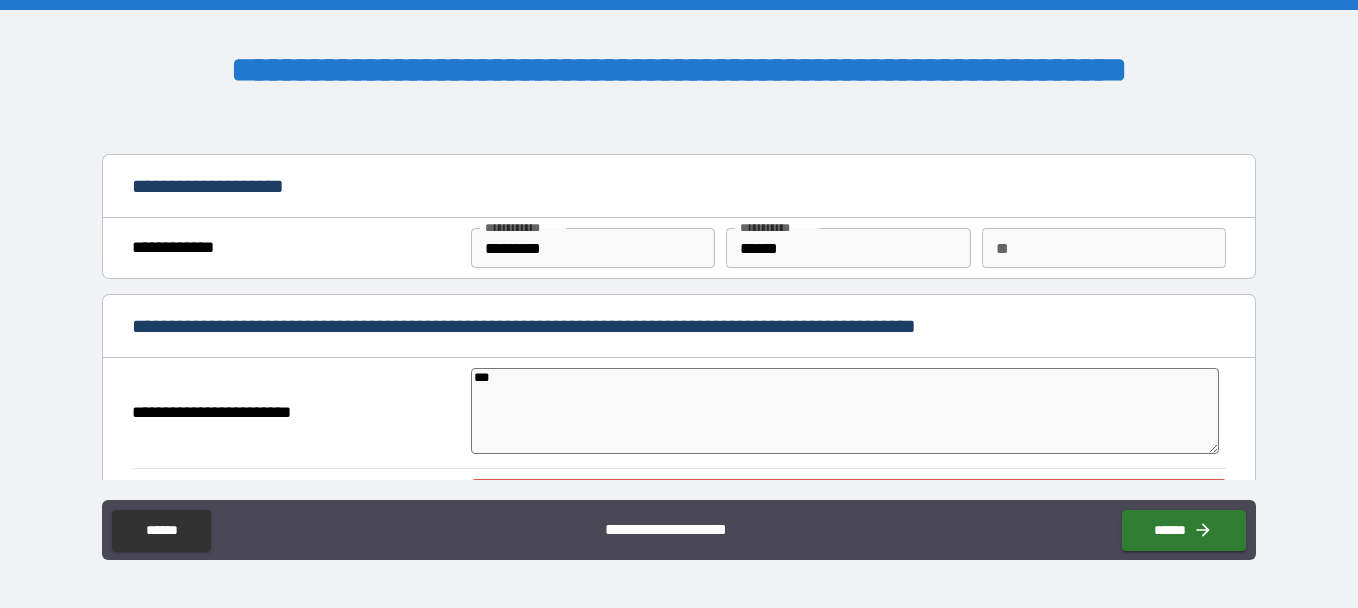 type on "*" 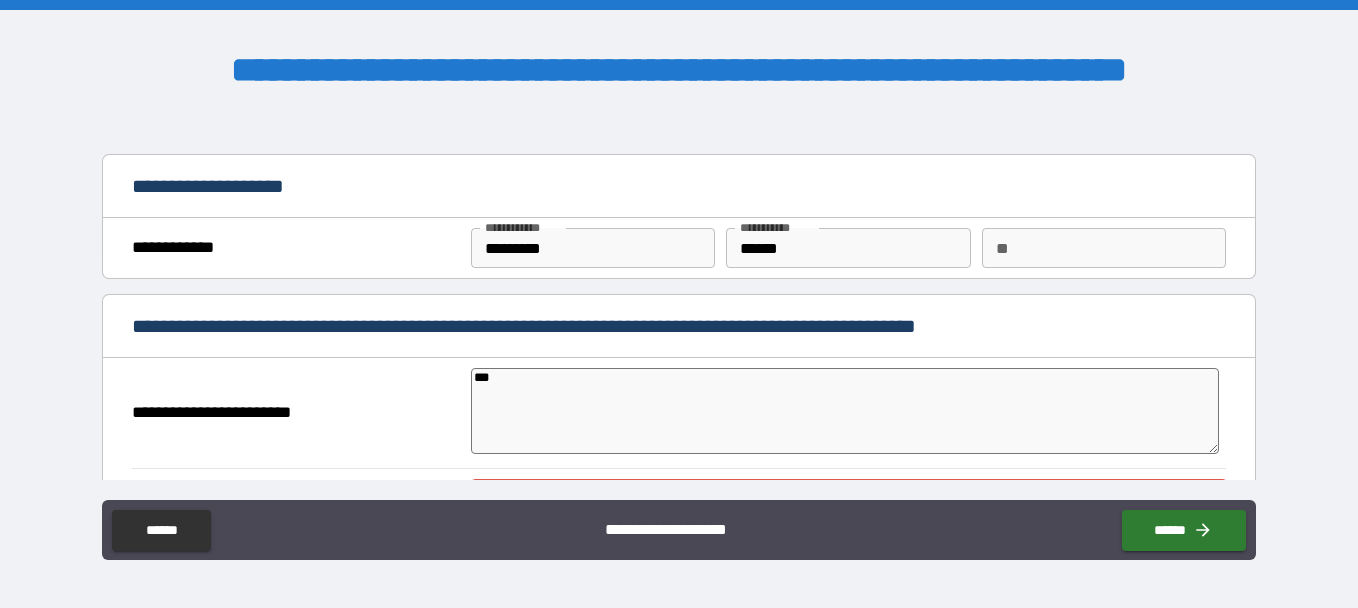 type on "*" 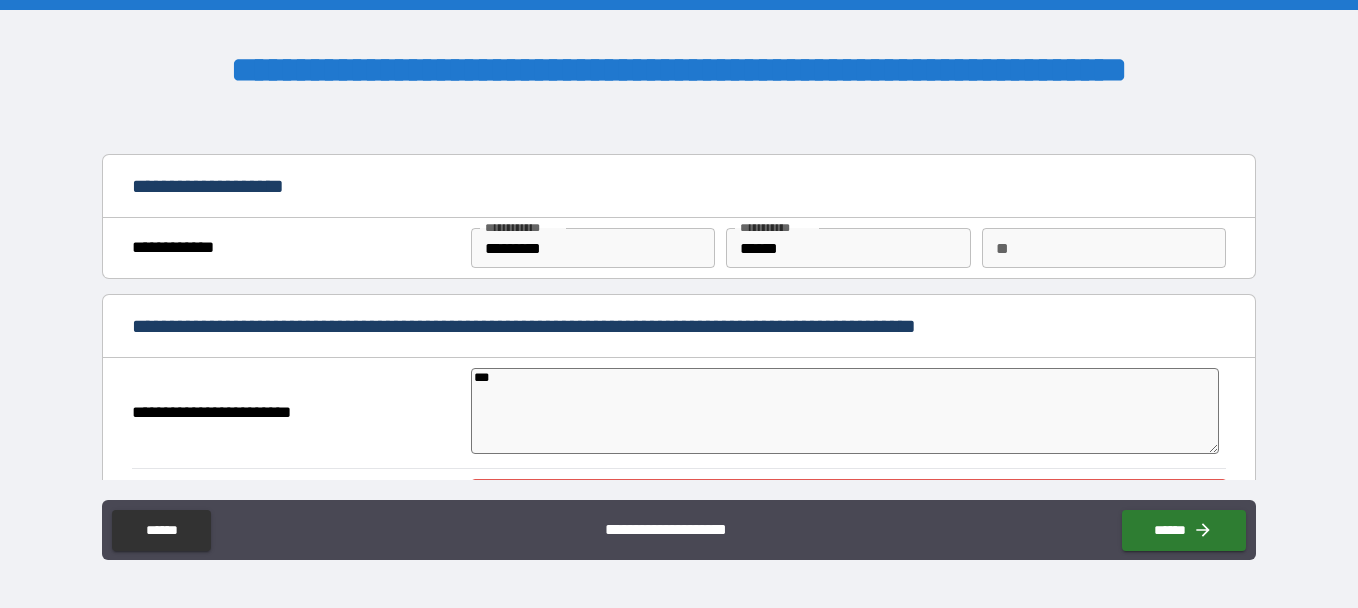 type on "****" 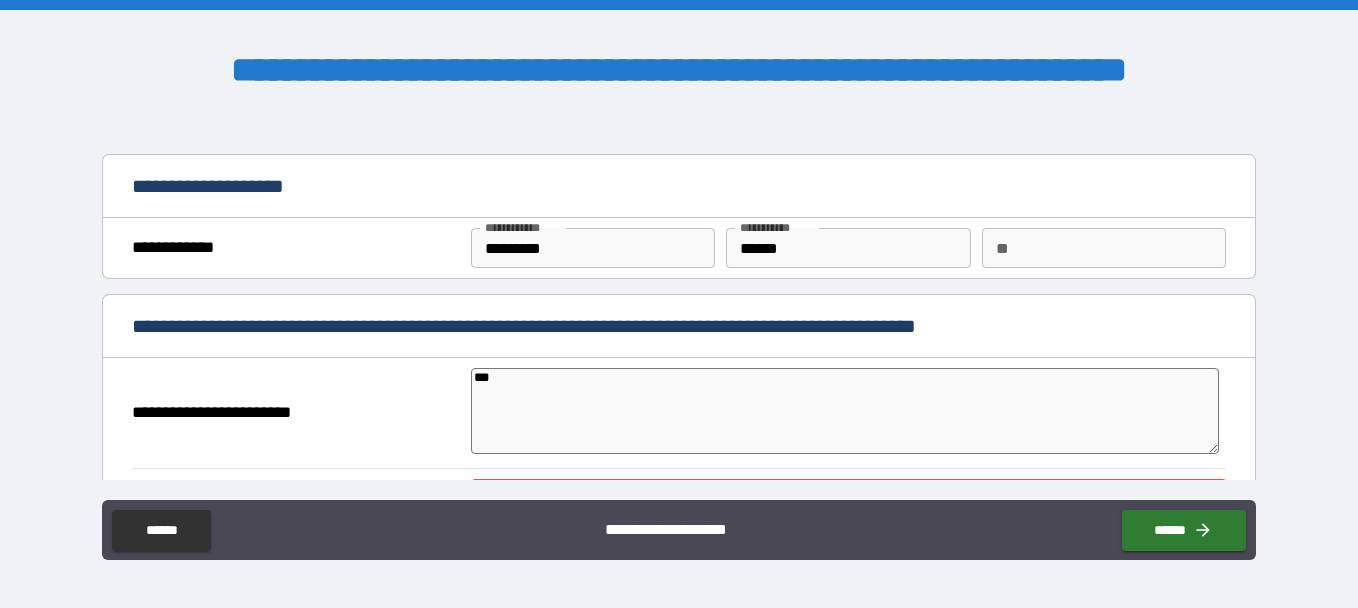 type on "*" 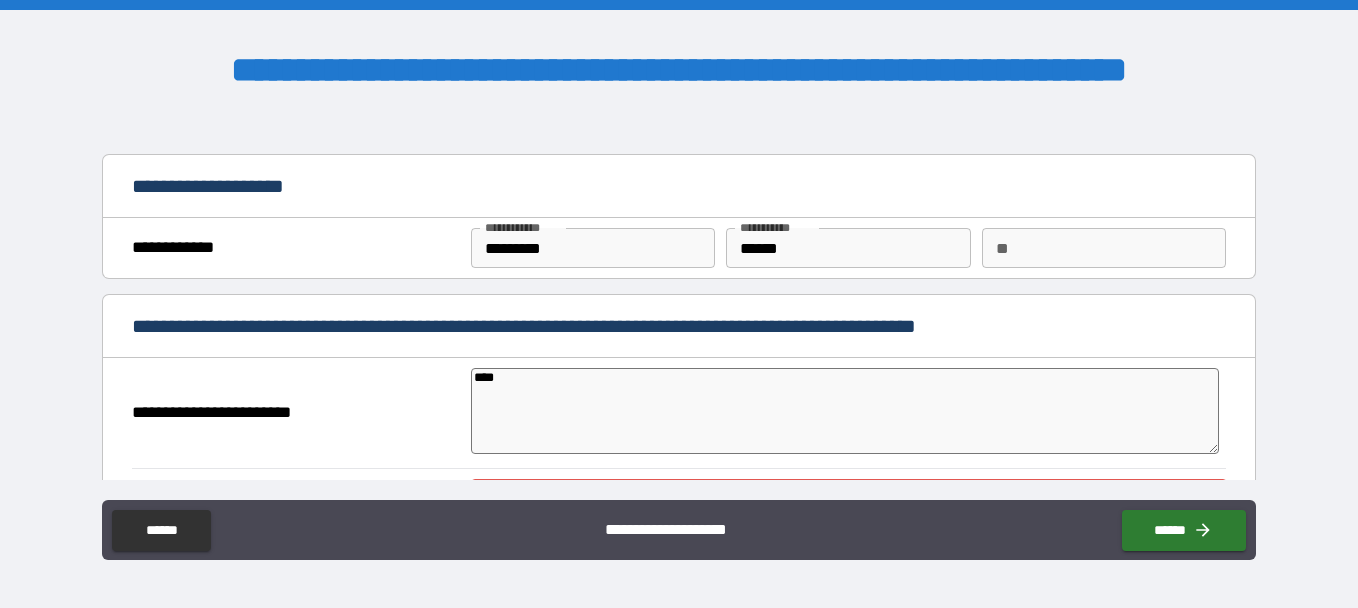 type on "*" 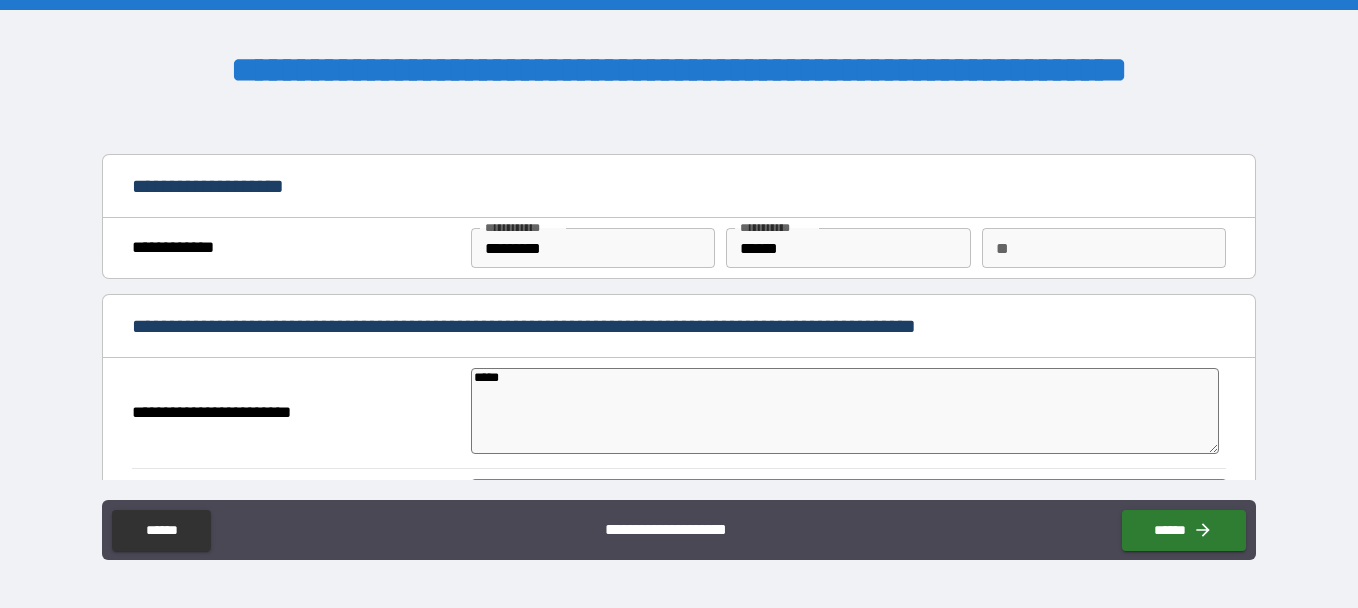type on "*" 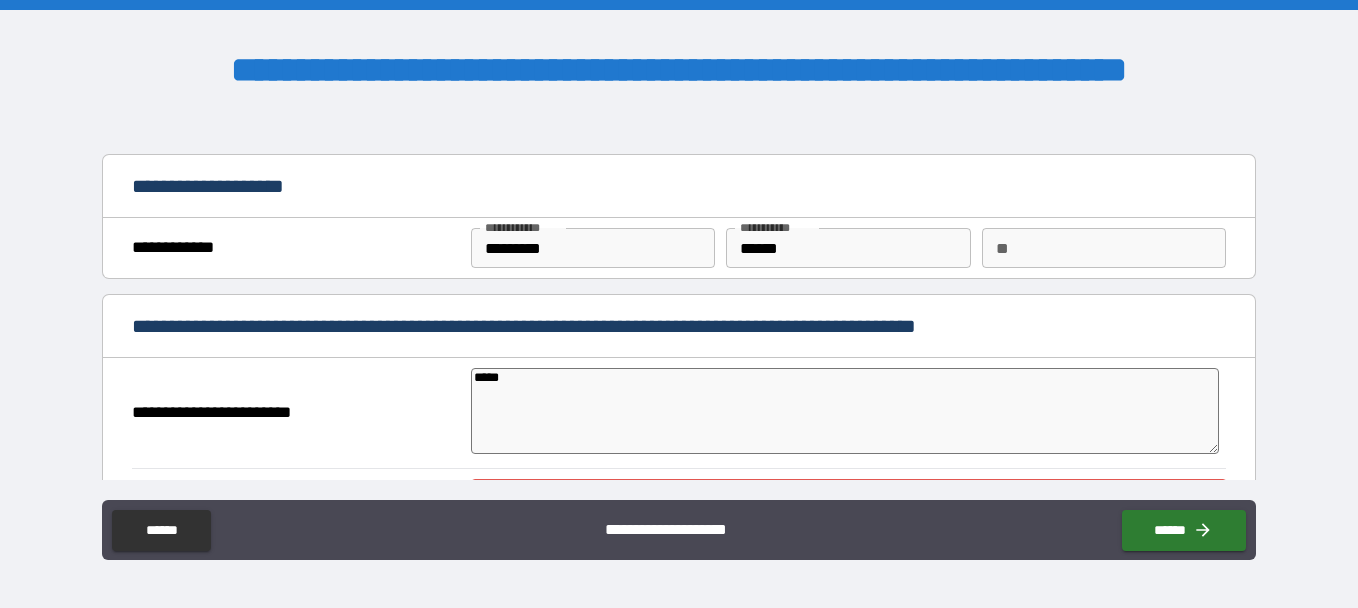 type on "*" 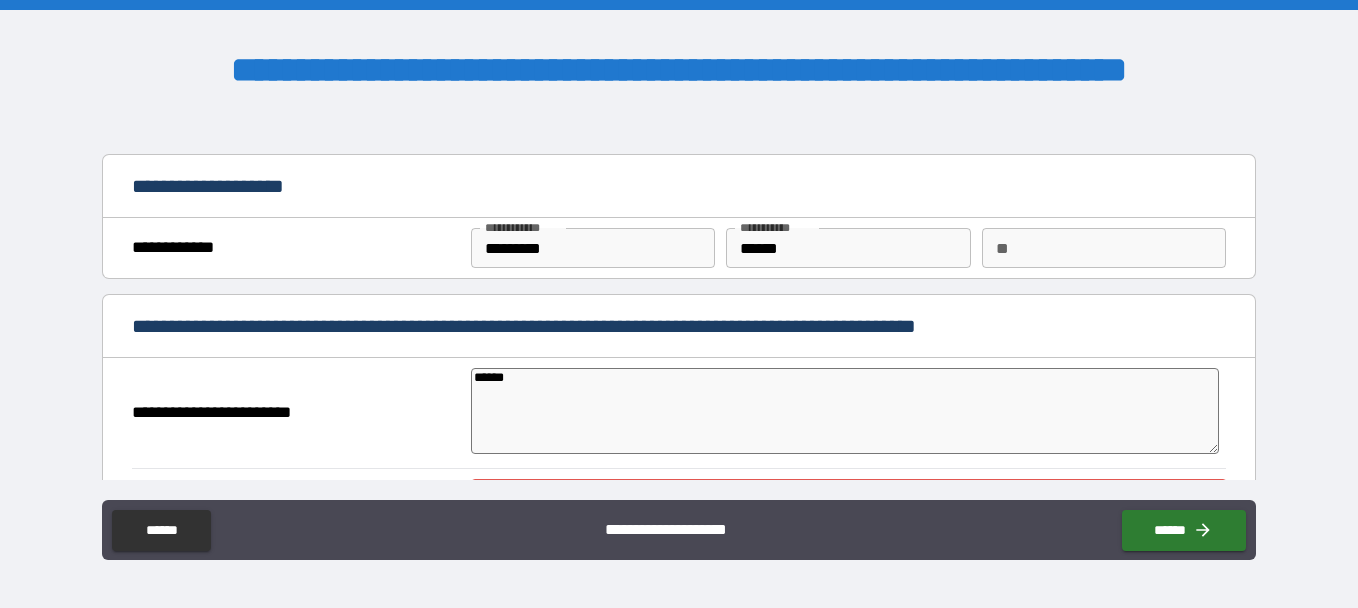 type on "*" 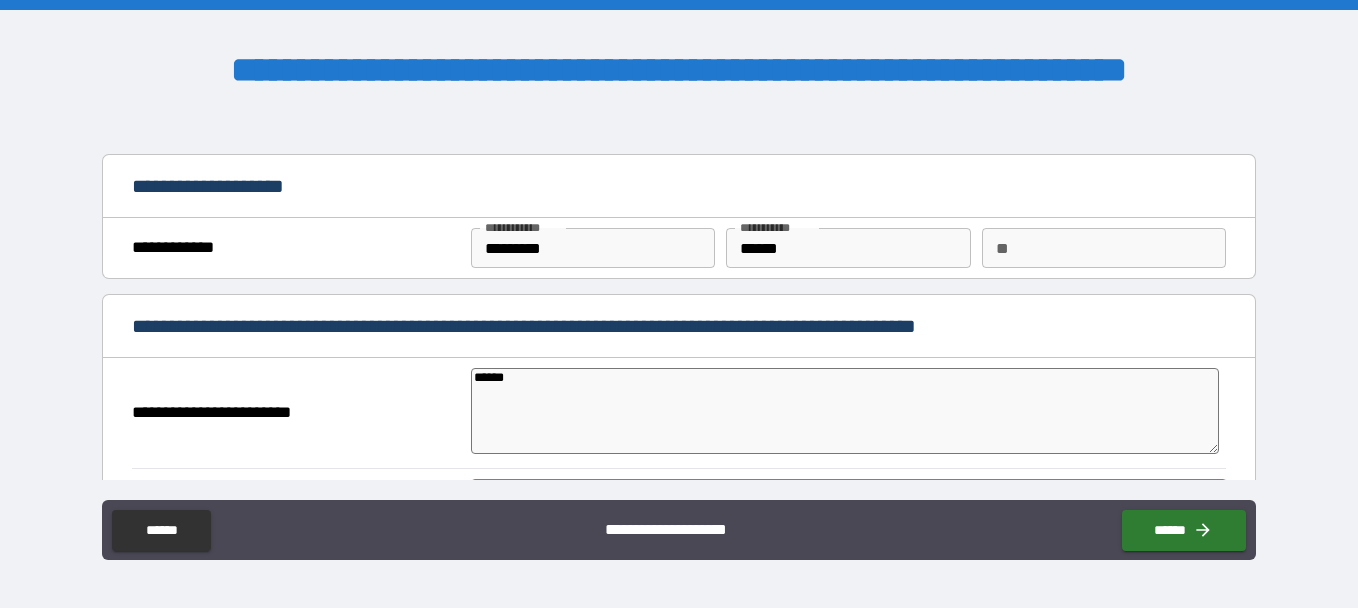 type on "*" 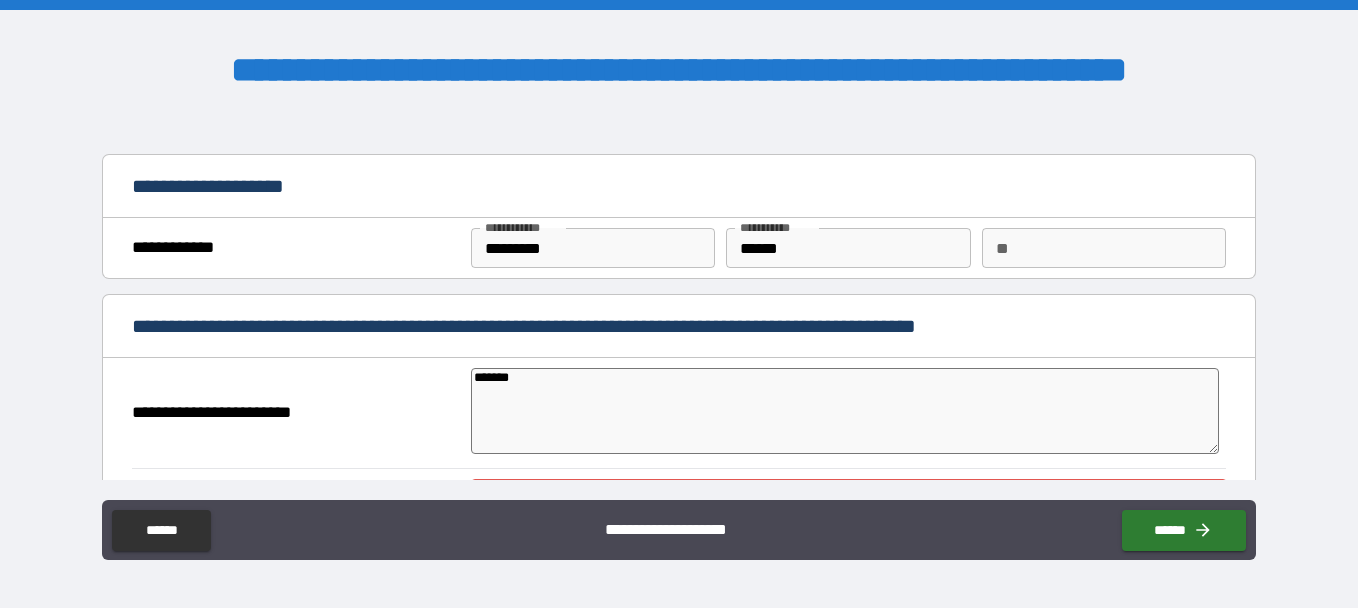 type on "*" 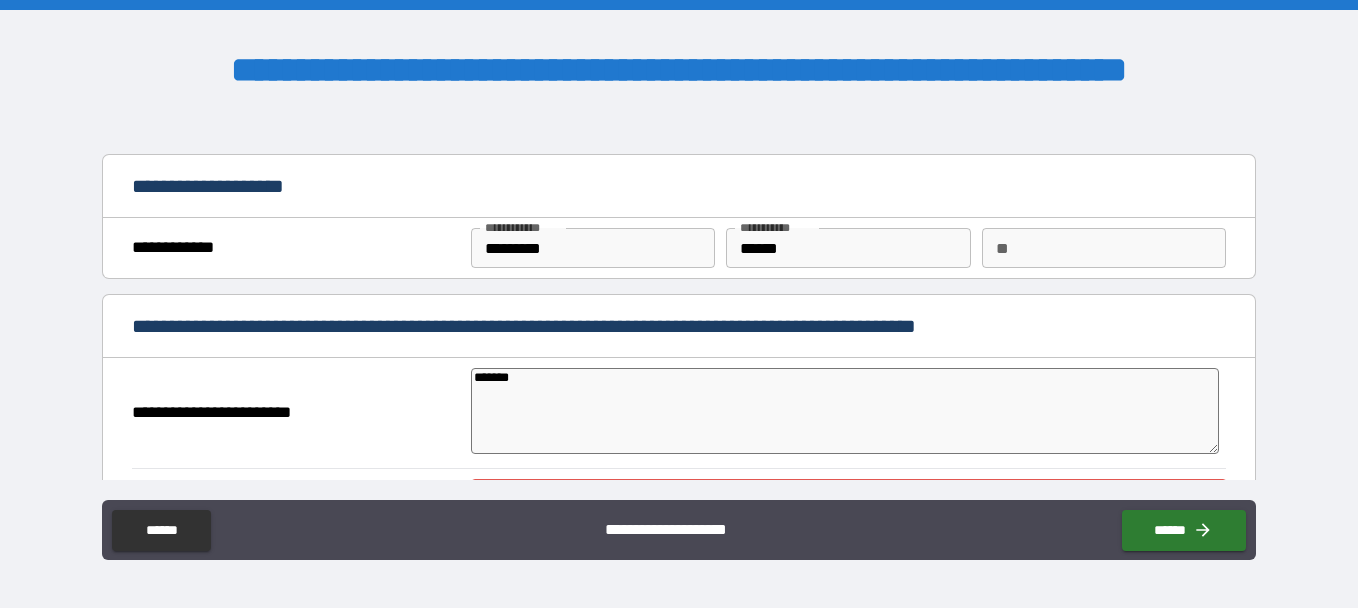 type on "*" 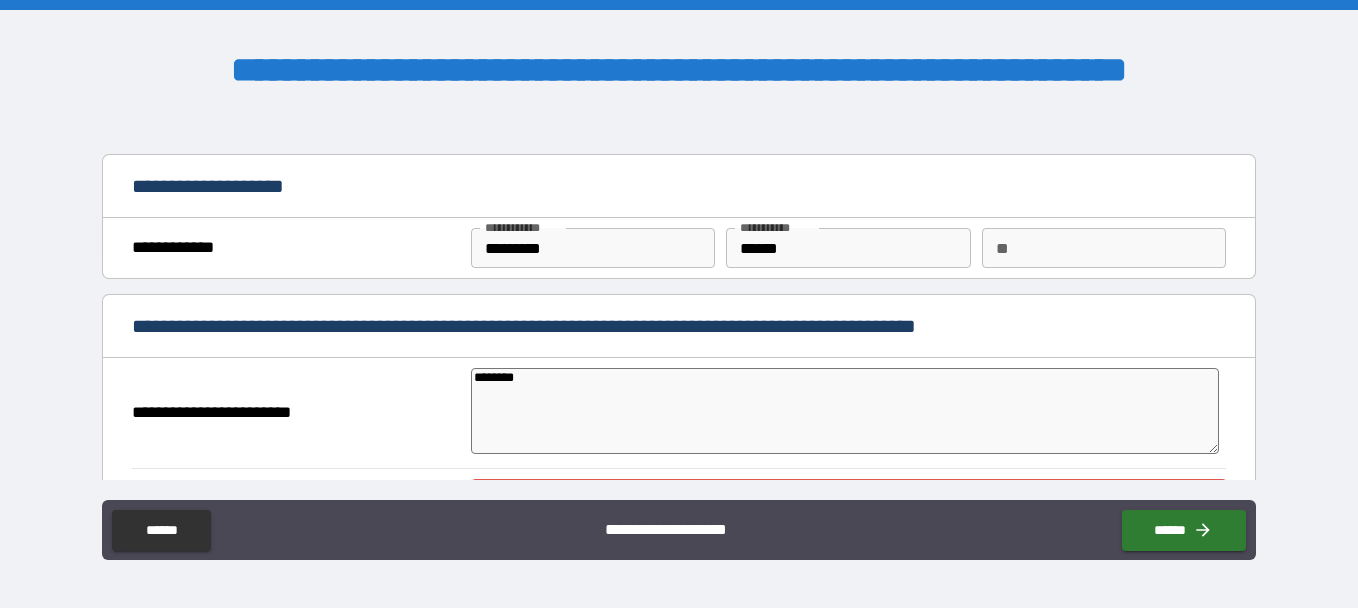 type on "*" 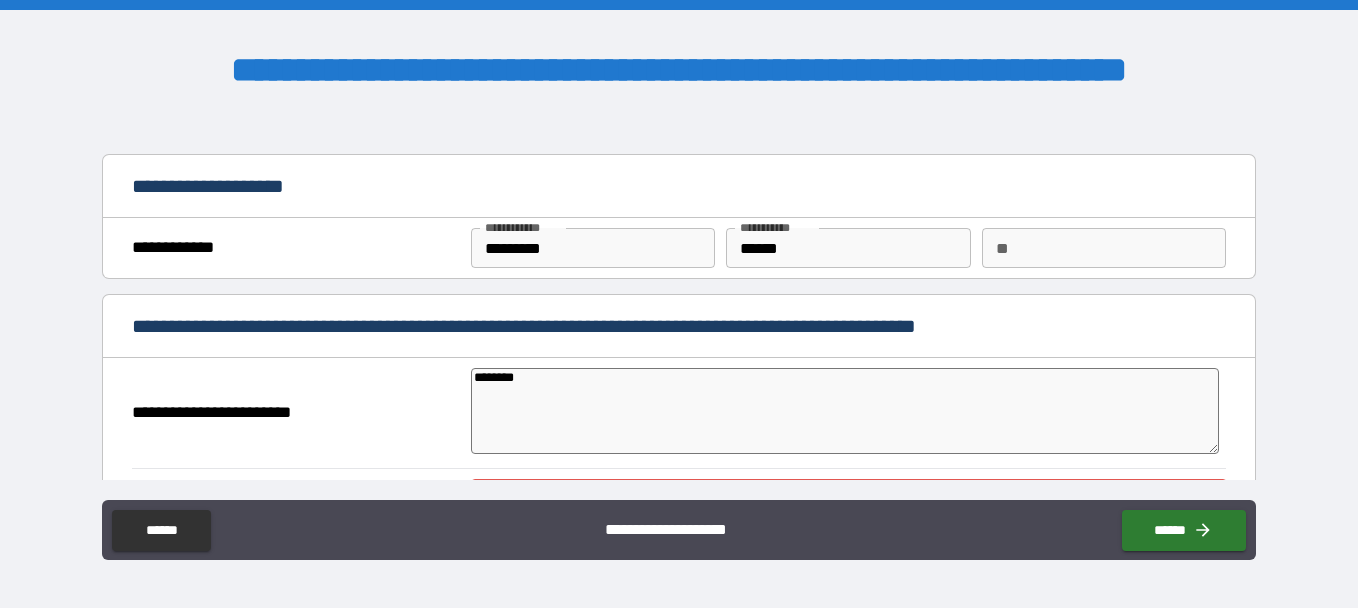 type on "*" 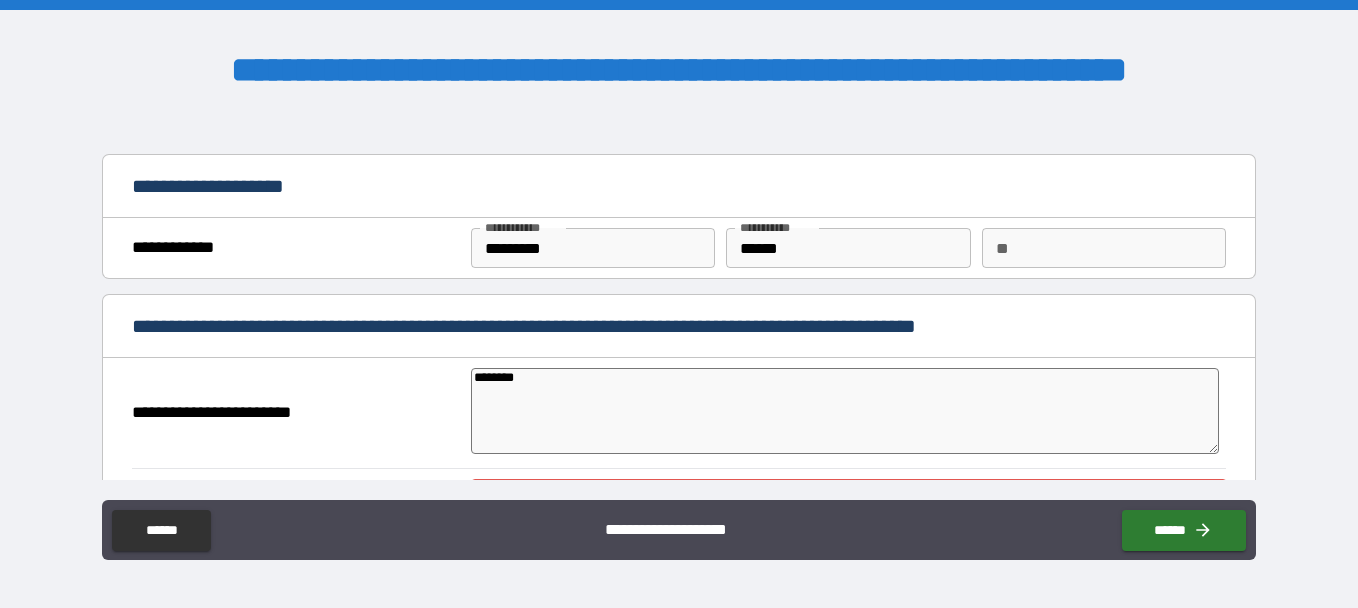 type on "*********" 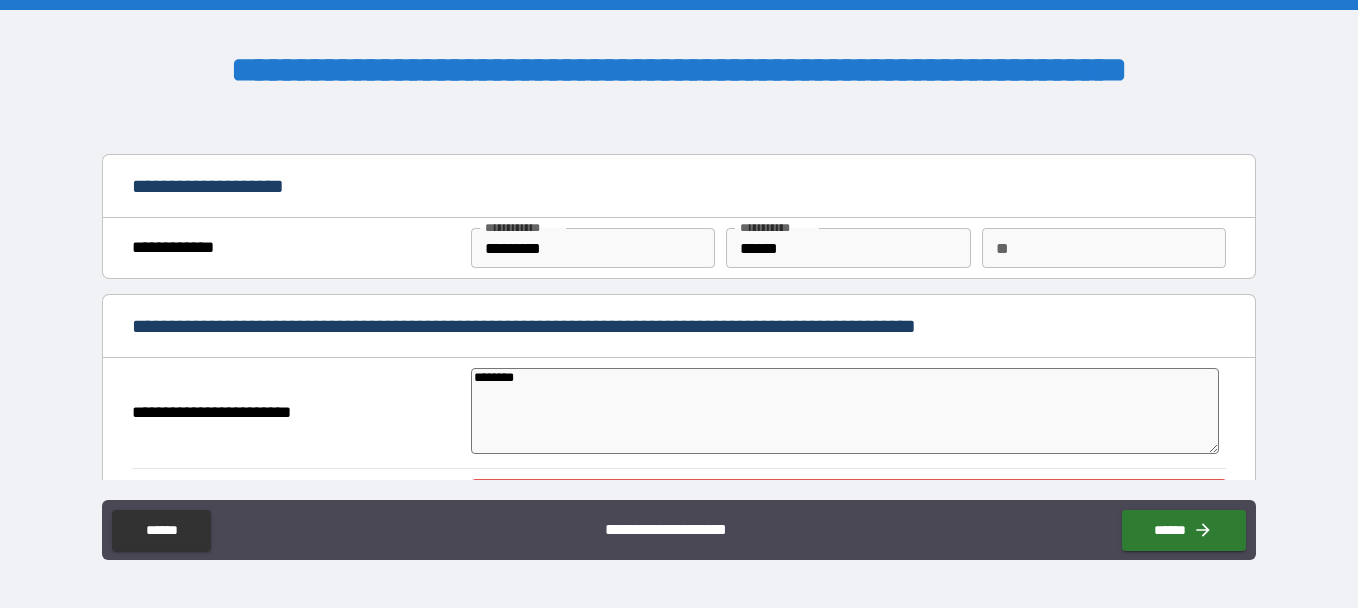 type on "*" 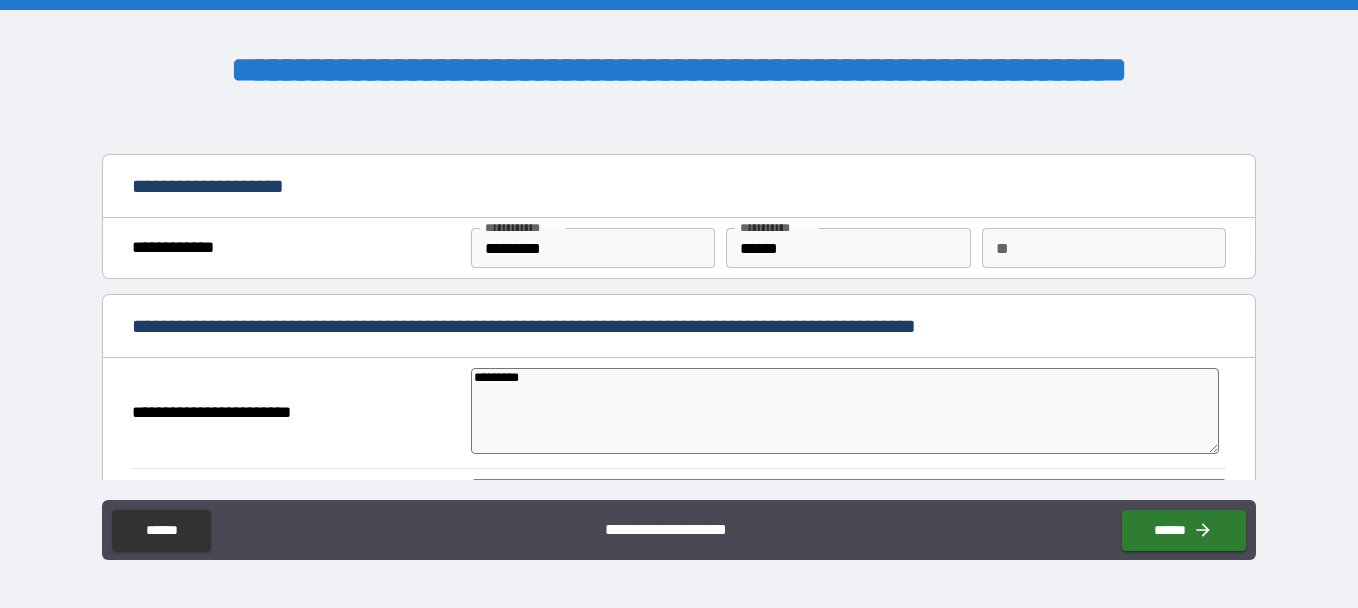 type on "*" 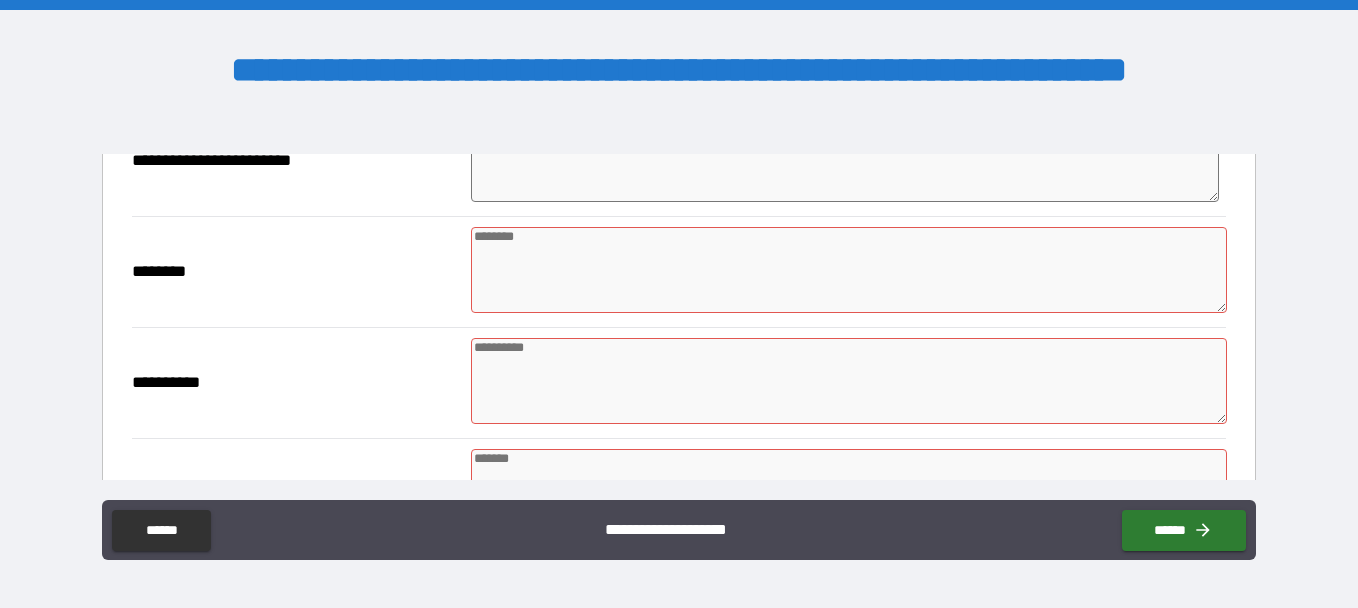 scroll, scrollTop: 285, scrollLeft: 0, axis: vertical 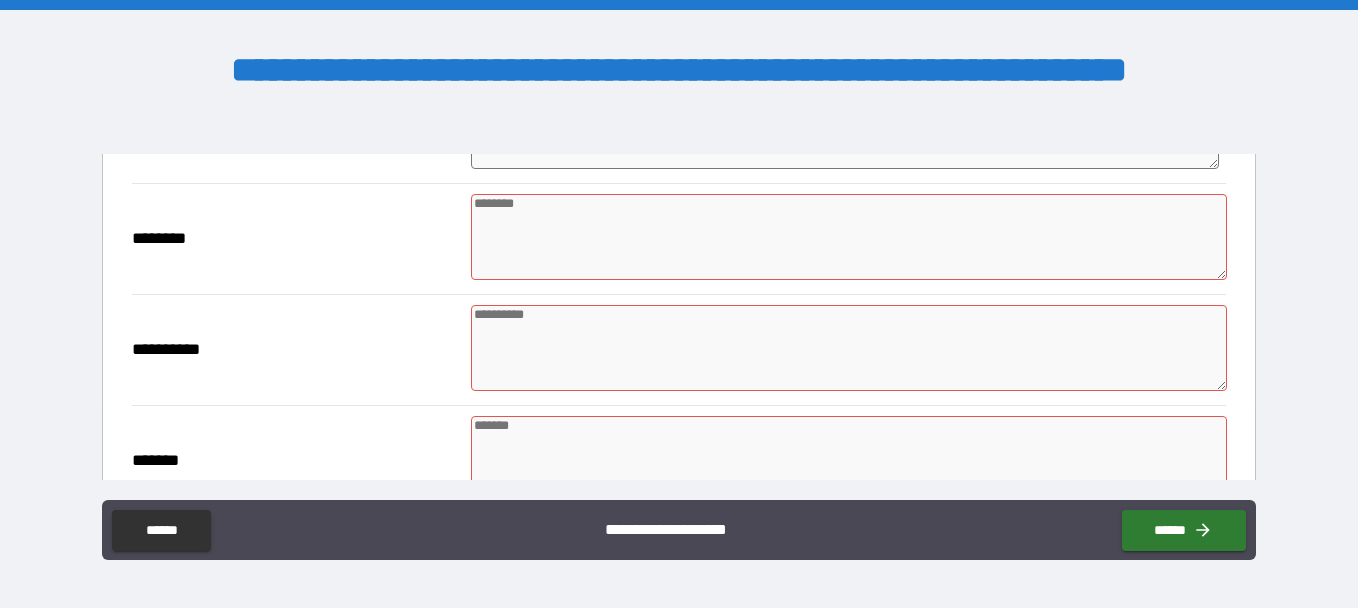 type on "*********" 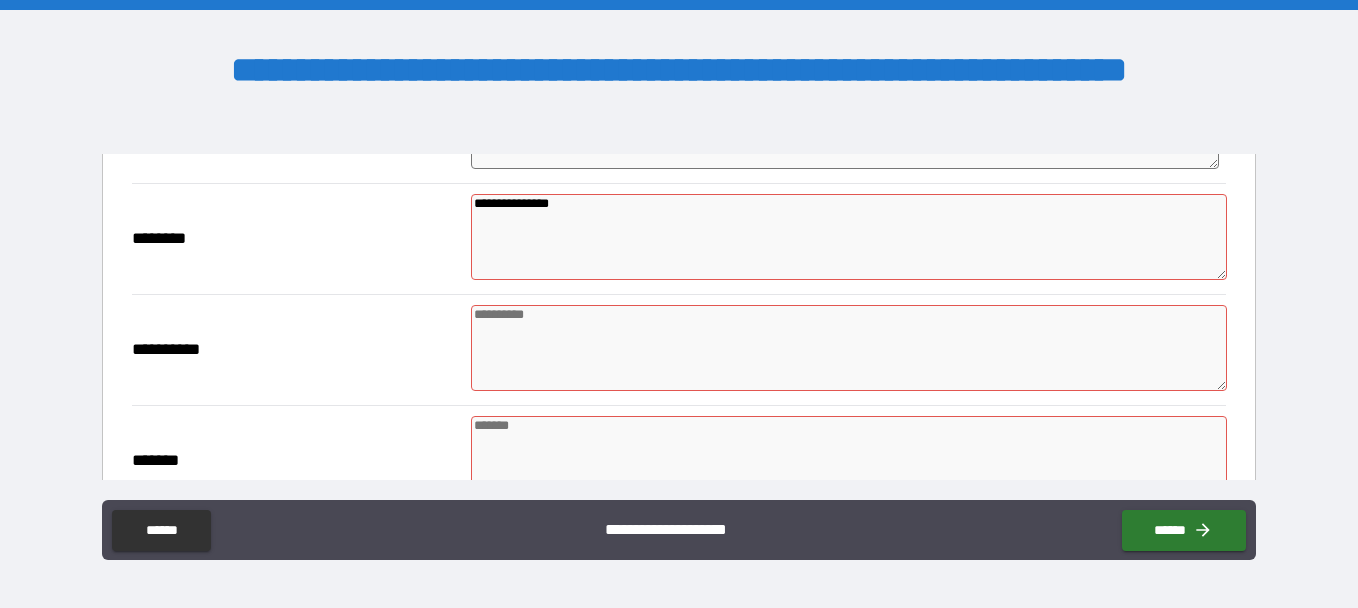 type on "*" 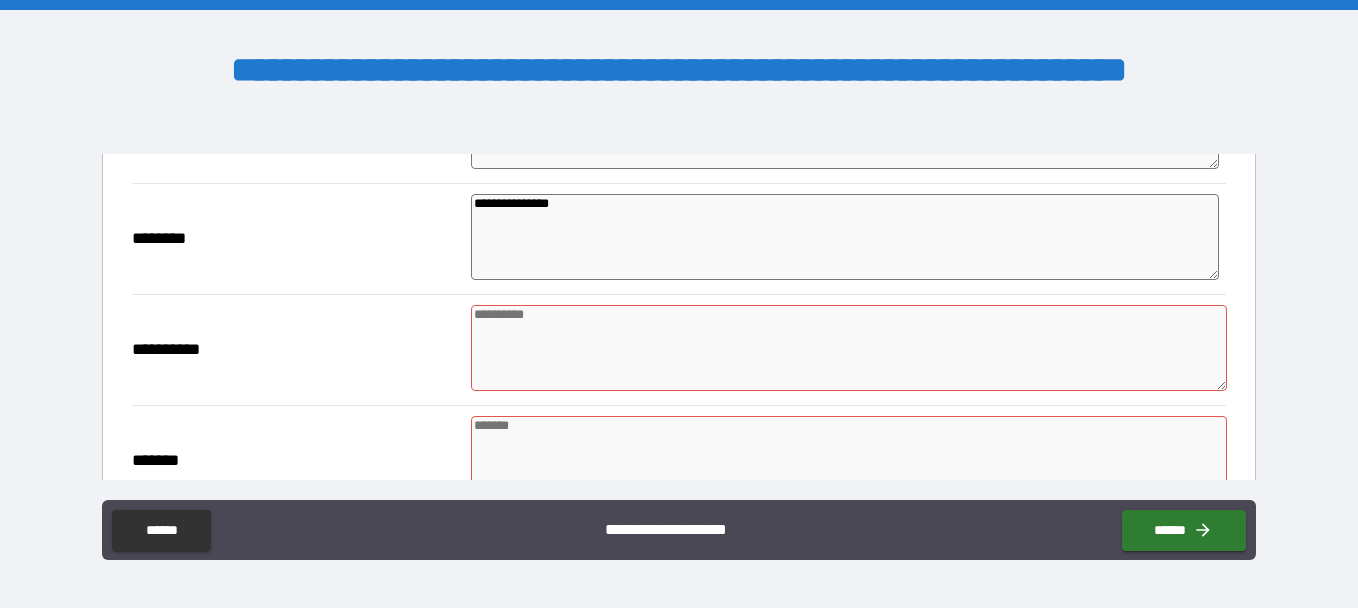type on "*" 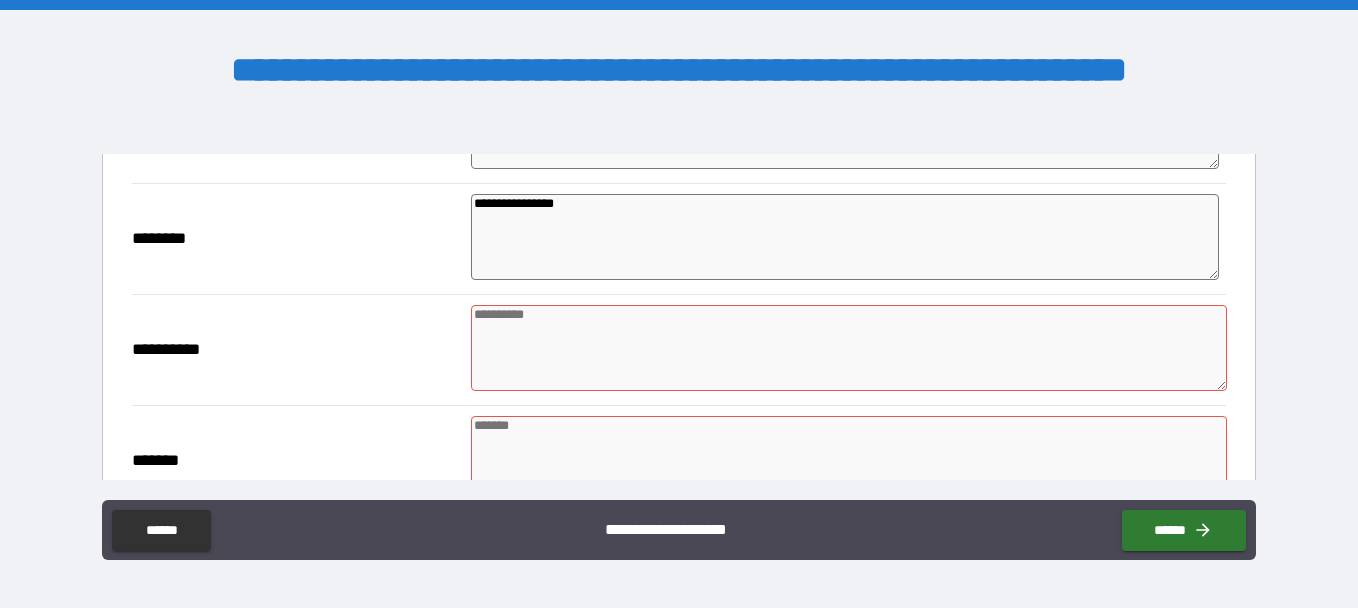 type on "*" 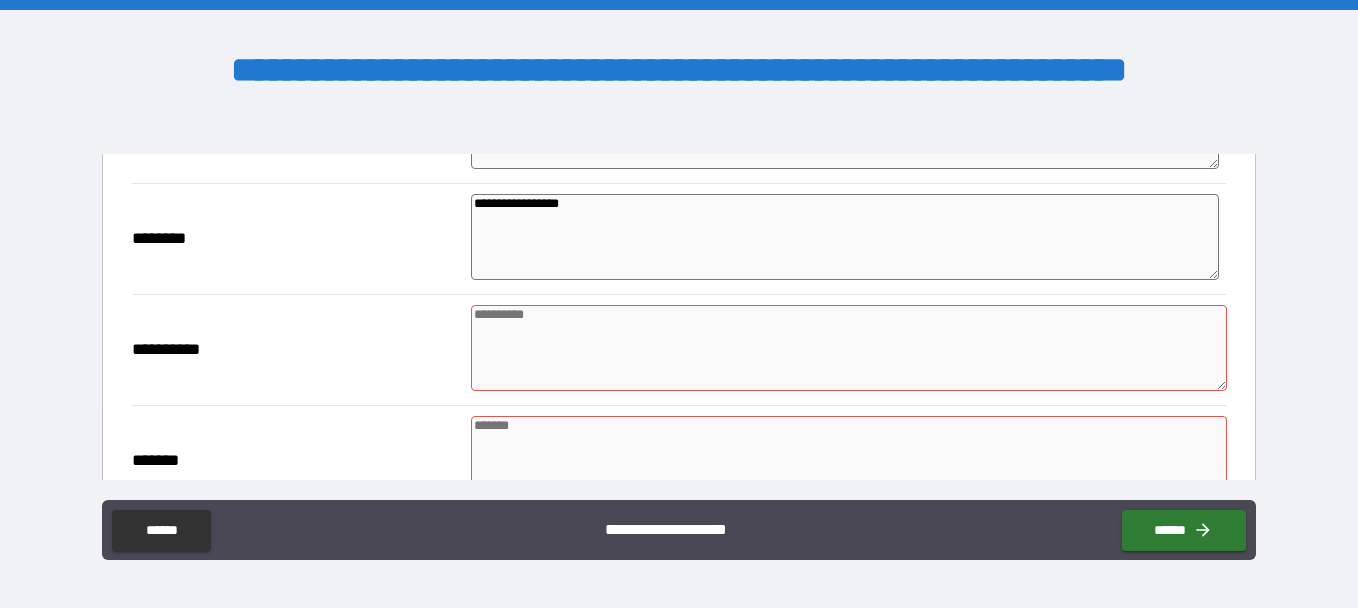 type on "*" 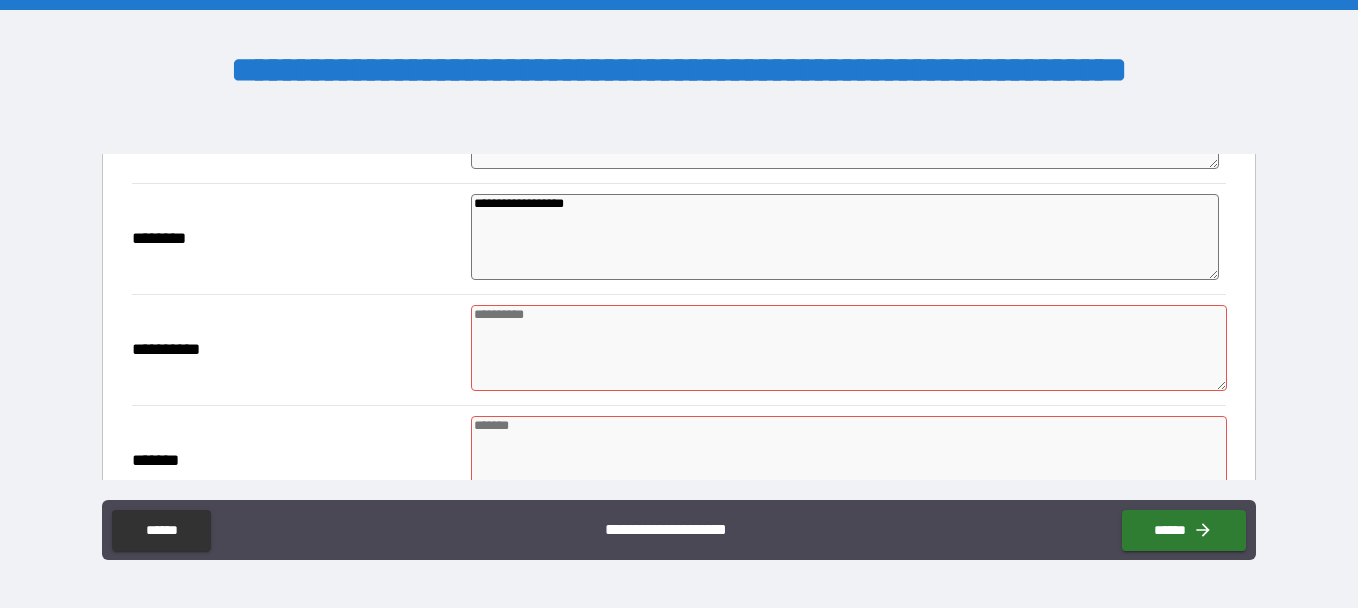 type on "*" 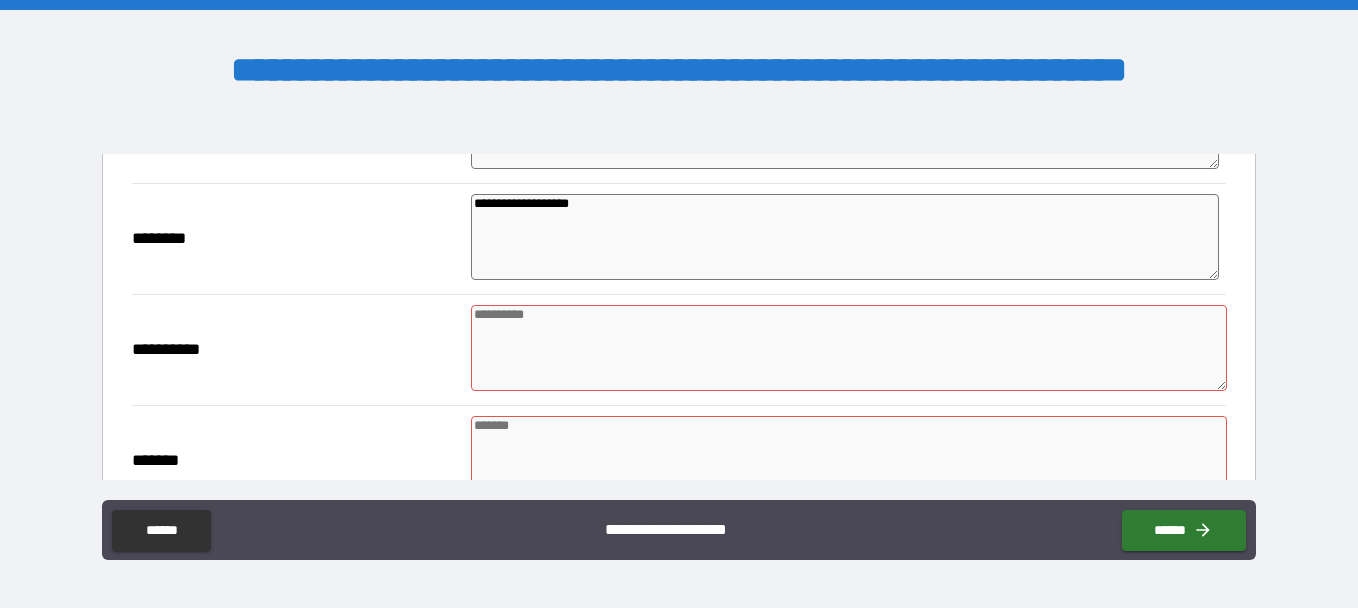 type on "*" 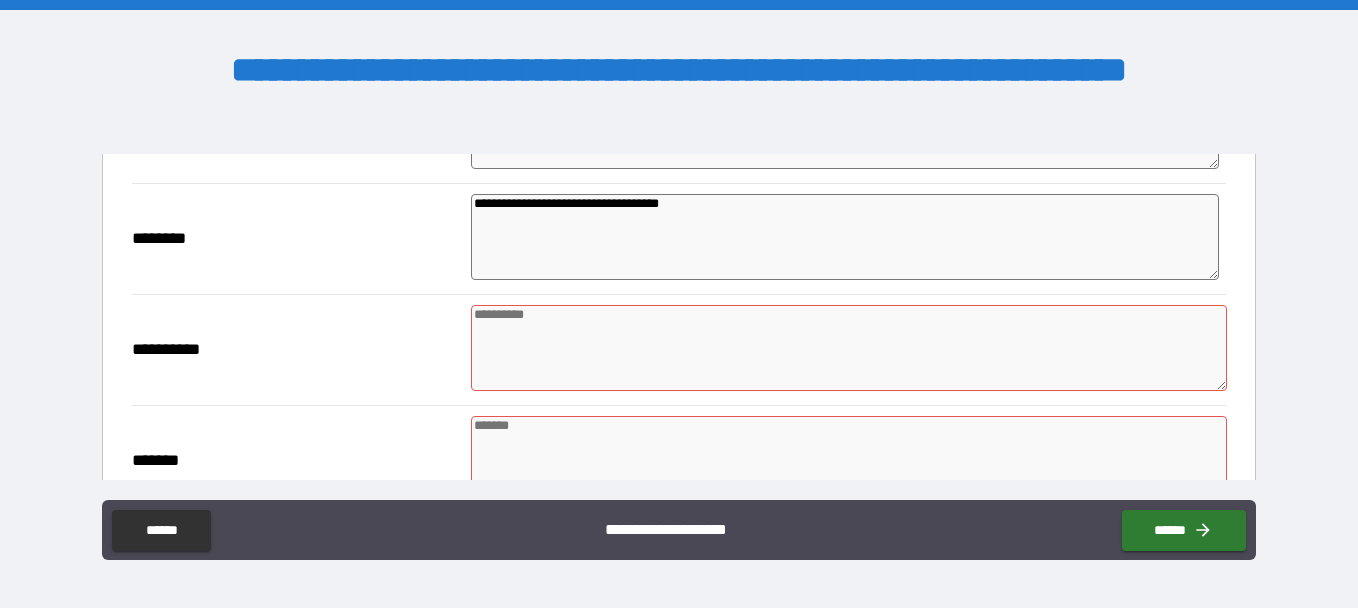 click at bounding box center [849, 348] 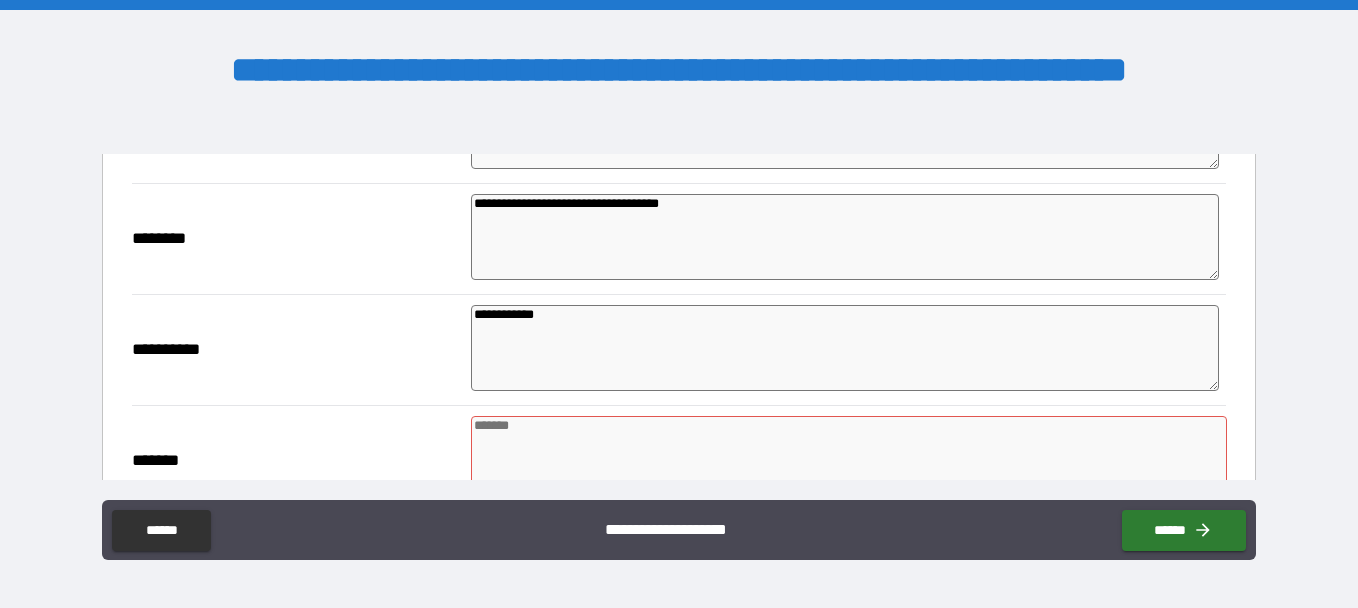 click at bounding box center (849, 459) 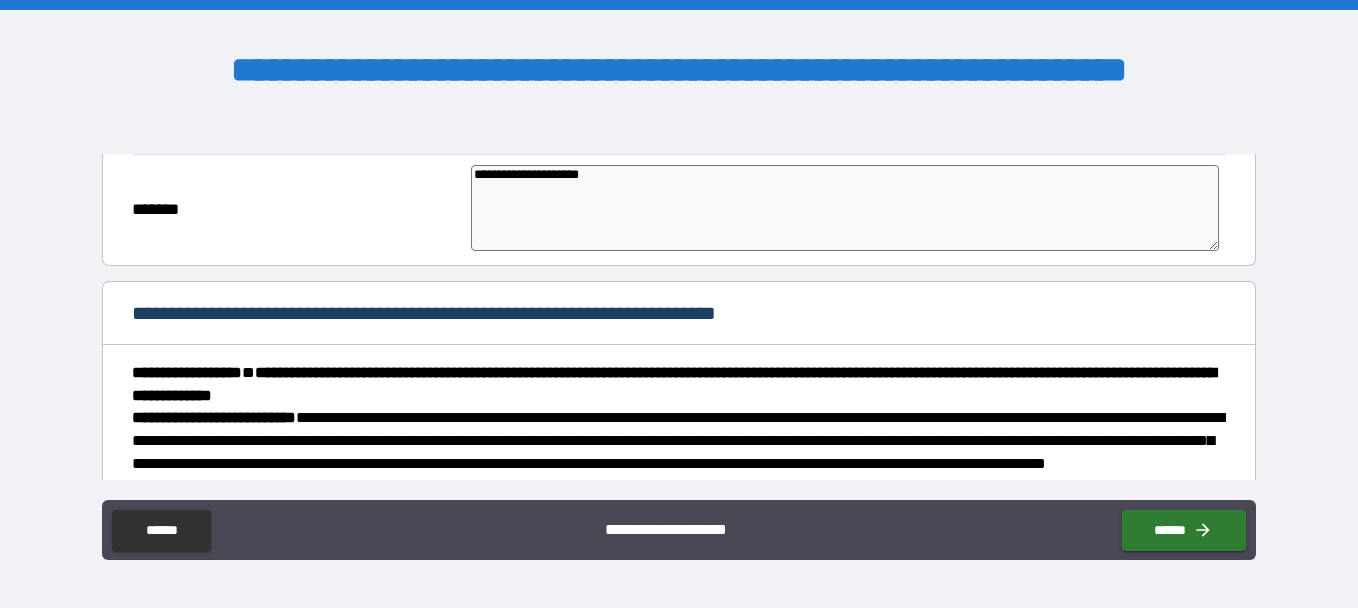 scroll, scrollTop: 571, scrollLeft: 0, axis: vertical 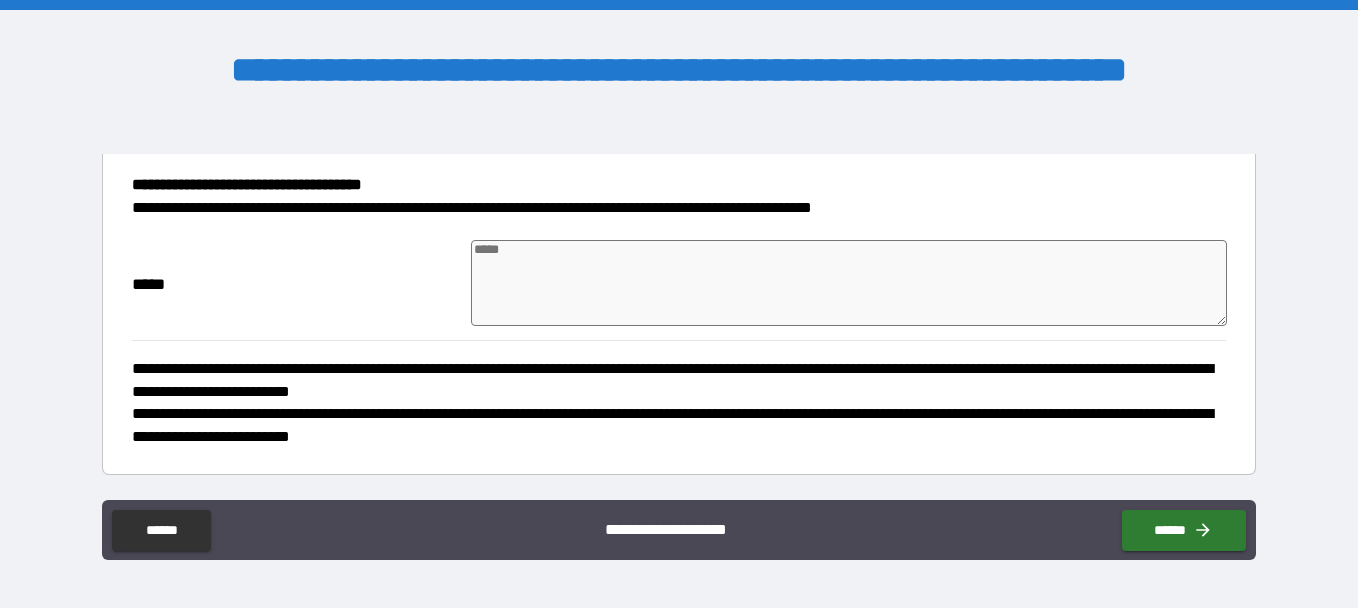 click at bounding box center [849, 283] 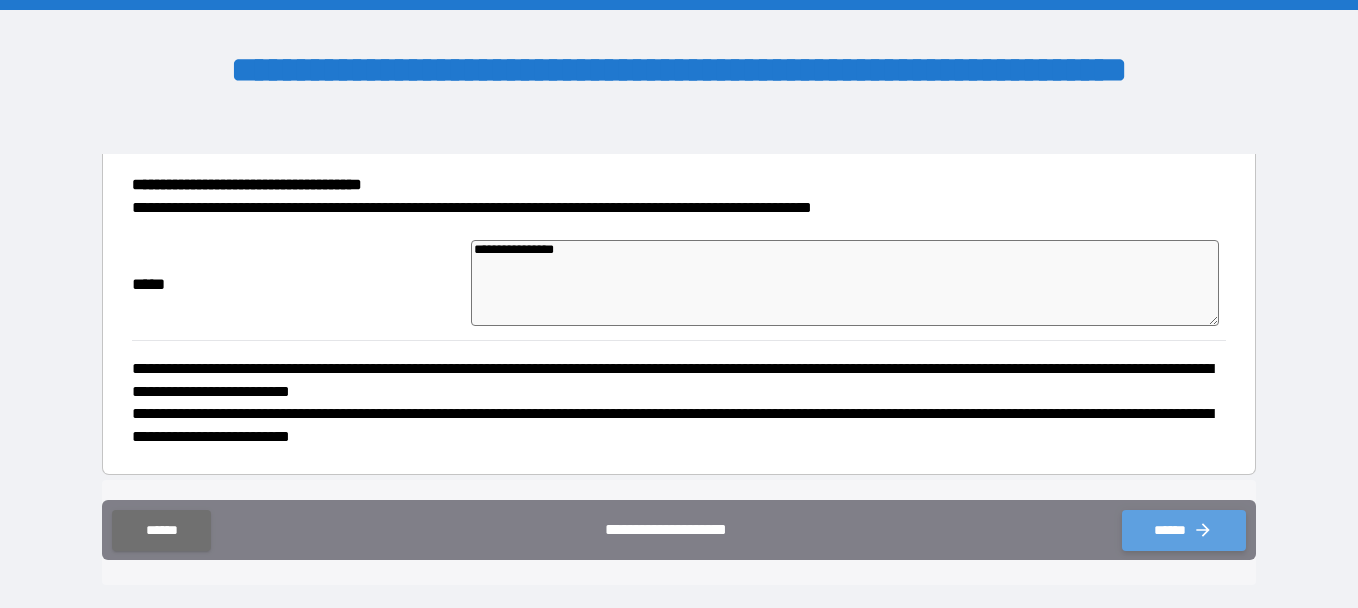 click on "******" at bounding box center [1184, 530] 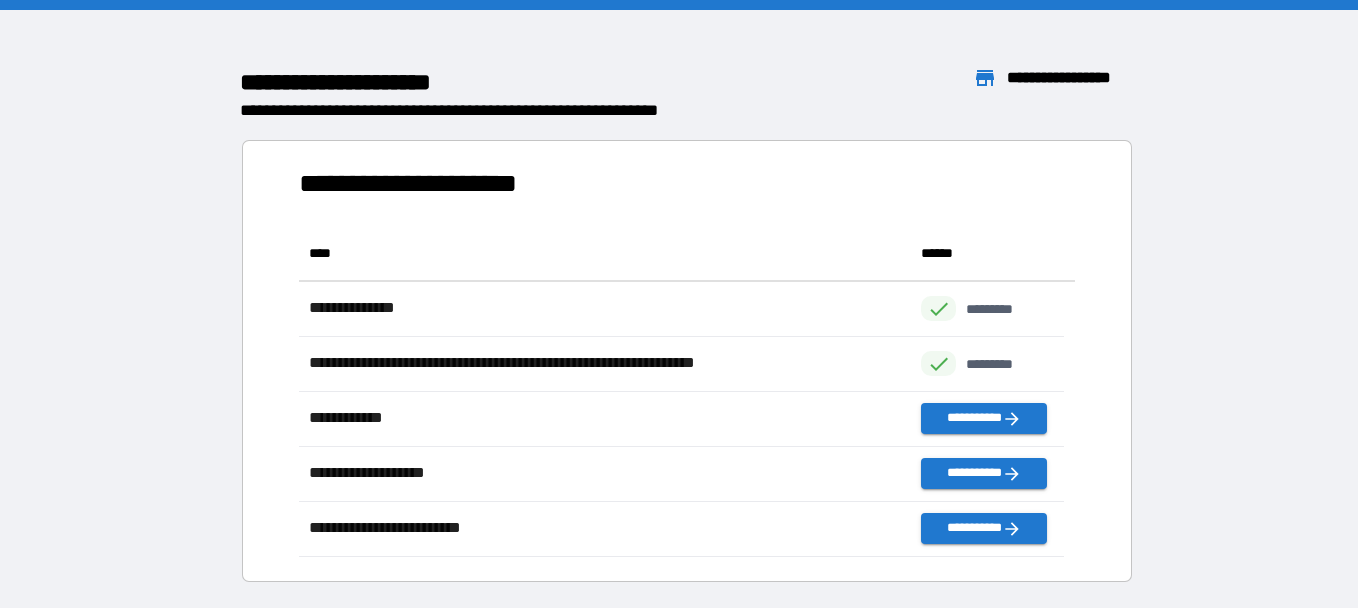 scroll, scrollTop: 16, scrollLeft: 16, axis: both 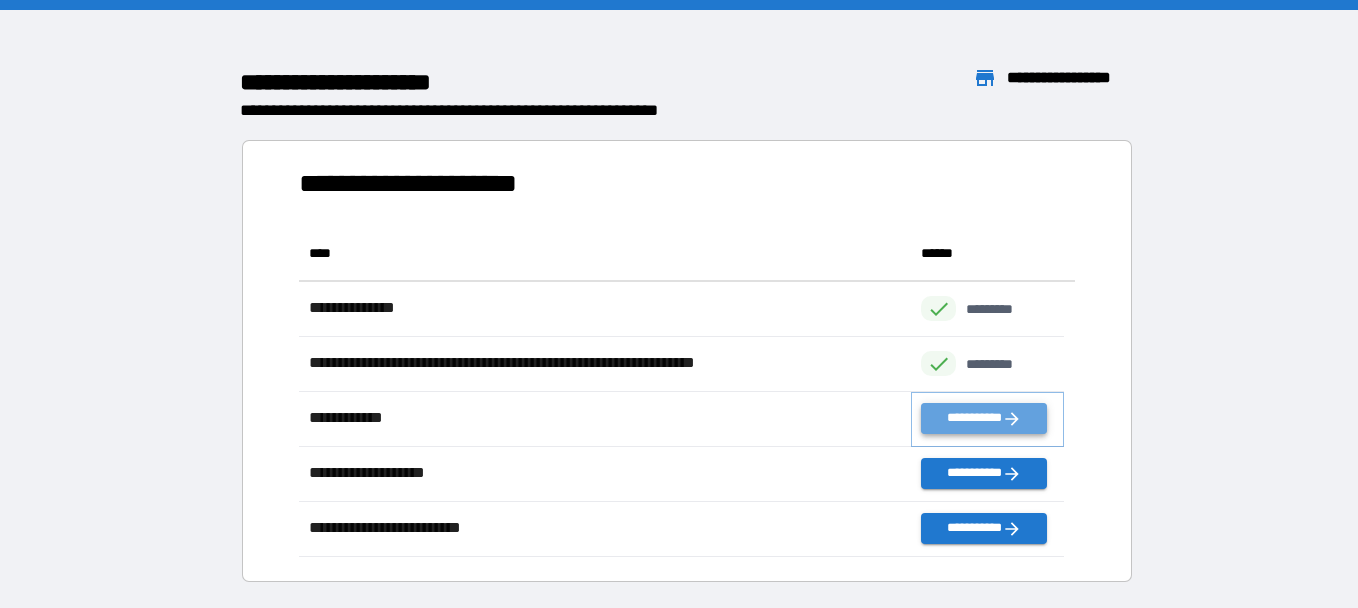 click on "**********" at bounding box center (983, 418) 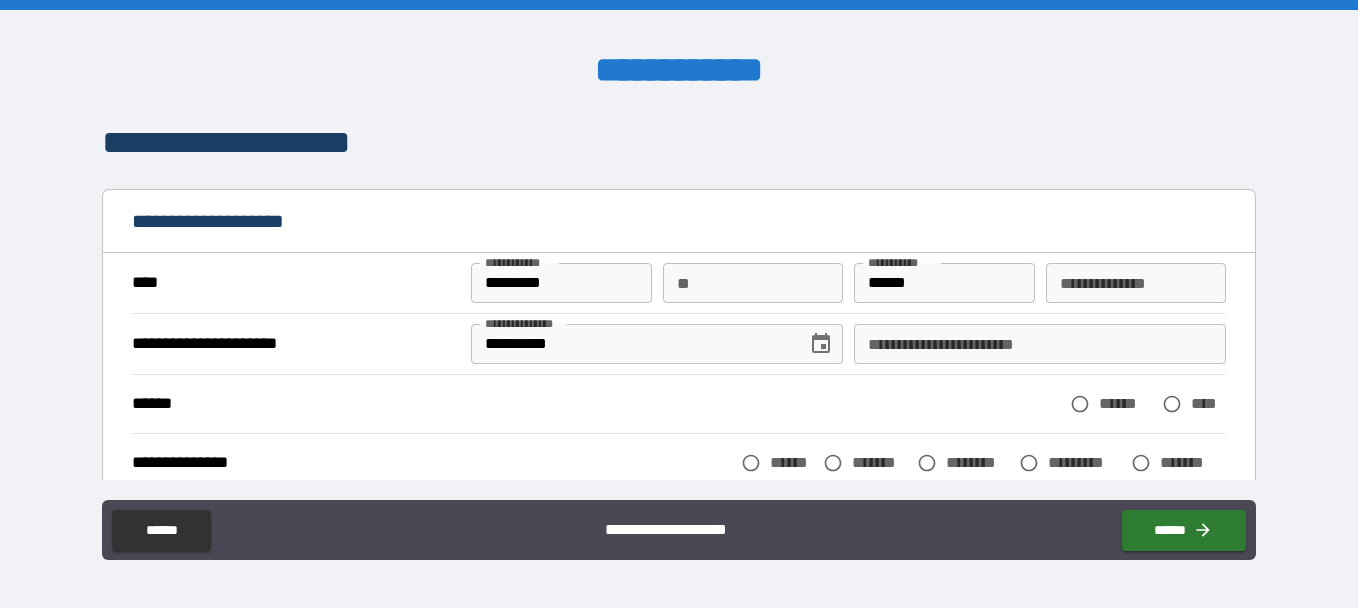 click on "**********" at bounding box center (679, 343) 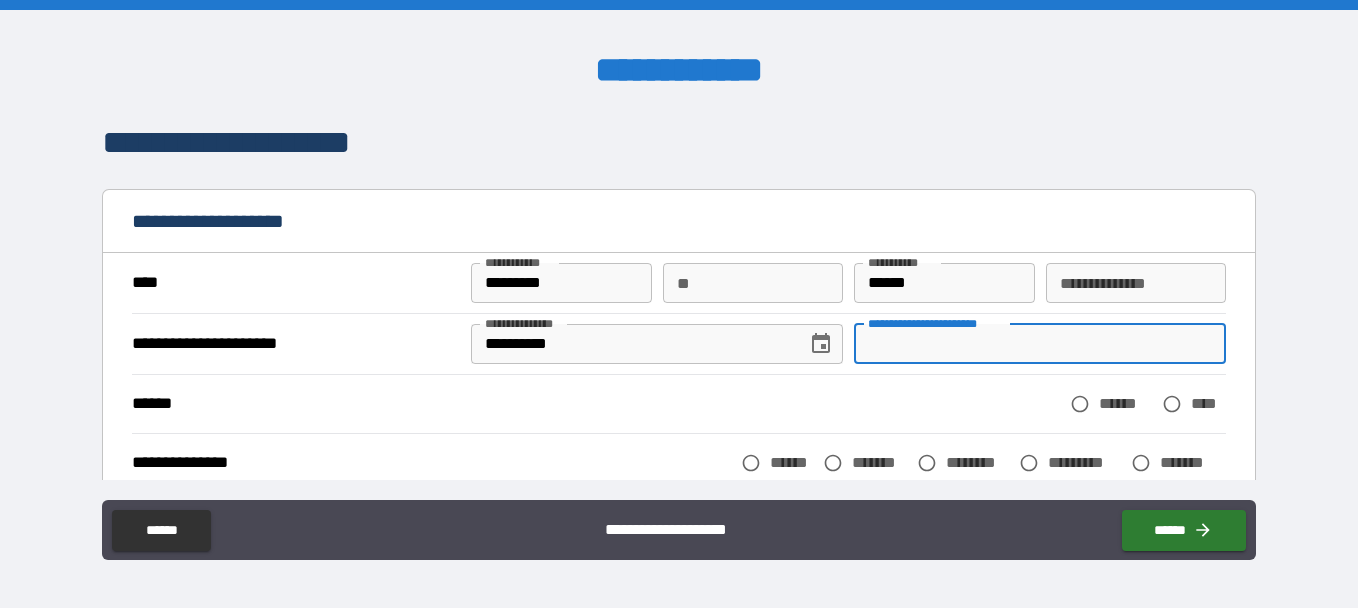 click on "**********" at bounding box center [1040, 344] 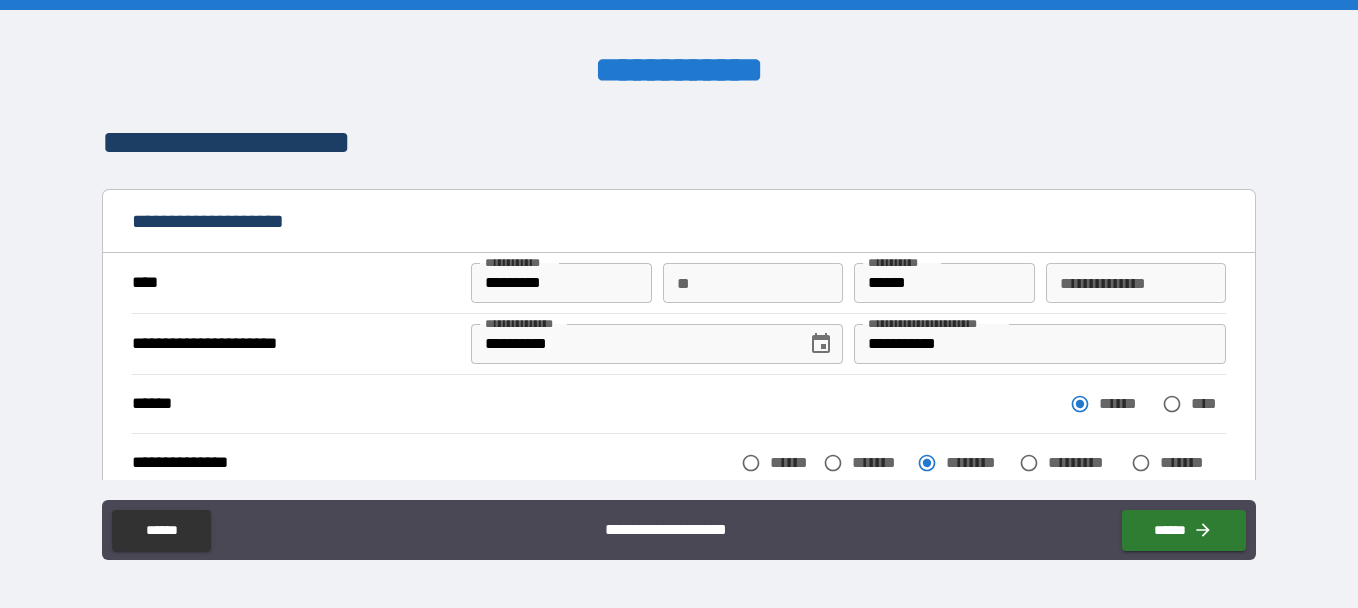 scroll, scrollTop: 322, scrollLeft: 0, axis: vertical 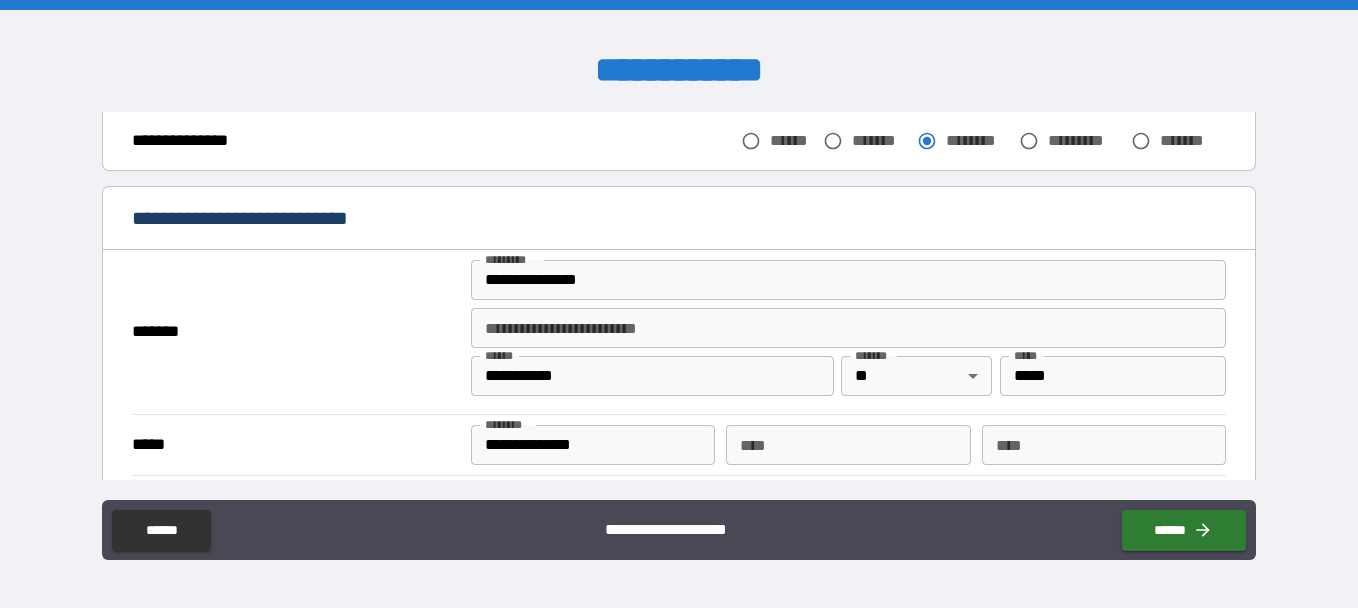 click on "**********" at bounding box center (679, 296) 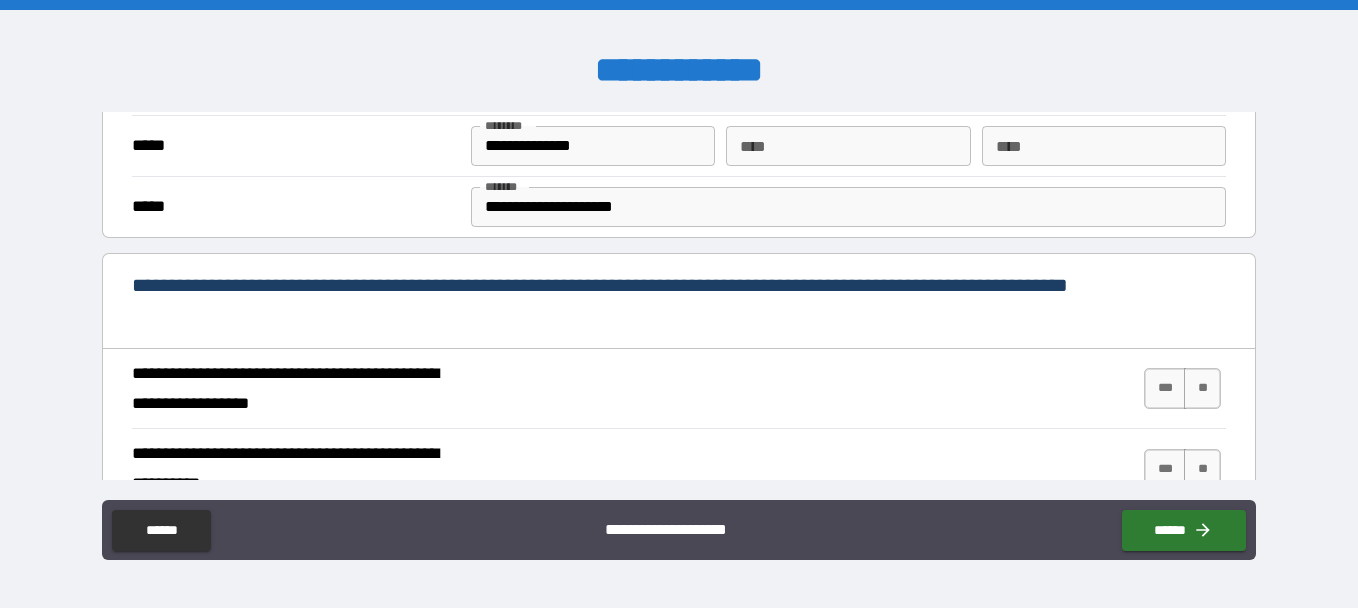 scroll, scrollTop: 644, scrollLeft: 0, axis: vertical 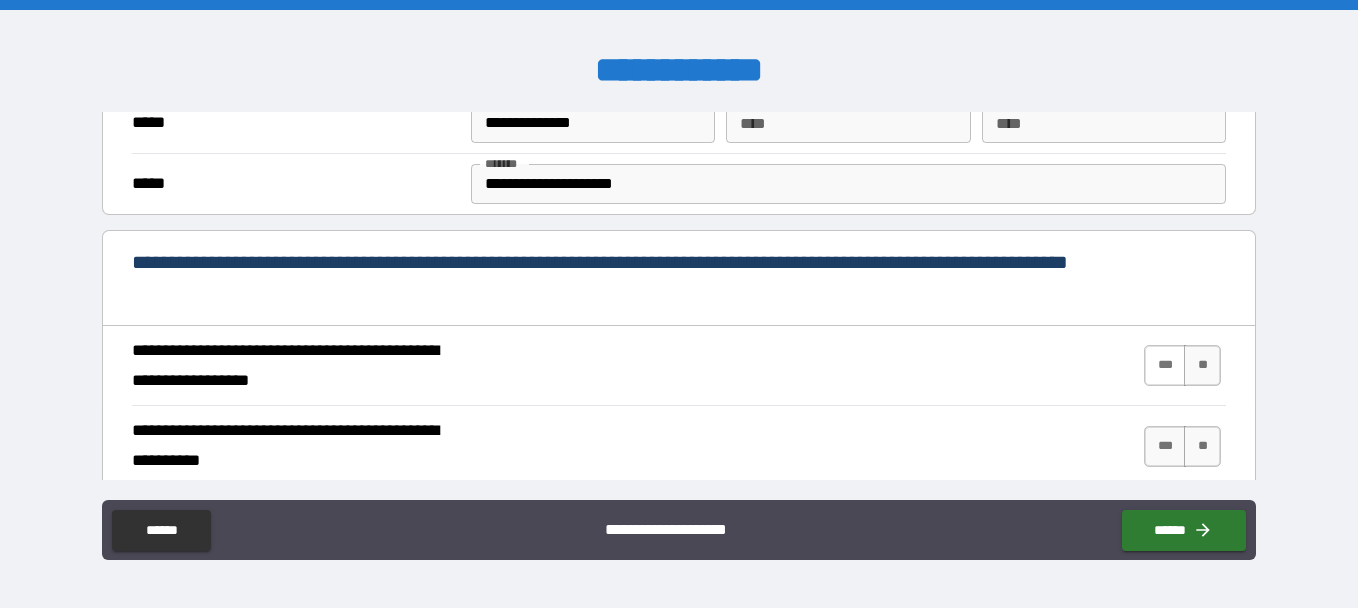 click on "***" at bounding box center [1165, 365] 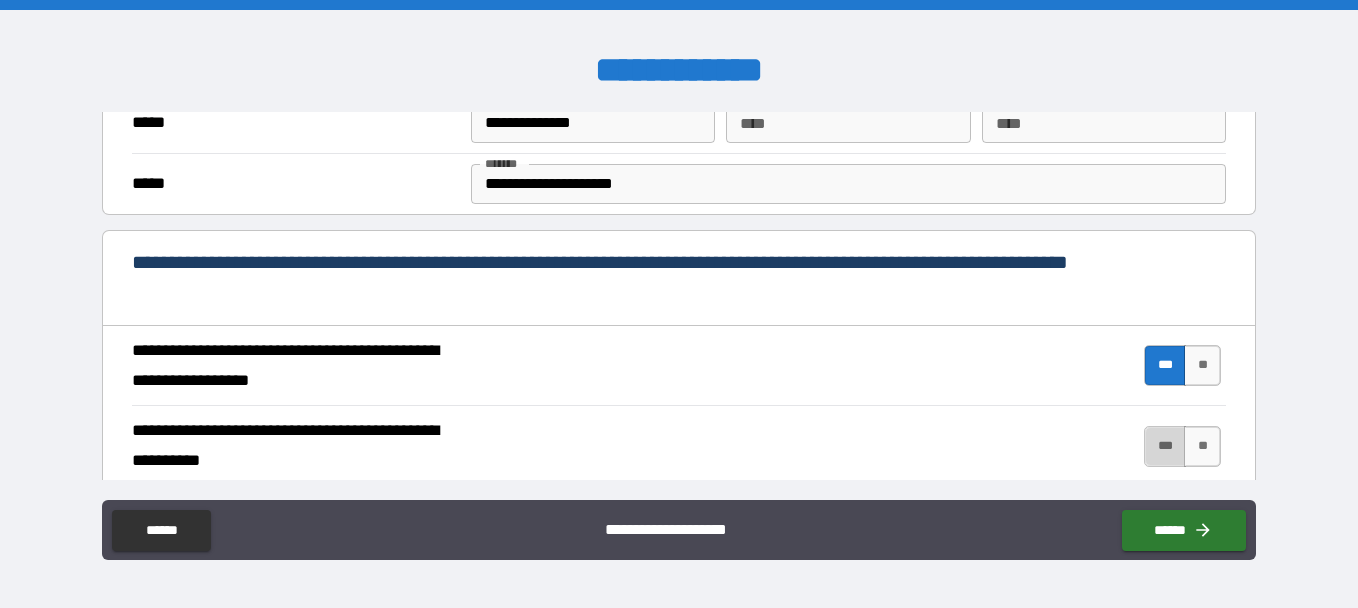 click on "***" at bounding box center (1165, 446) 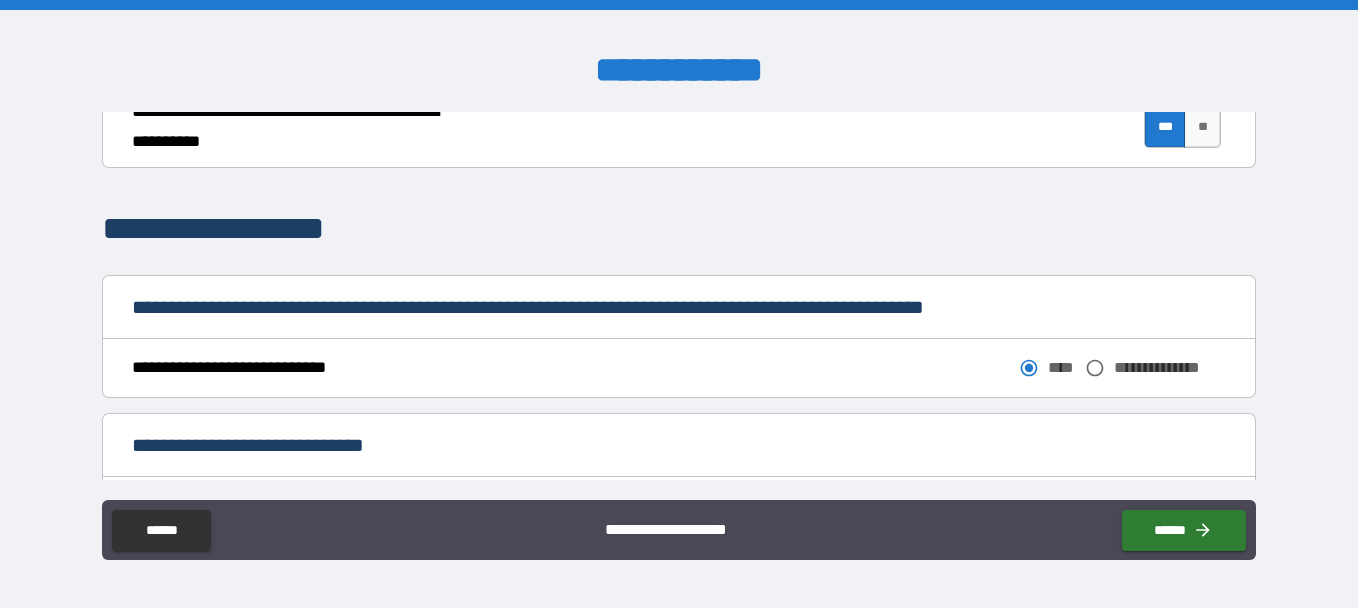 scroll, scrollTop: 966, scrollLeft: 0, axis: vertical 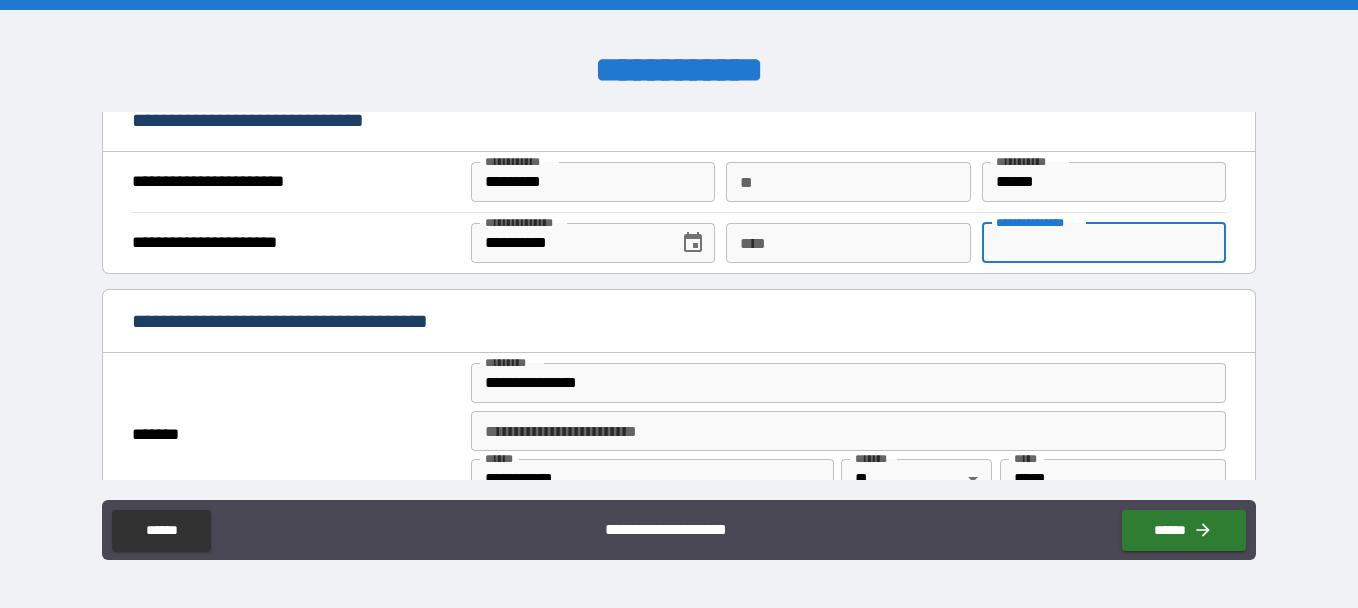 click on "**********" at bounding box center (1104, 243) 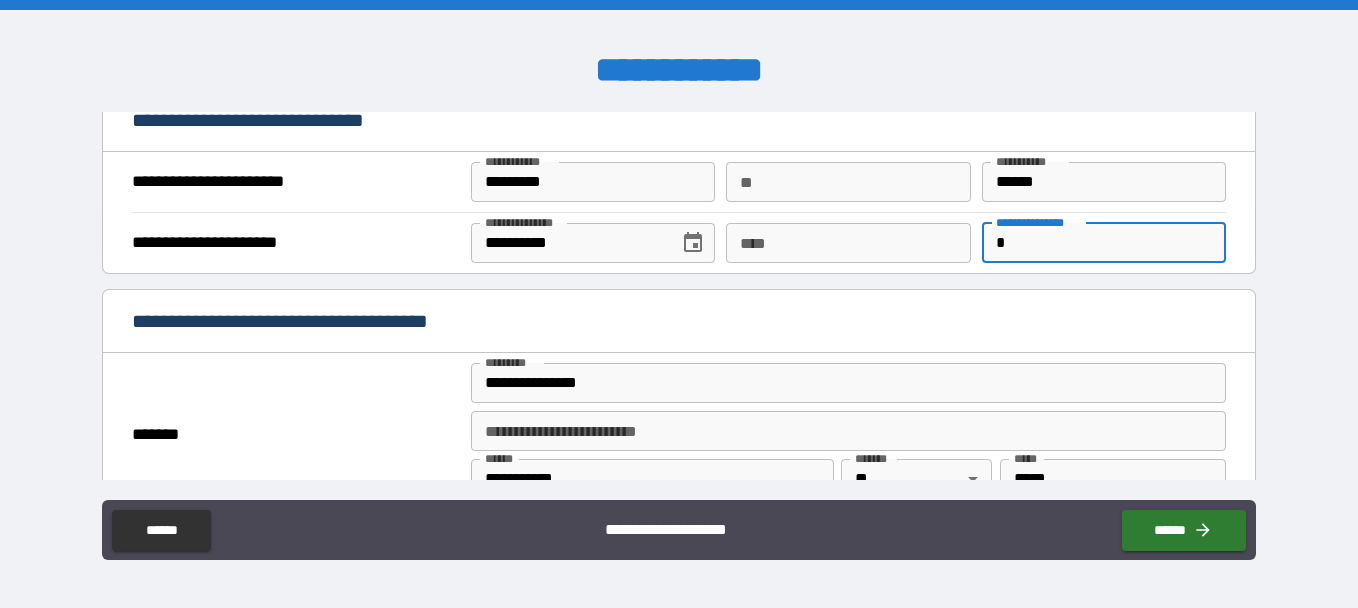 click on "*" at bounding box center [1104, 243] 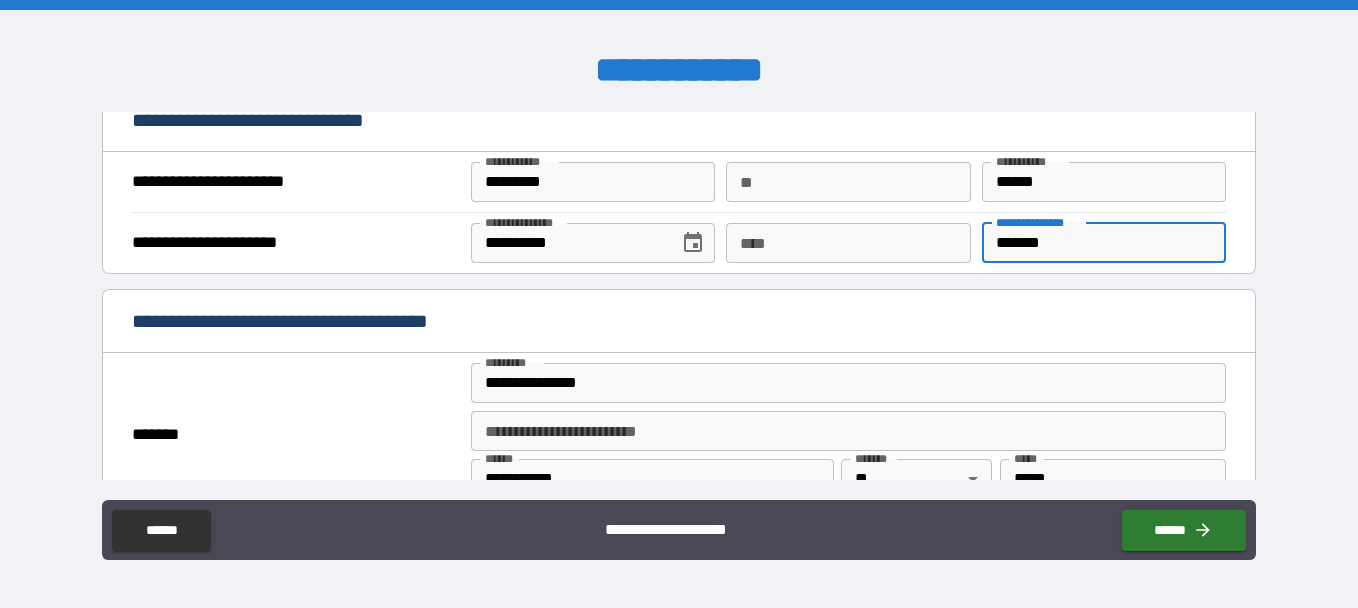 click on "****" at bounding box center [848, 243] 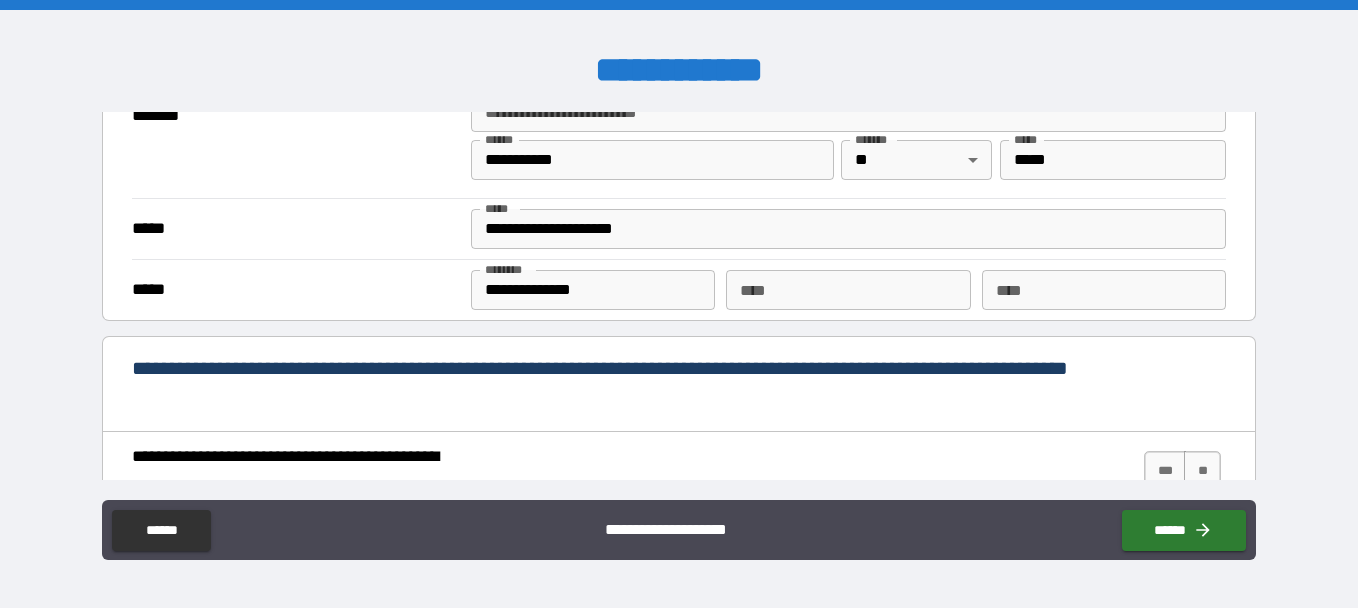 scroll, scrollTop: 1610, scrollLeft: 0, axis: vertical 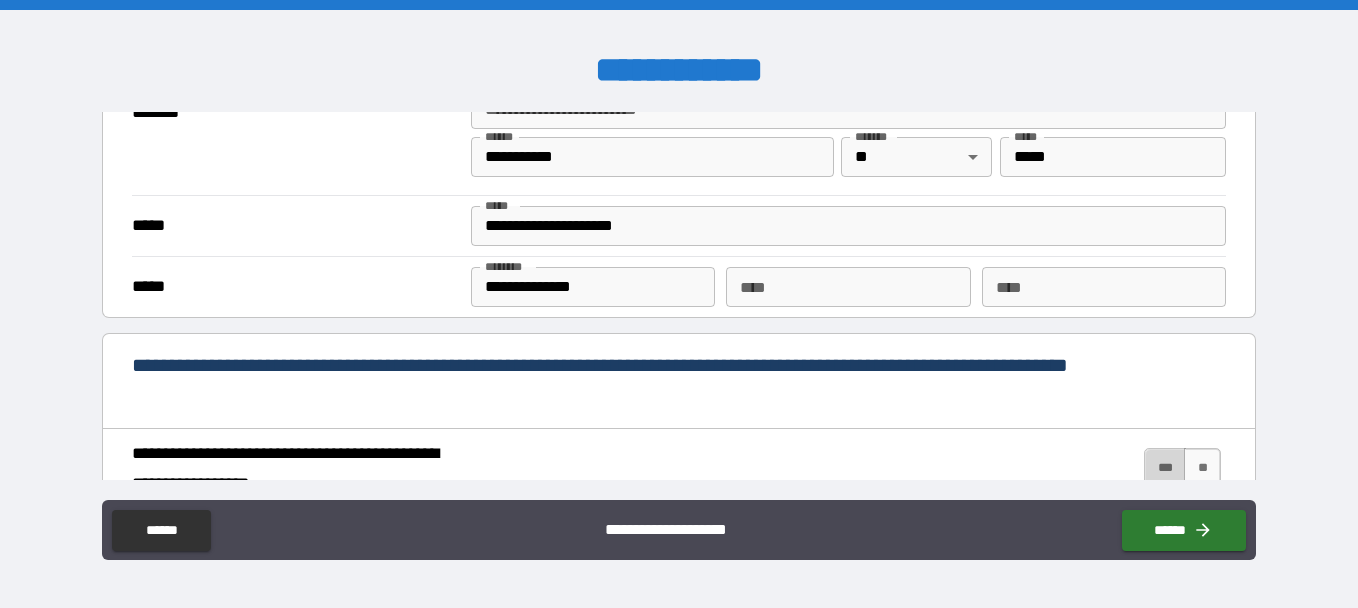 click on "***" at bounding box center [1165, 468] 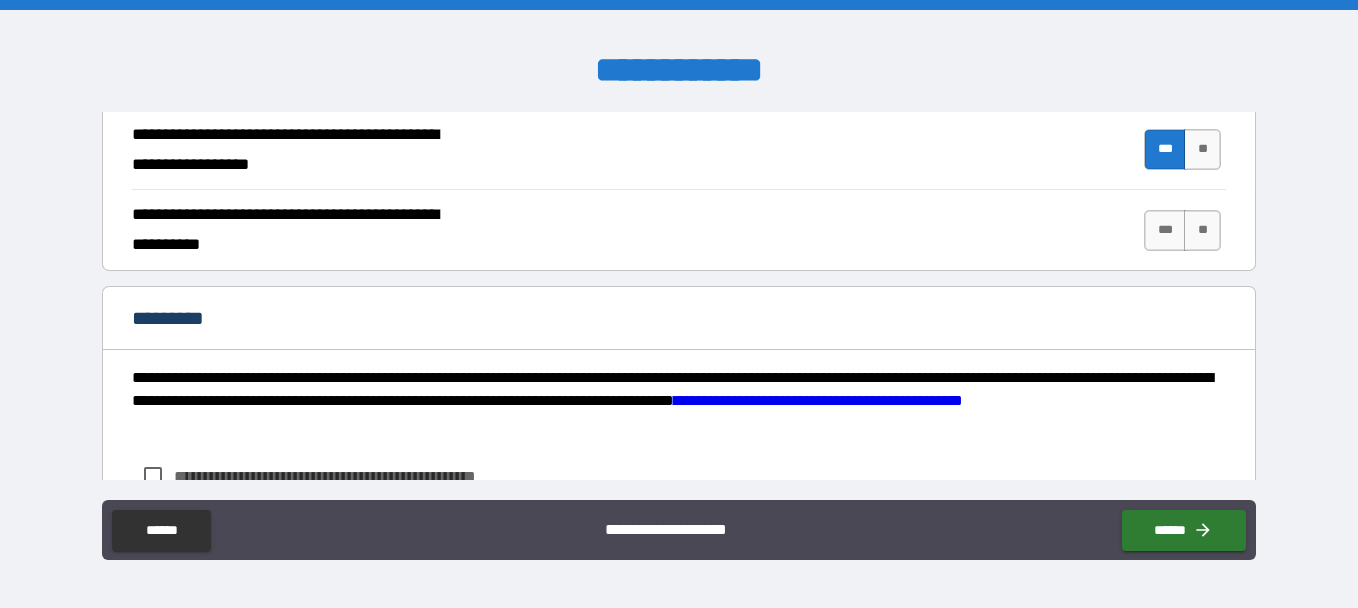 scroll, scrollTop: 1932, scrollLeft: 0, axis: vertical 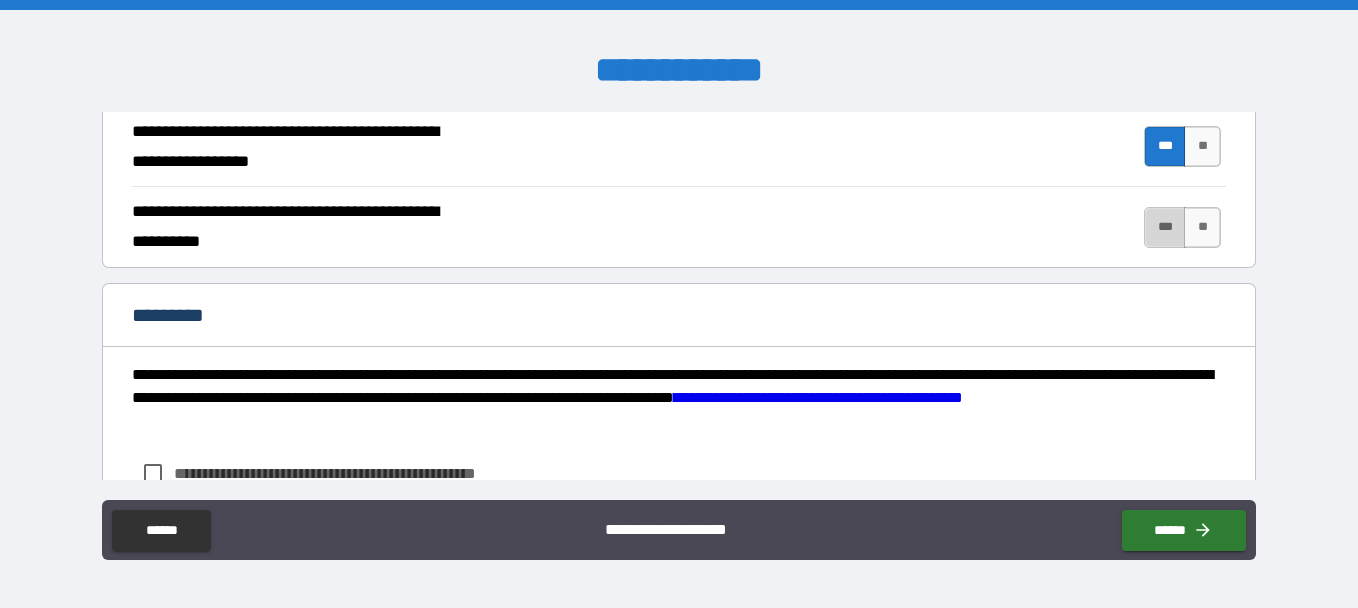 click on "***" at bounding box center (1165, 227) 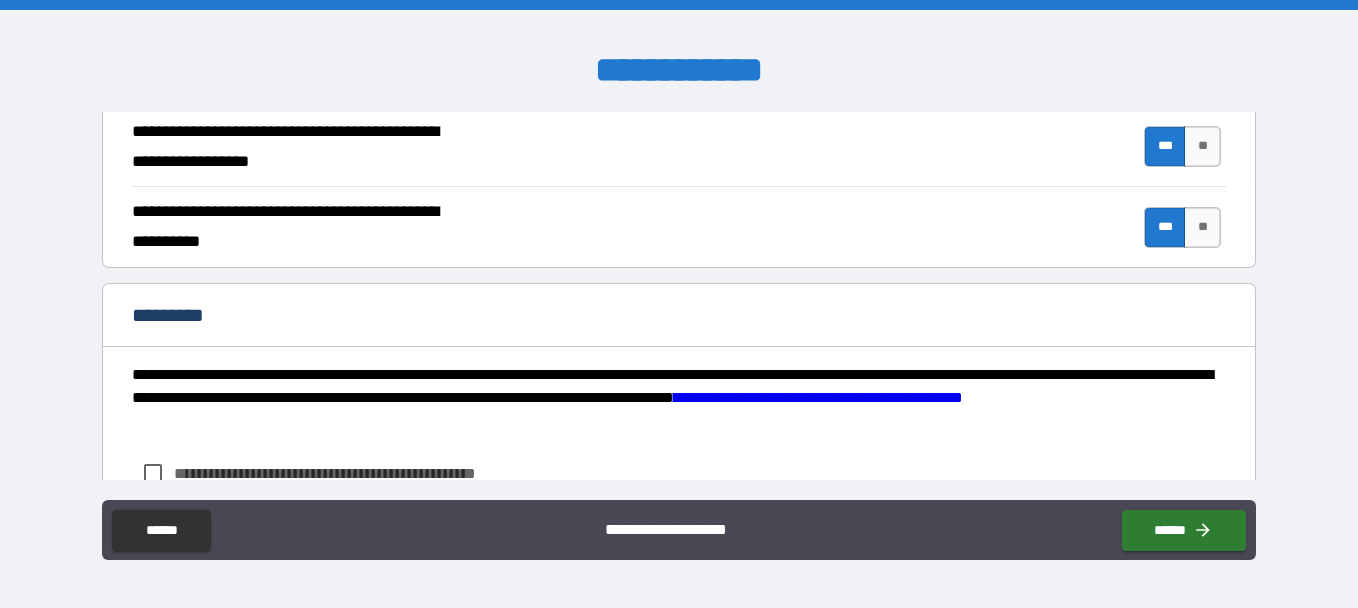 scroll, scrollTop: 2078, scrollLeft: 0, axis: vertical 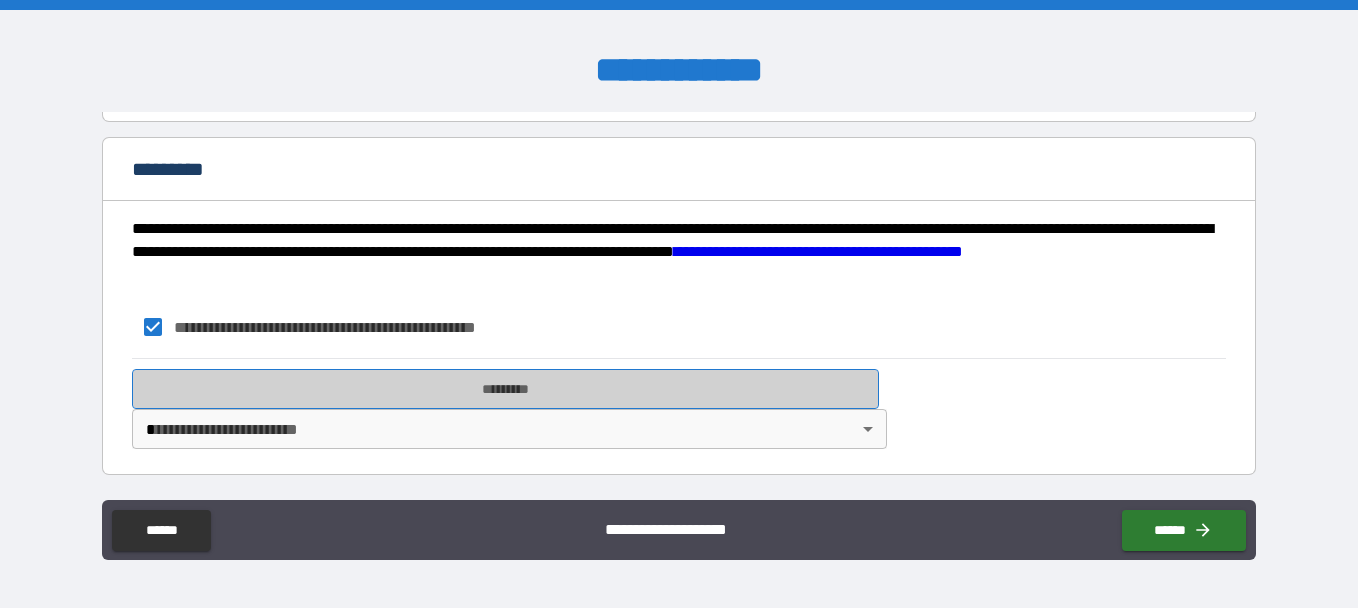 click on "*********" at bounding box center [505, 389] 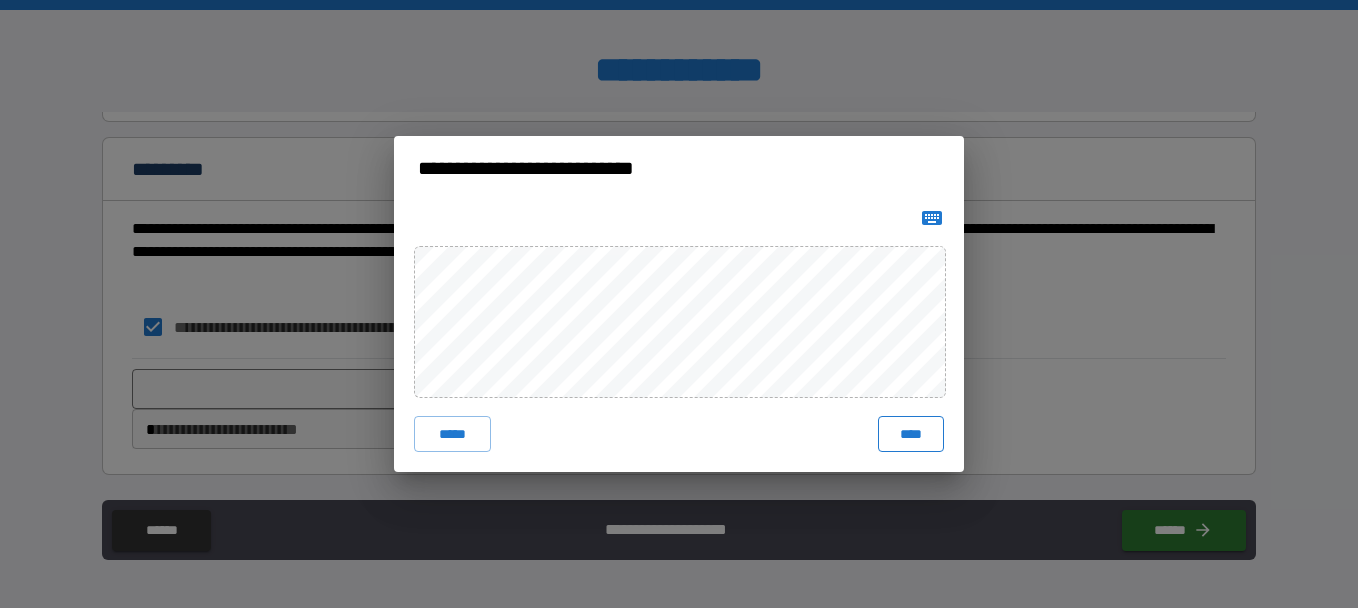 click on "****" at bounding box center (911, 434) 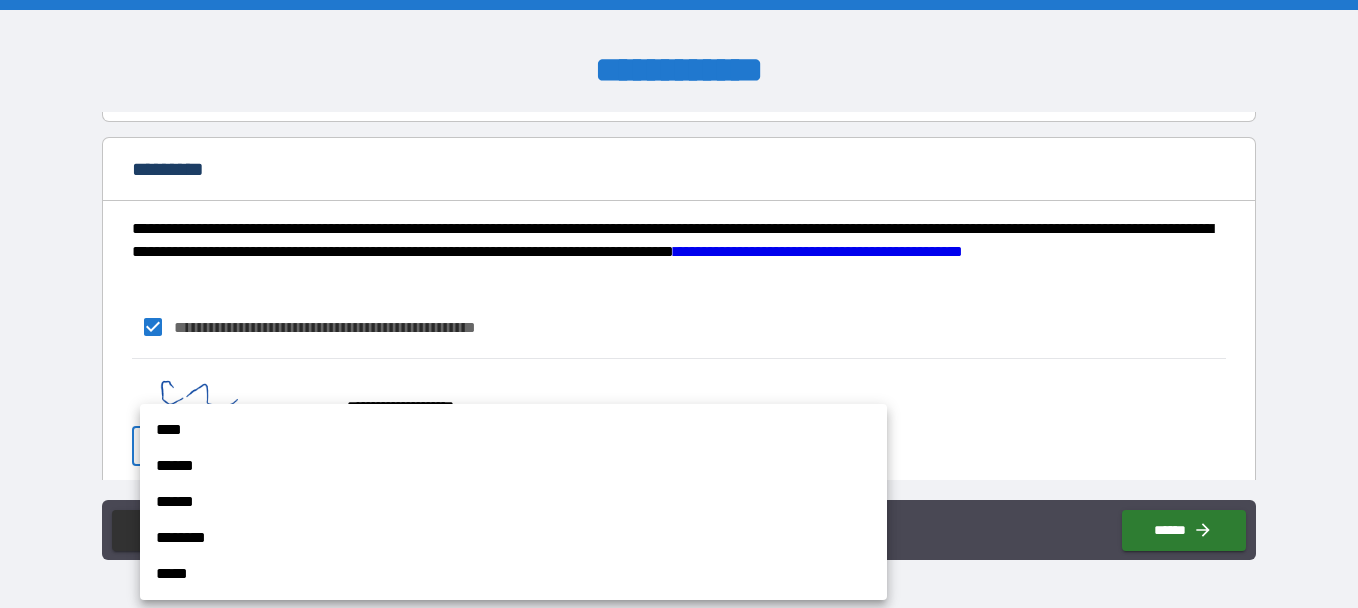 click on "**********" at bounding box center (679, 304) 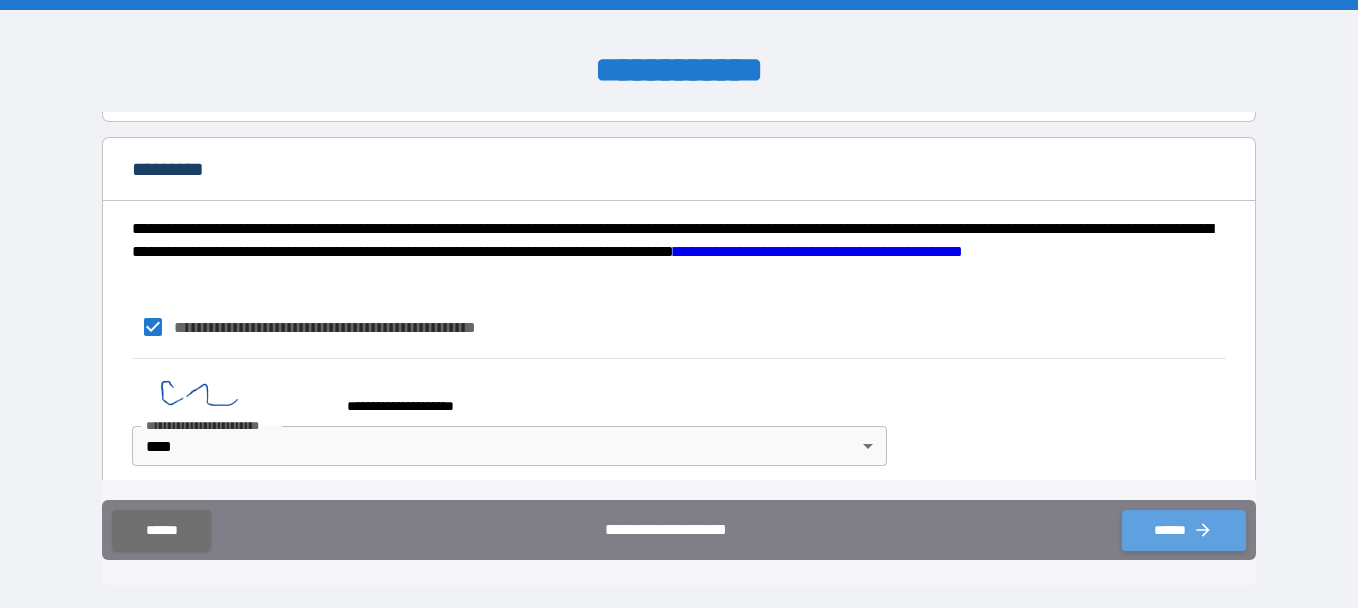 click 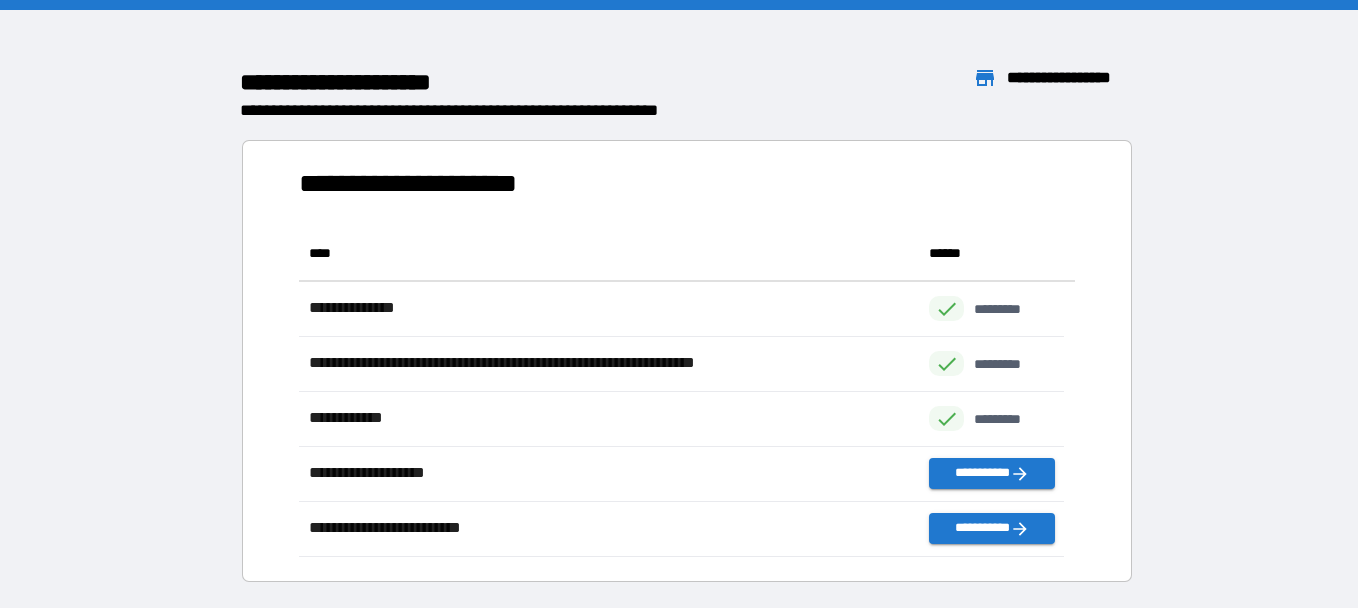 scroll, scrollTop: 16, scrollLeft: 16, axis: both 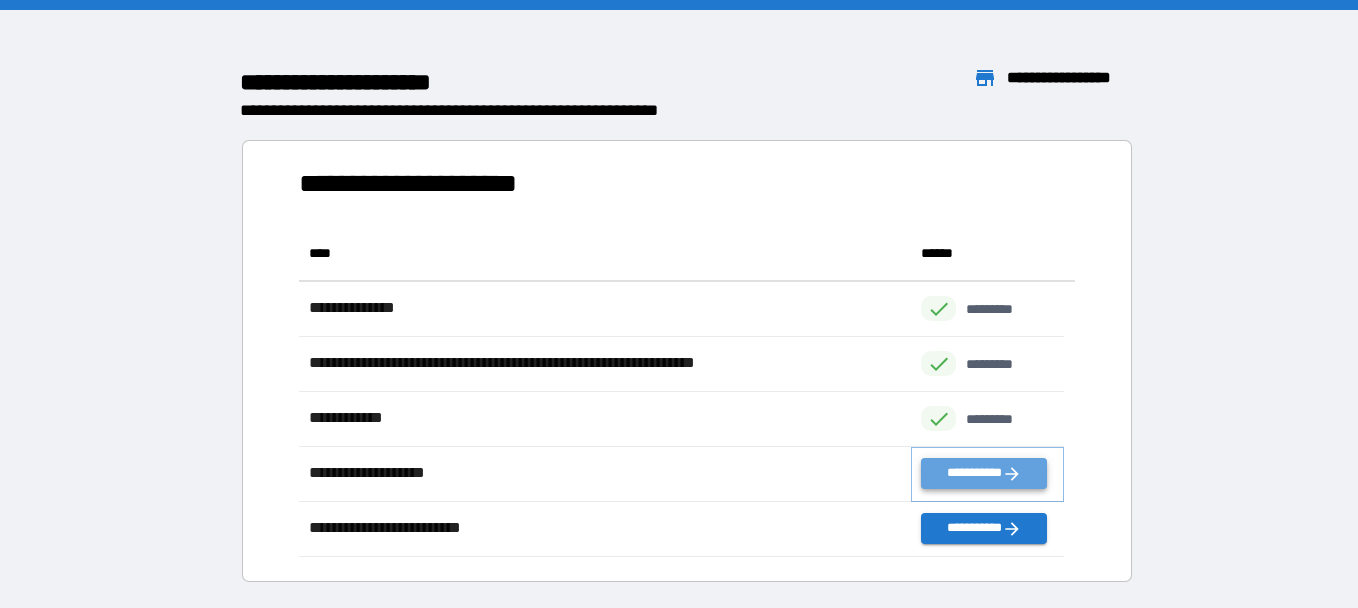 click on "**********" at bounding box center (983, 473) 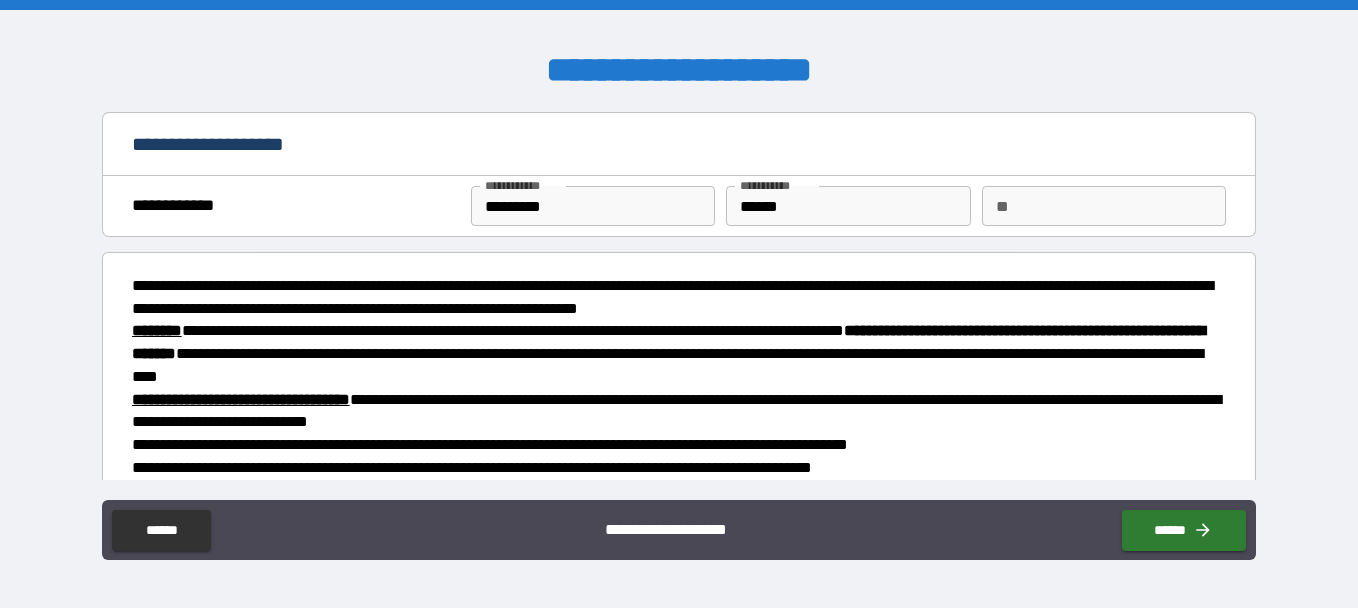 click on "**********" at bounding box center [679, 532] 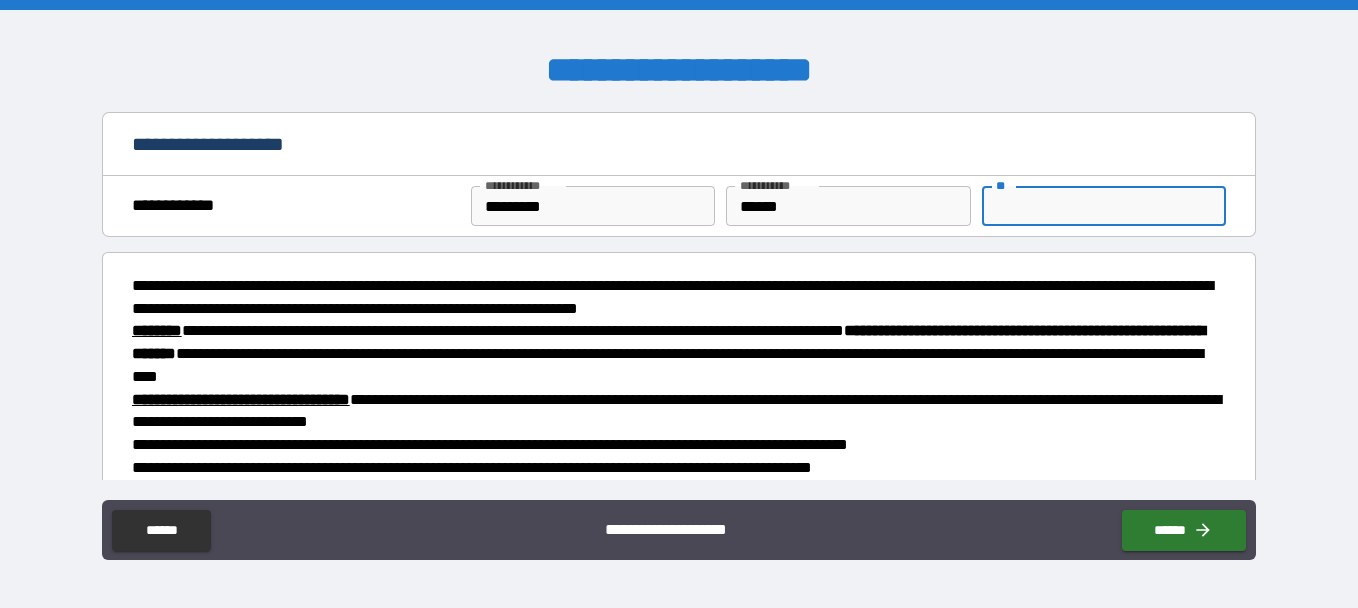click on "**" at bounding box center [1104, 206] 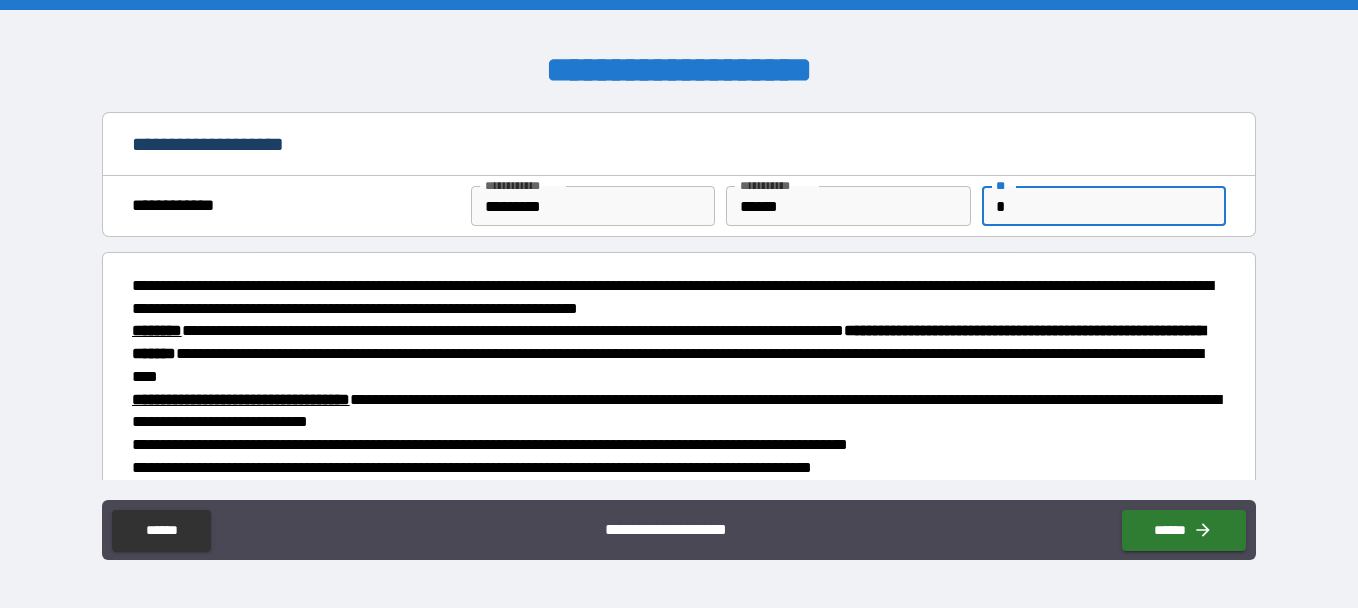 scroll, scrollTop: 322, scrollLeft: 0, axis: vertical 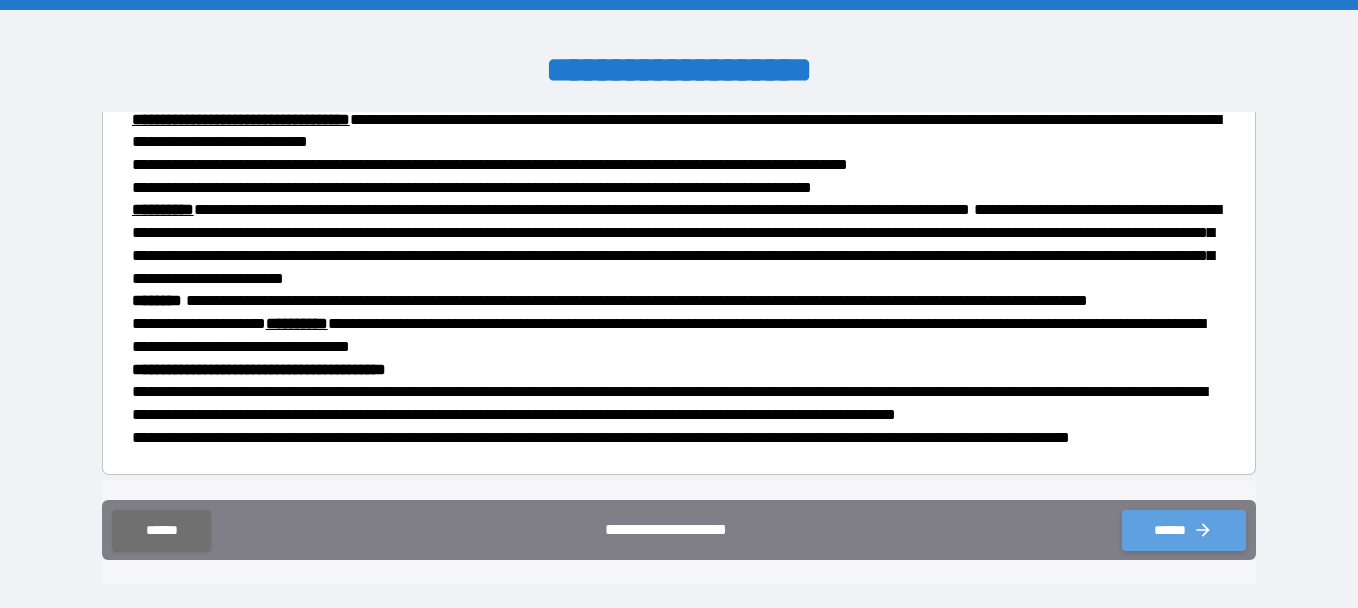 click 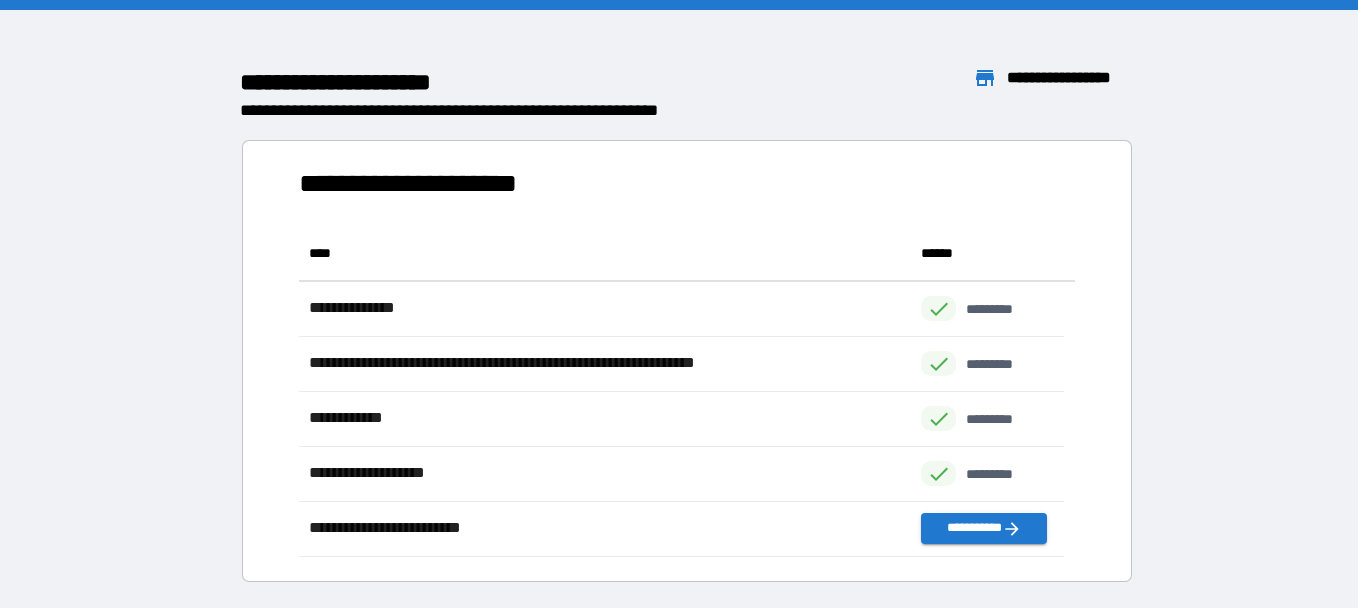 scroll, scrollTop: 16, scrollLeft: 16, axis: both 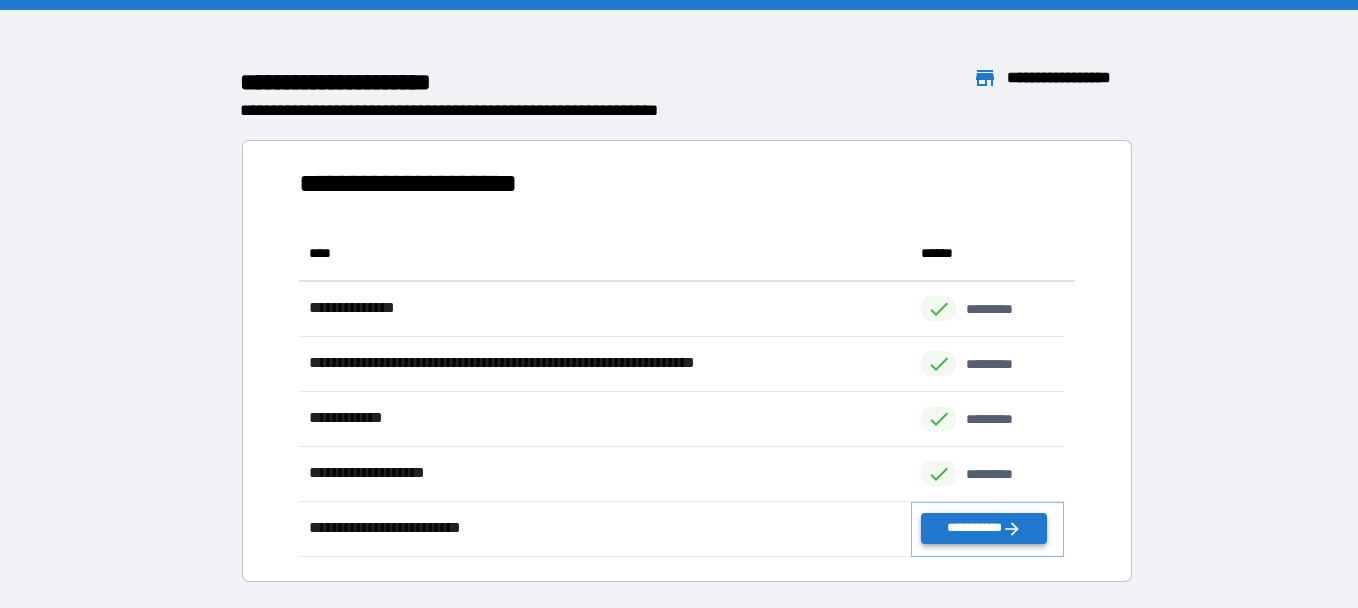 click on "**********" at bounding box center (983, 528) 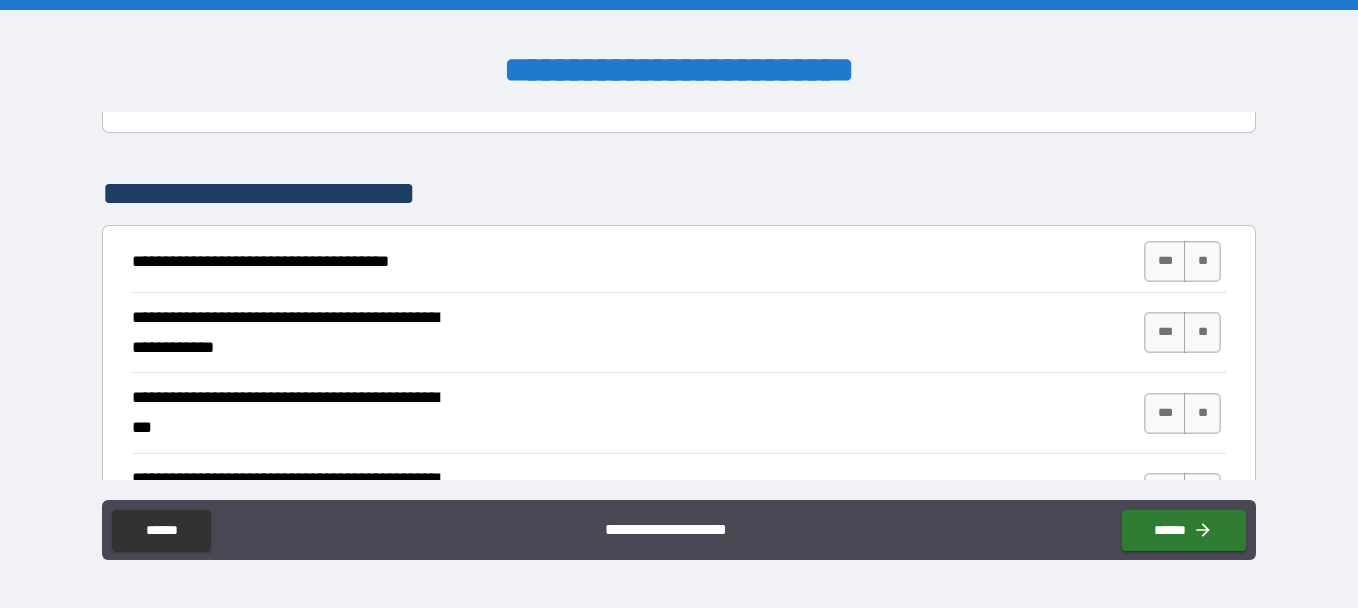 scroll, scrollTop: 322, scrollLeft: 0, axis: vertical 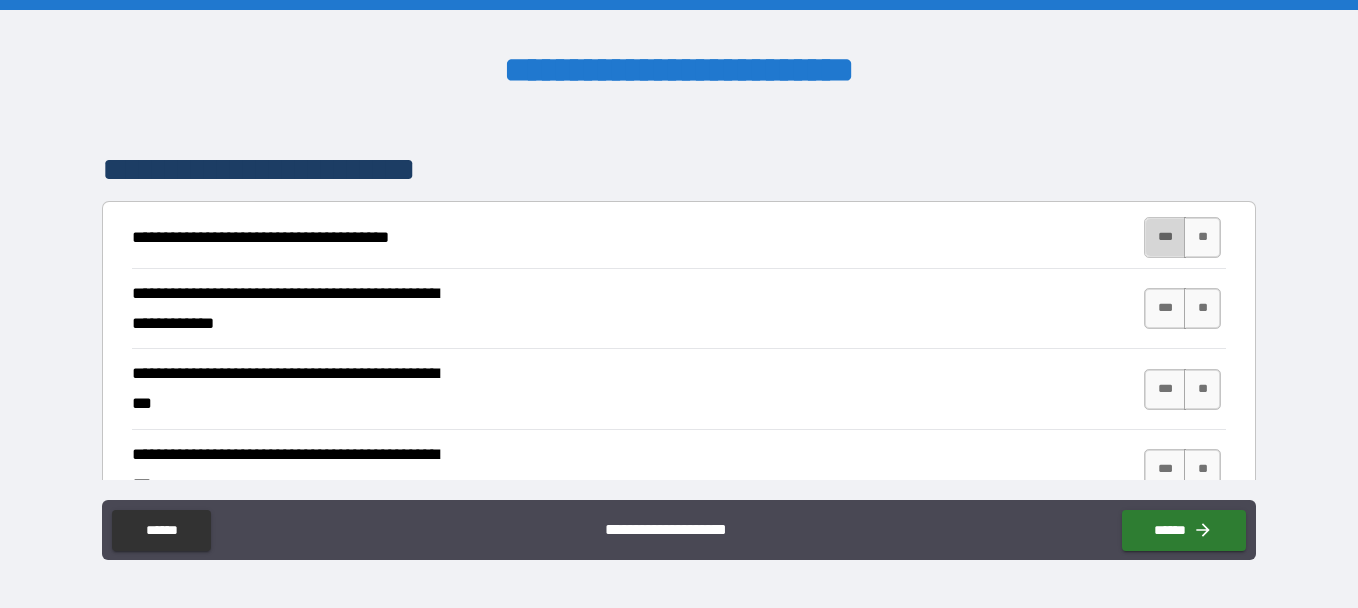 click on "***" at bounding box center [1165, 237] 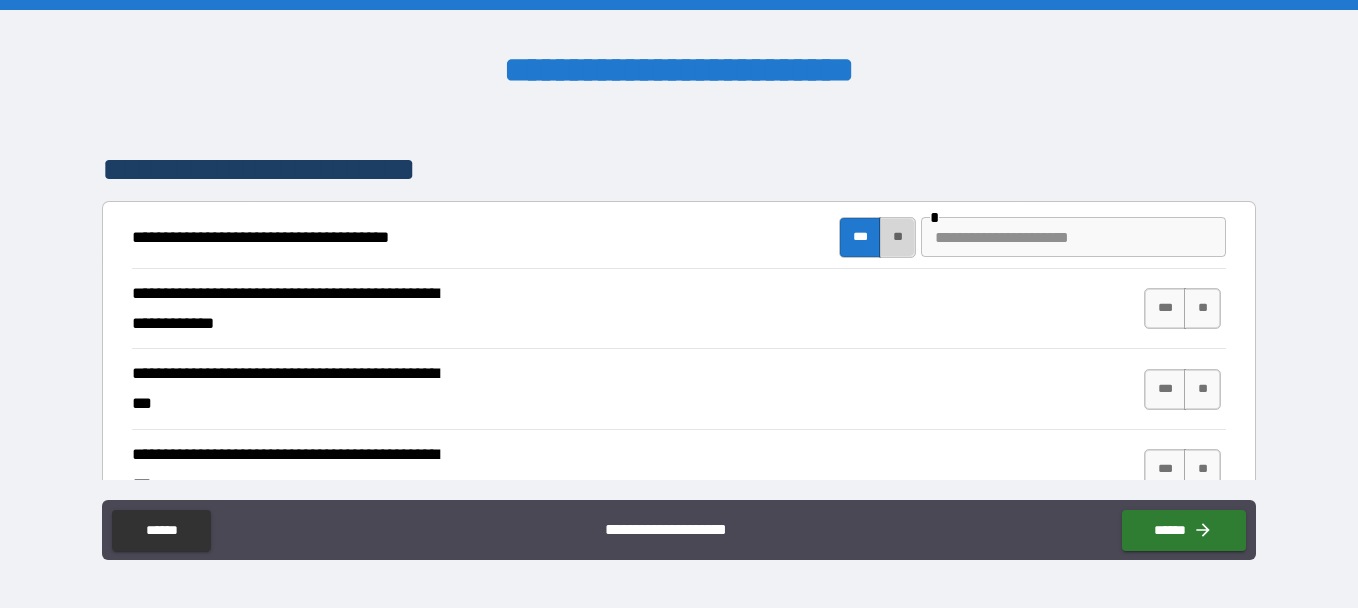 click on "**" at bounding box center (897, 237) 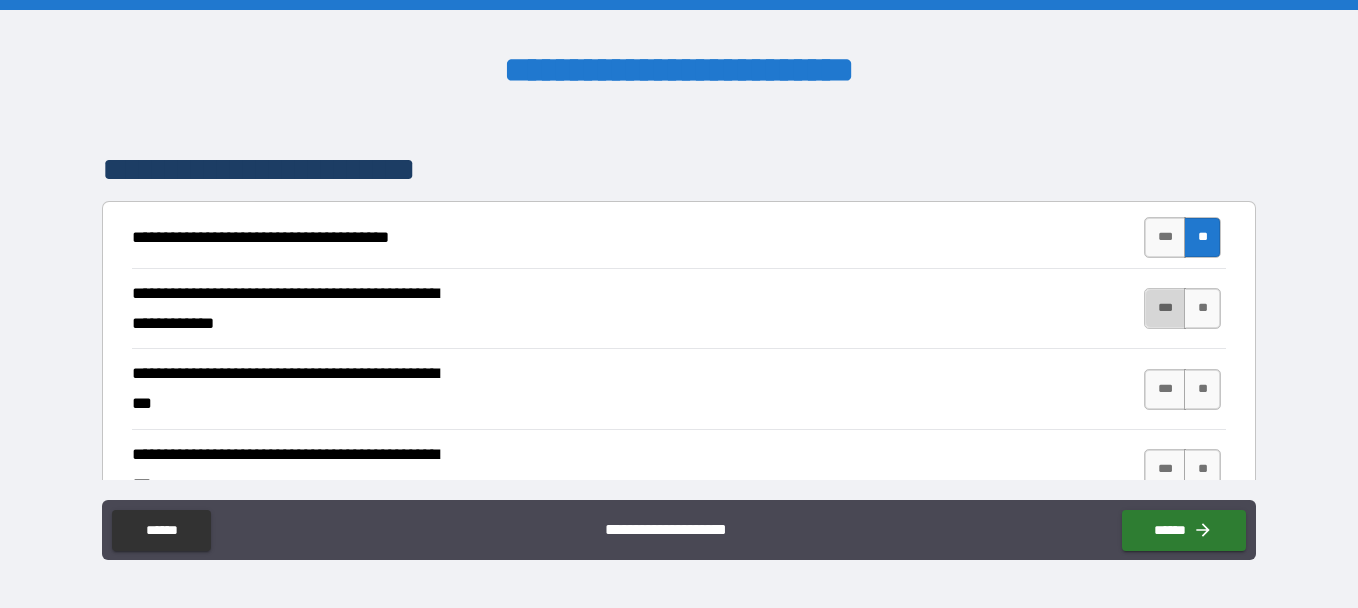 click on "***" at bounding box center [1165, 308] 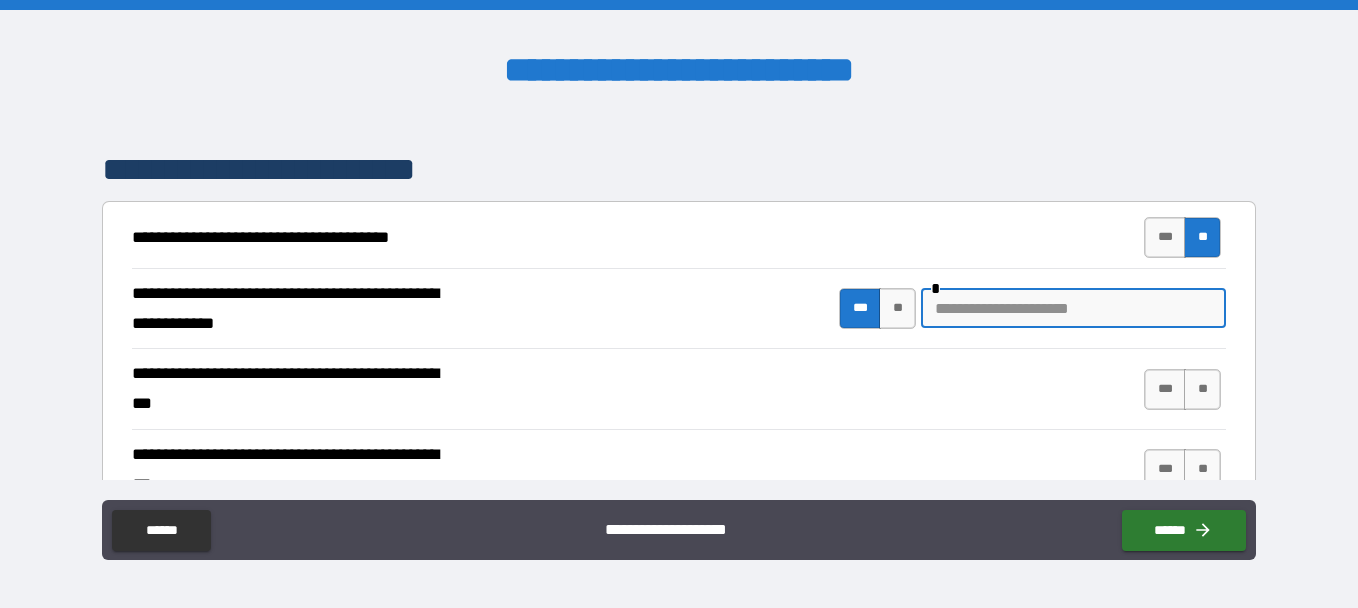 click at bounding box center (1073, 308) 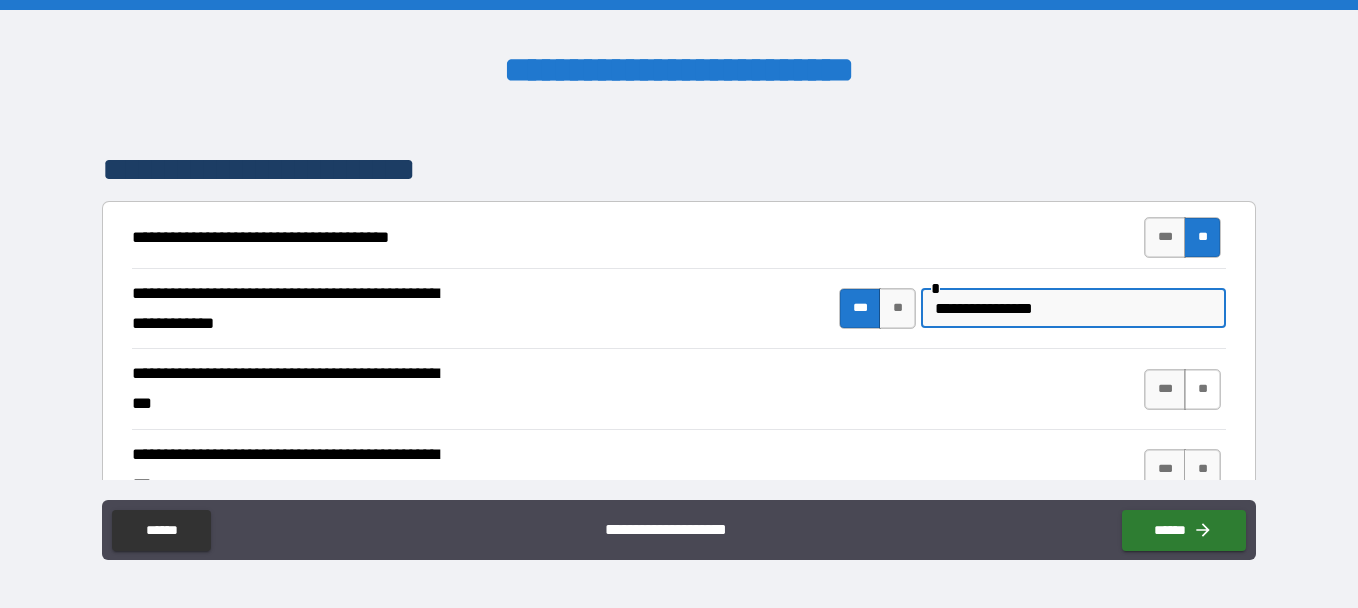 click on "**" at bounding box center (1202, 389) 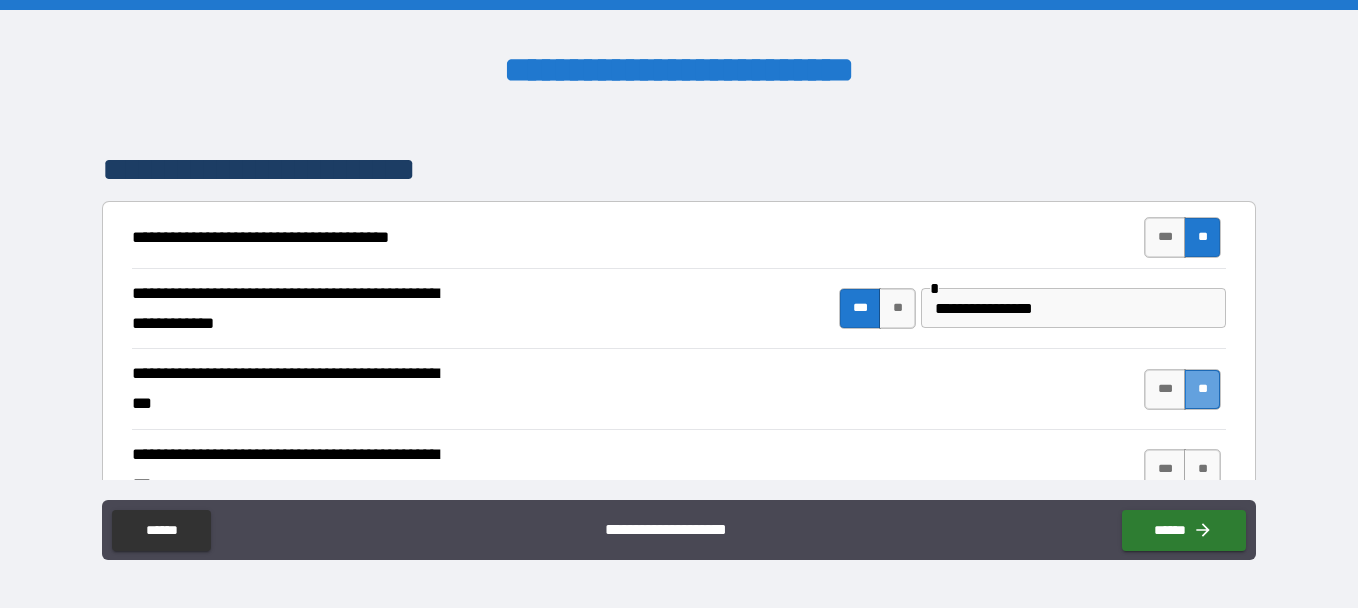click on "**" at bounding box center [1202, 389] 